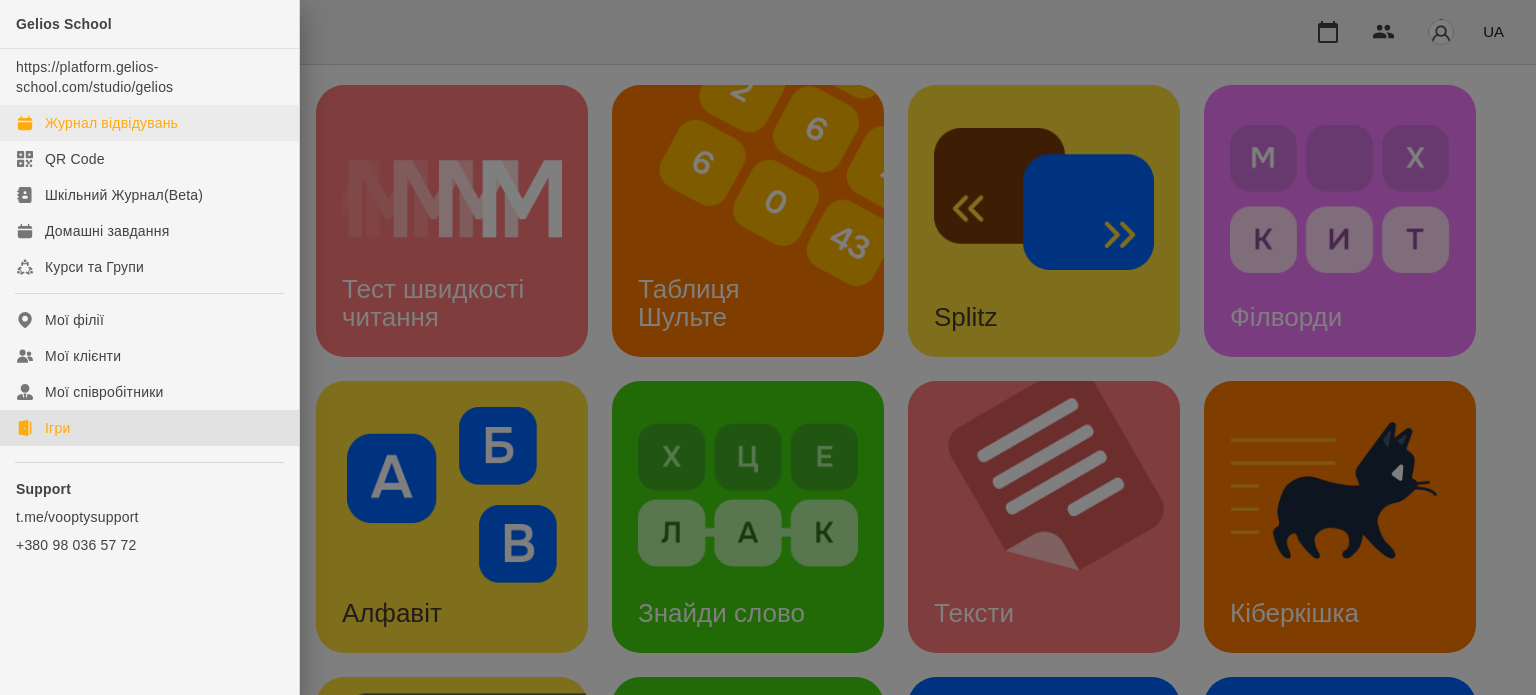 scroll, scrollTop: 0, scrollLeft: 0, axis: both 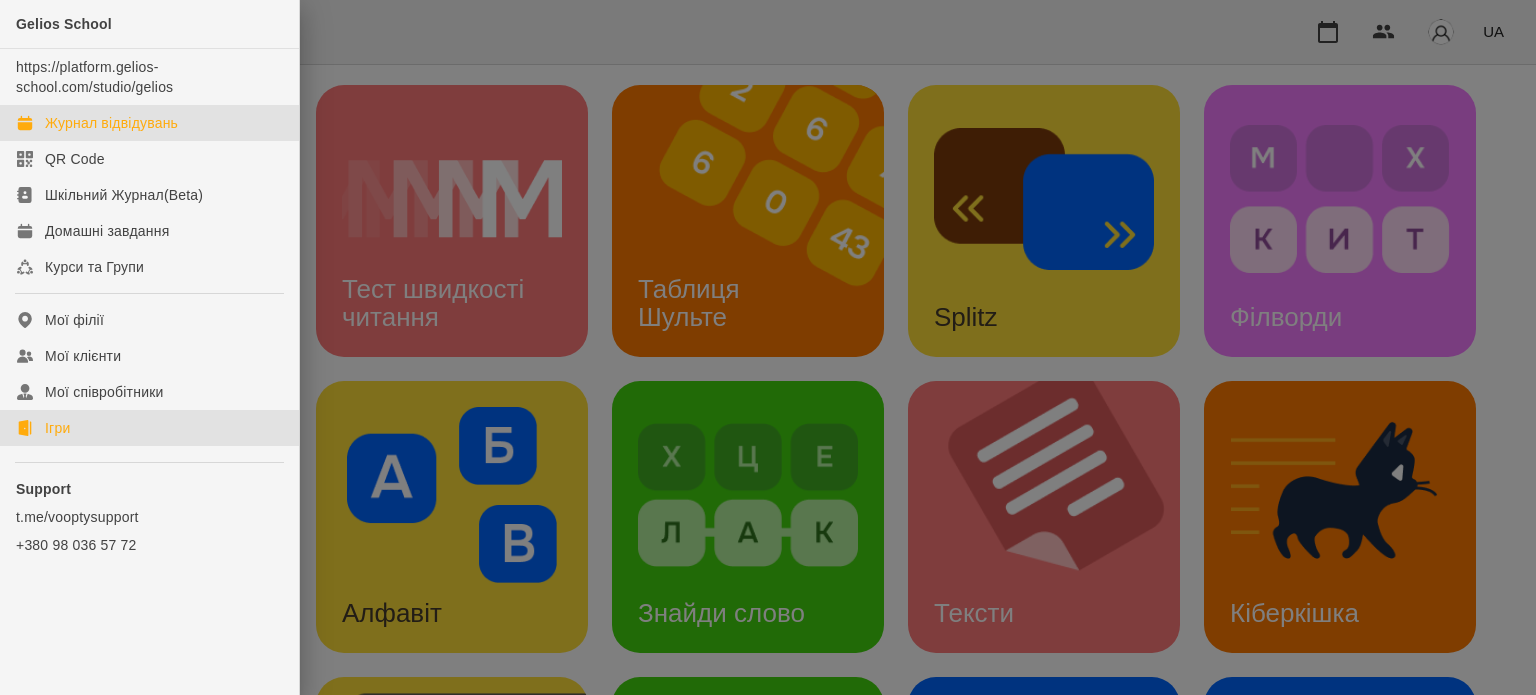click on "Журнал відвідувань" at bounding box center [111, 123] 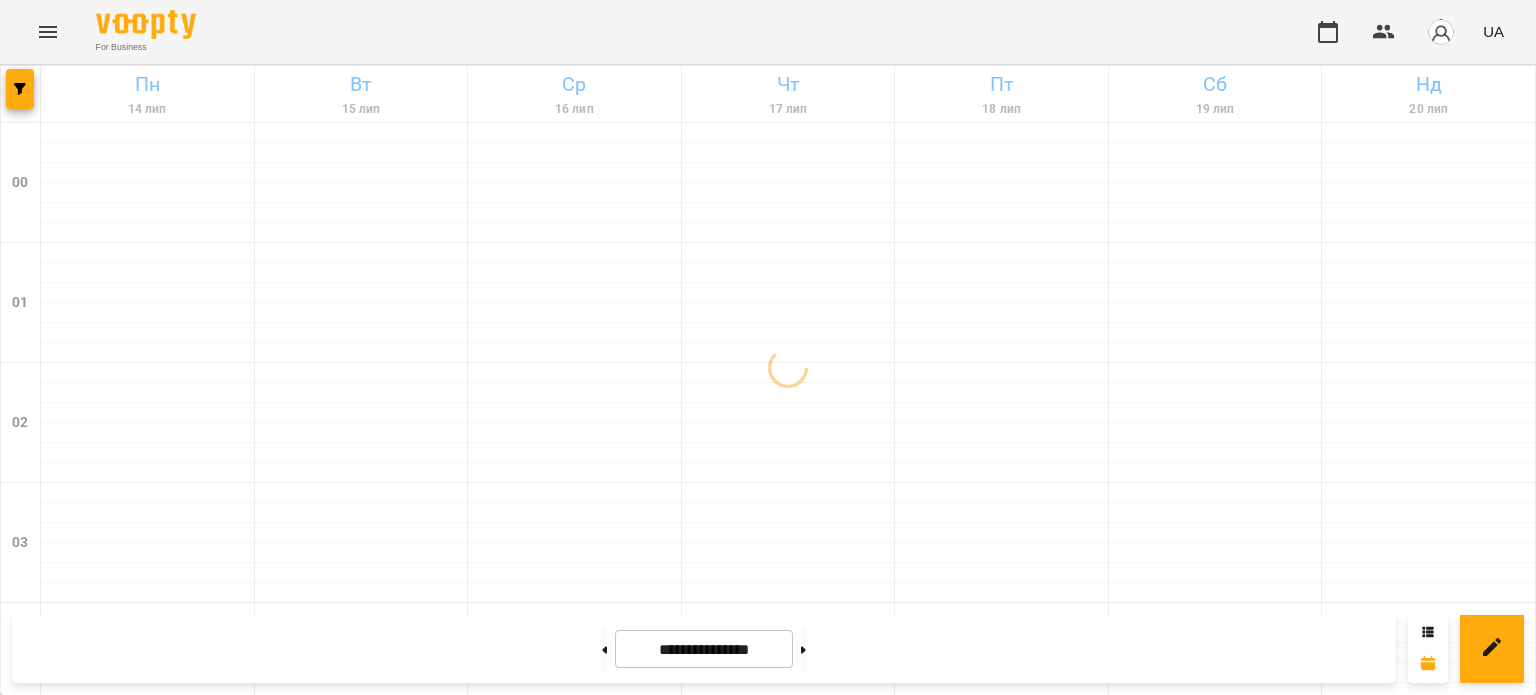 scroll, scrollTop: 800, scrollLeft: 0, axis: vertical 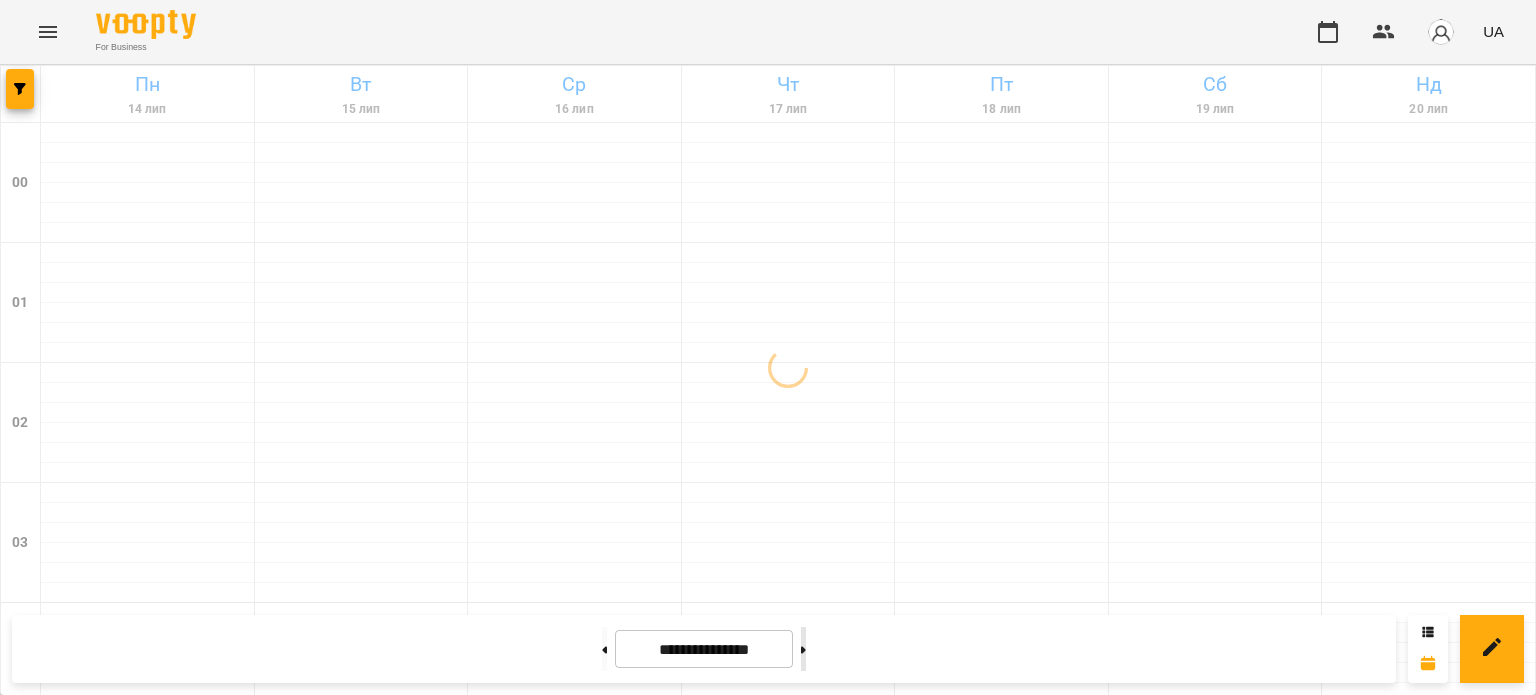 click 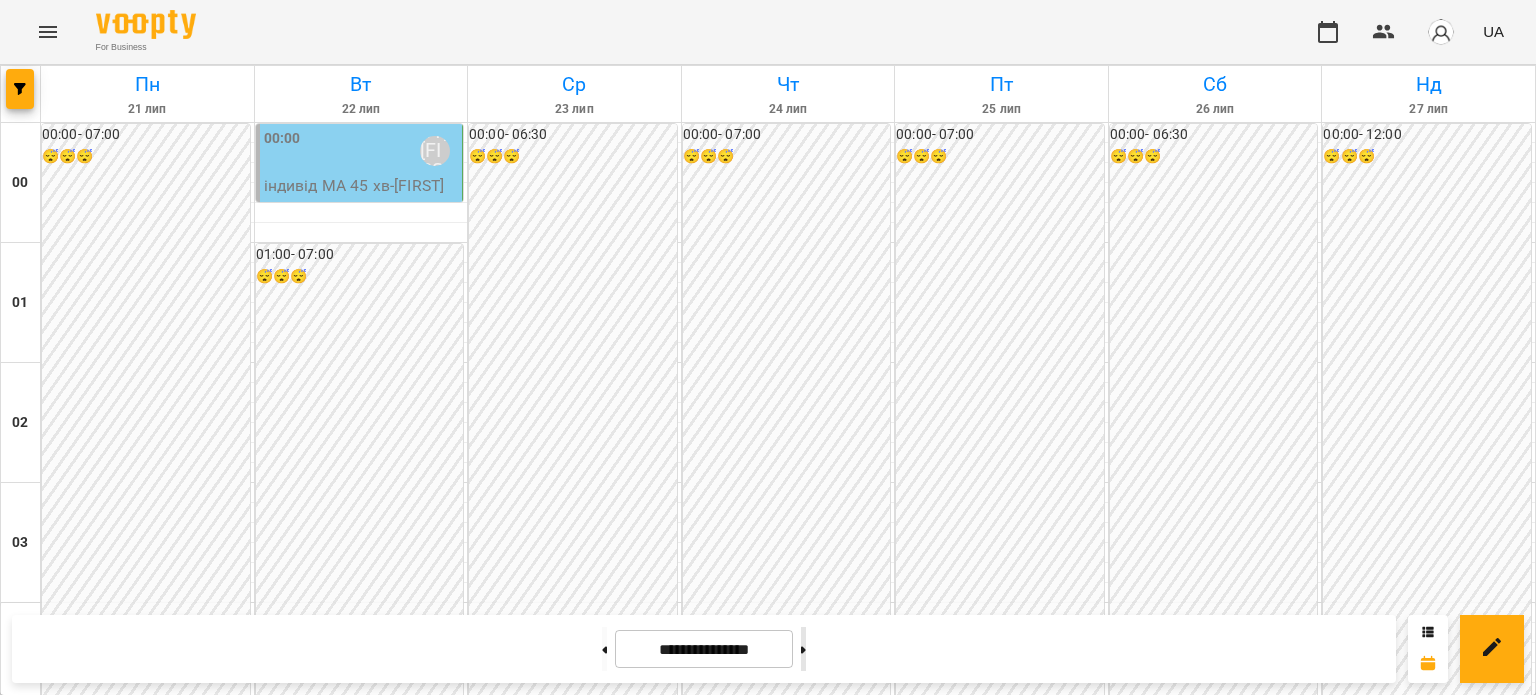 click 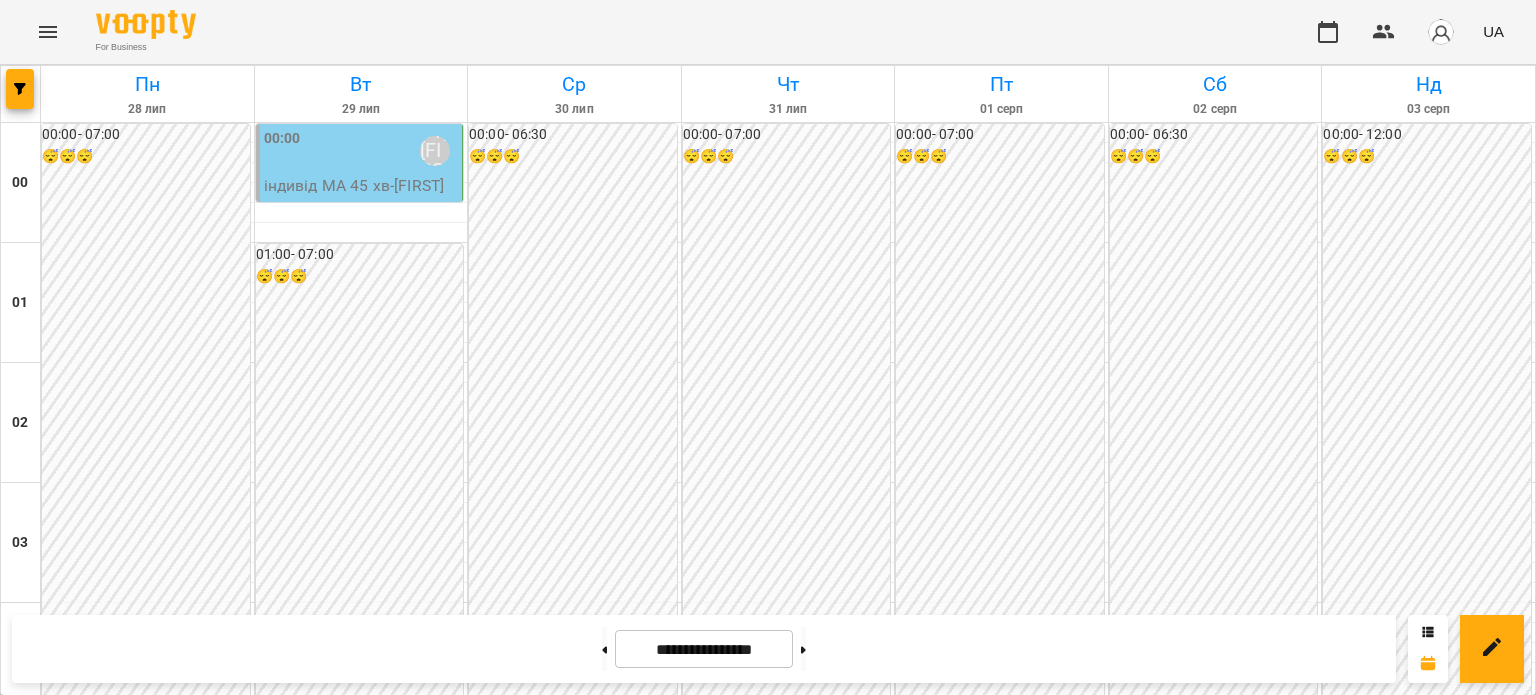 scroll, scrollTop: 2200, scrollLeft: 0, axis: vertical 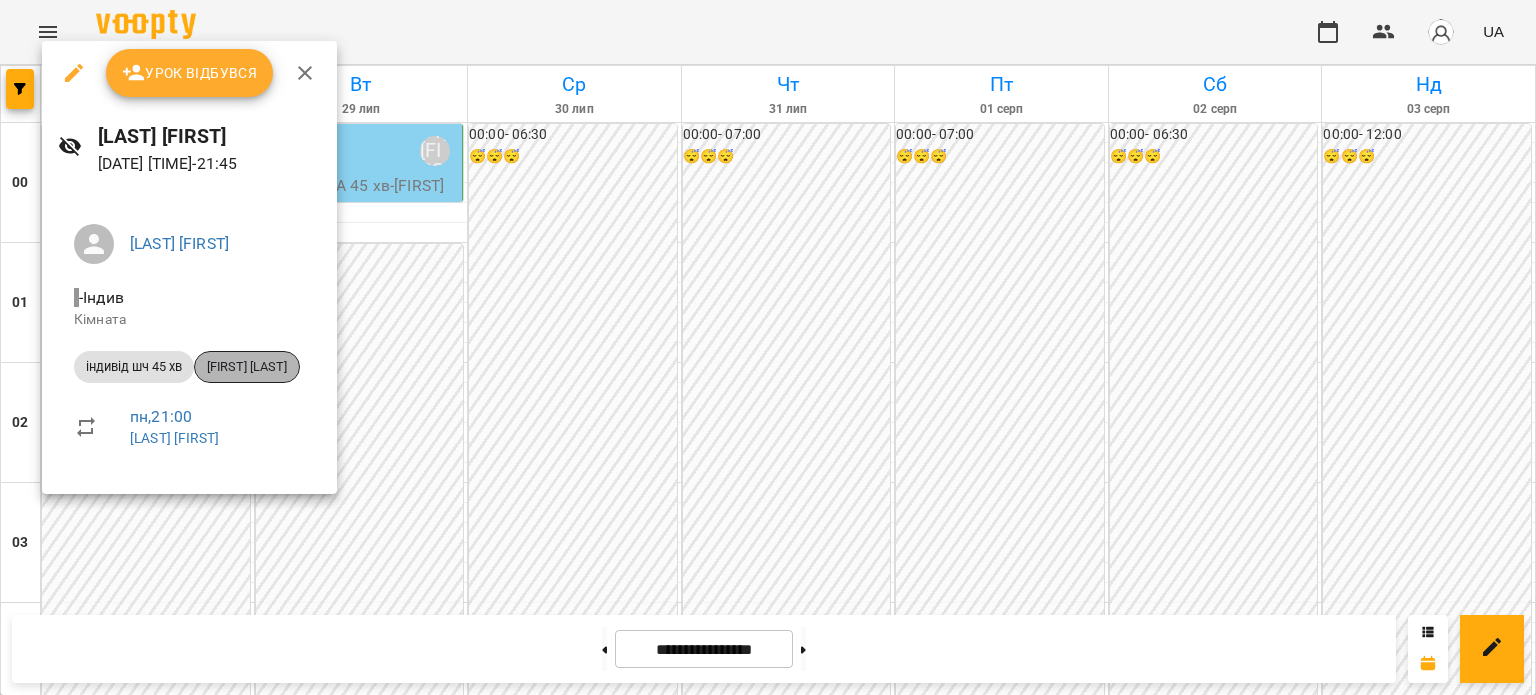 click on "[FIRST] [LAST]" at bounding box center [247, 367] 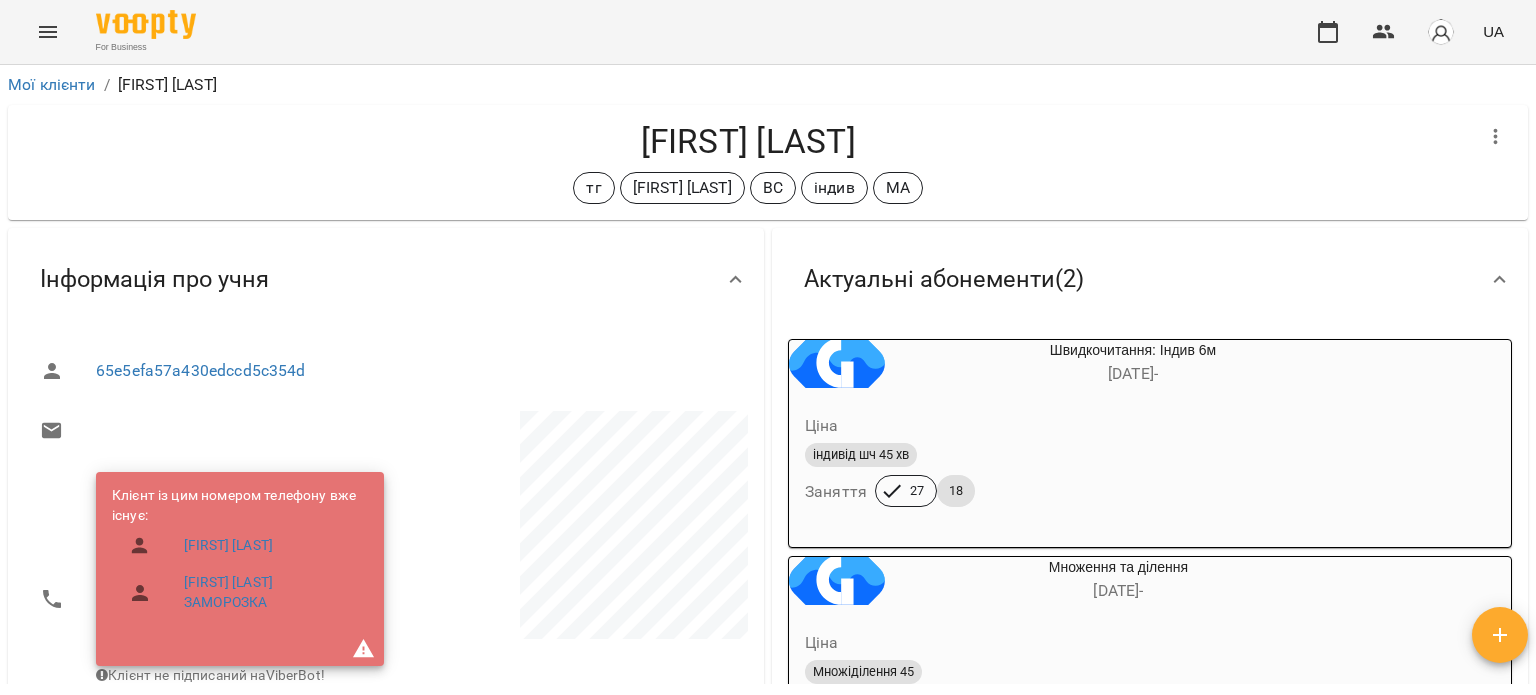 click 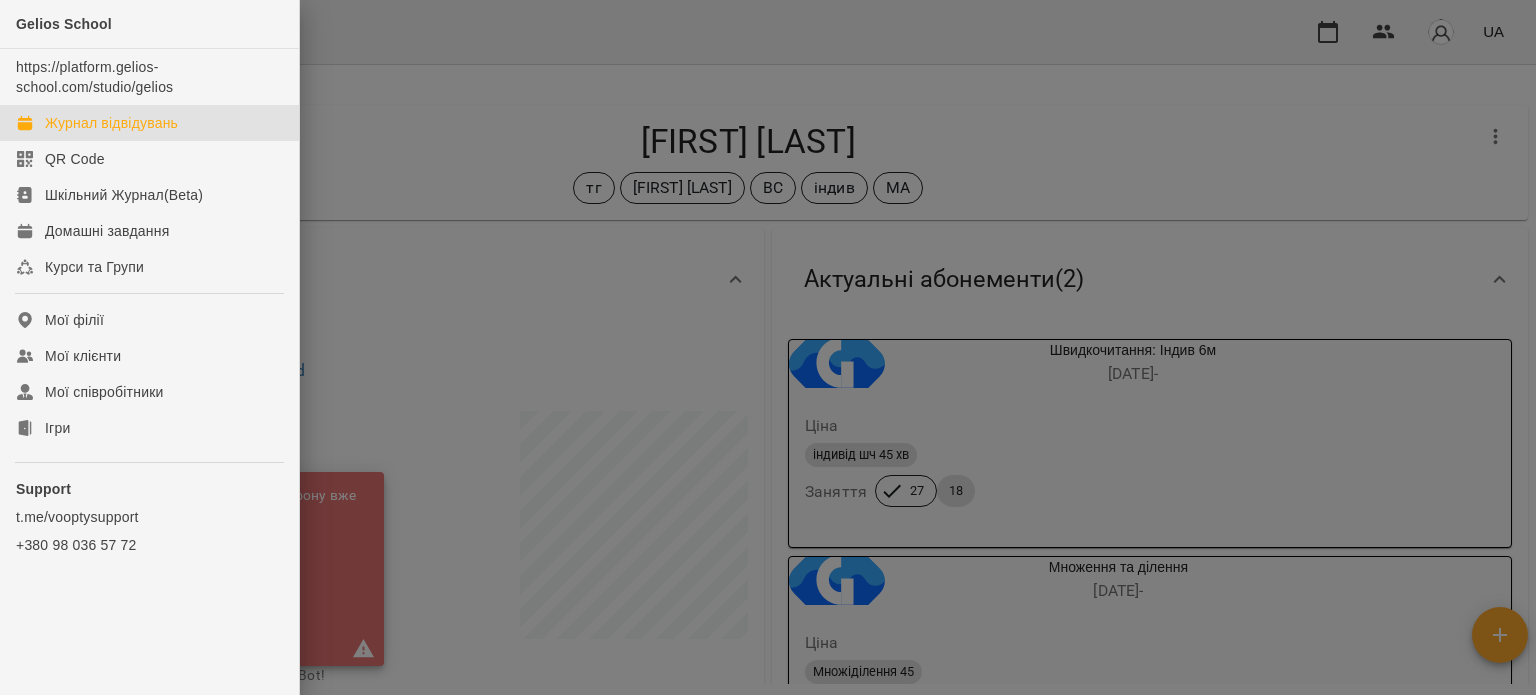 click on "Журнал відвідувань" at bounding box center [111, 123] 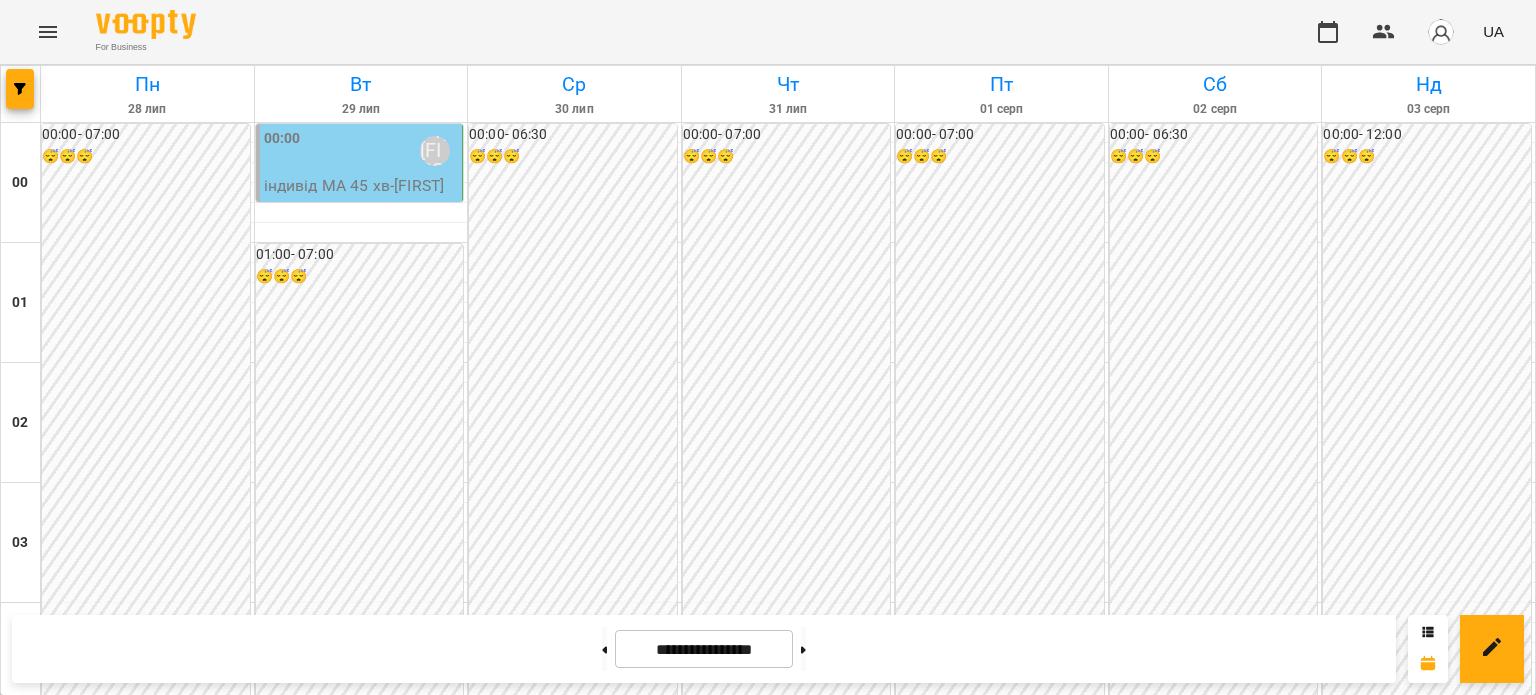 scroll, scrollTop: 2200, scrollLeft: 0, axis: vertical 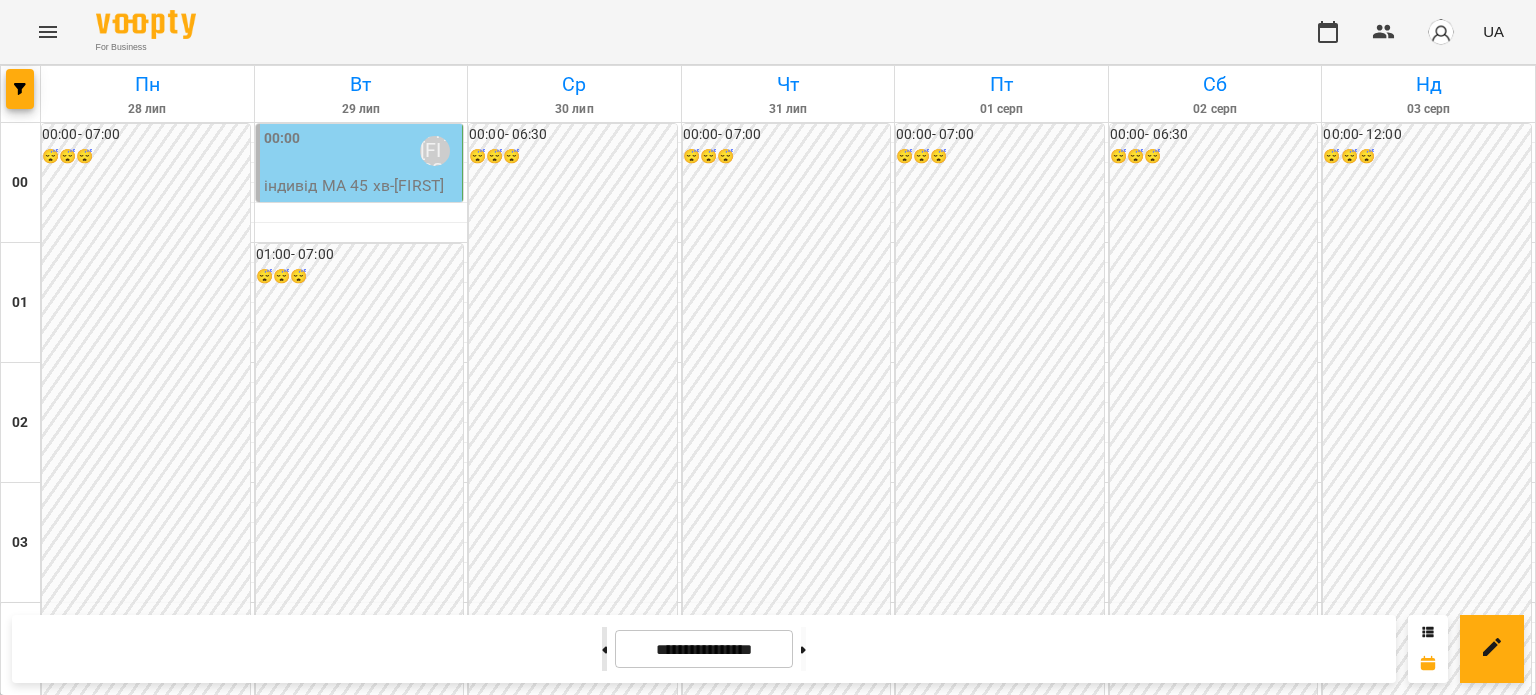 click 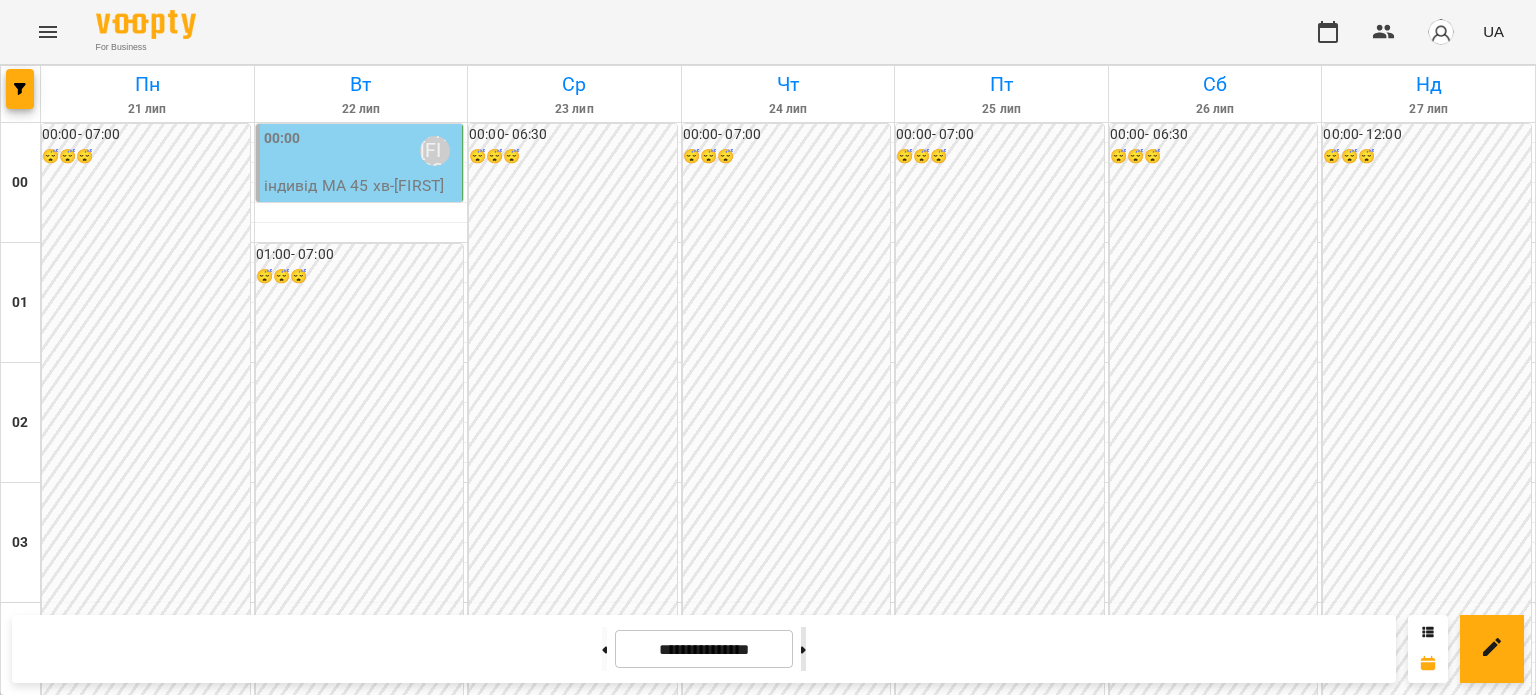click 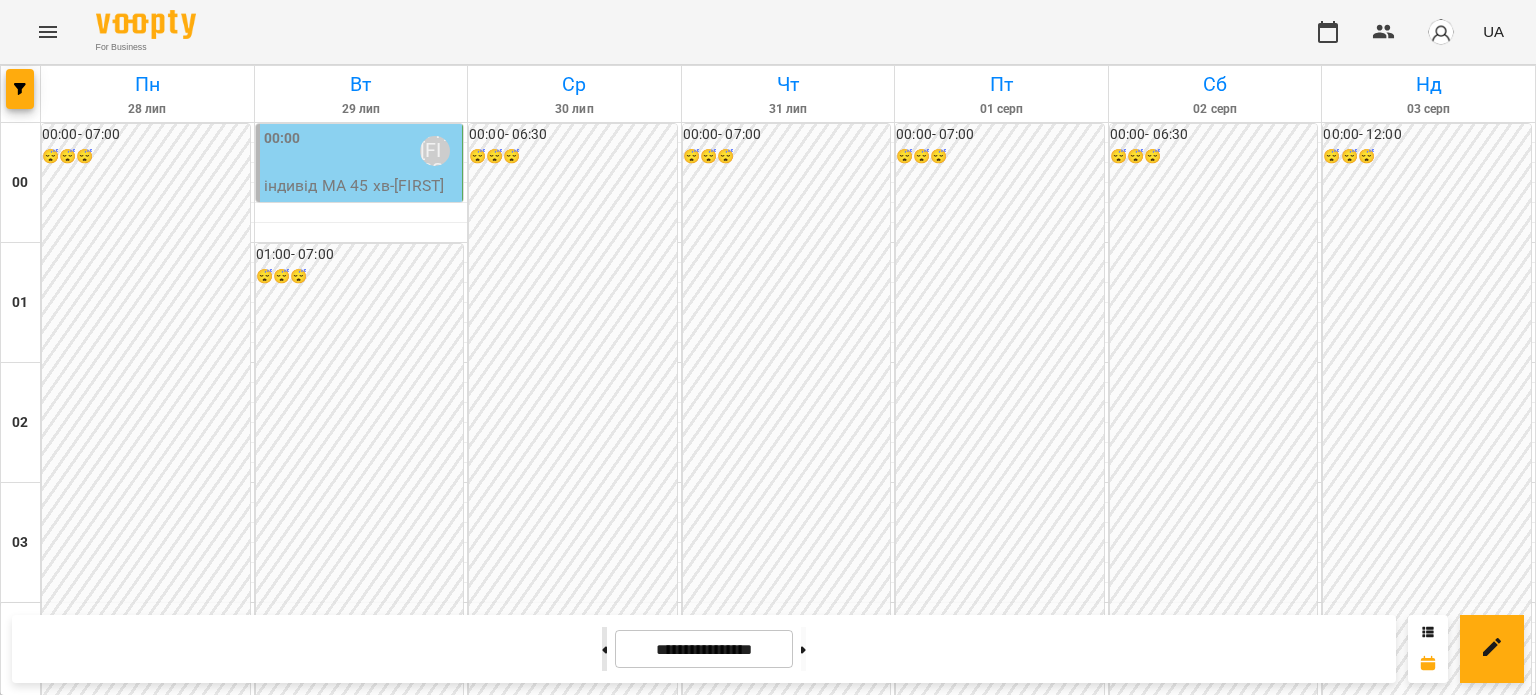click at bounding box center (604, 649) 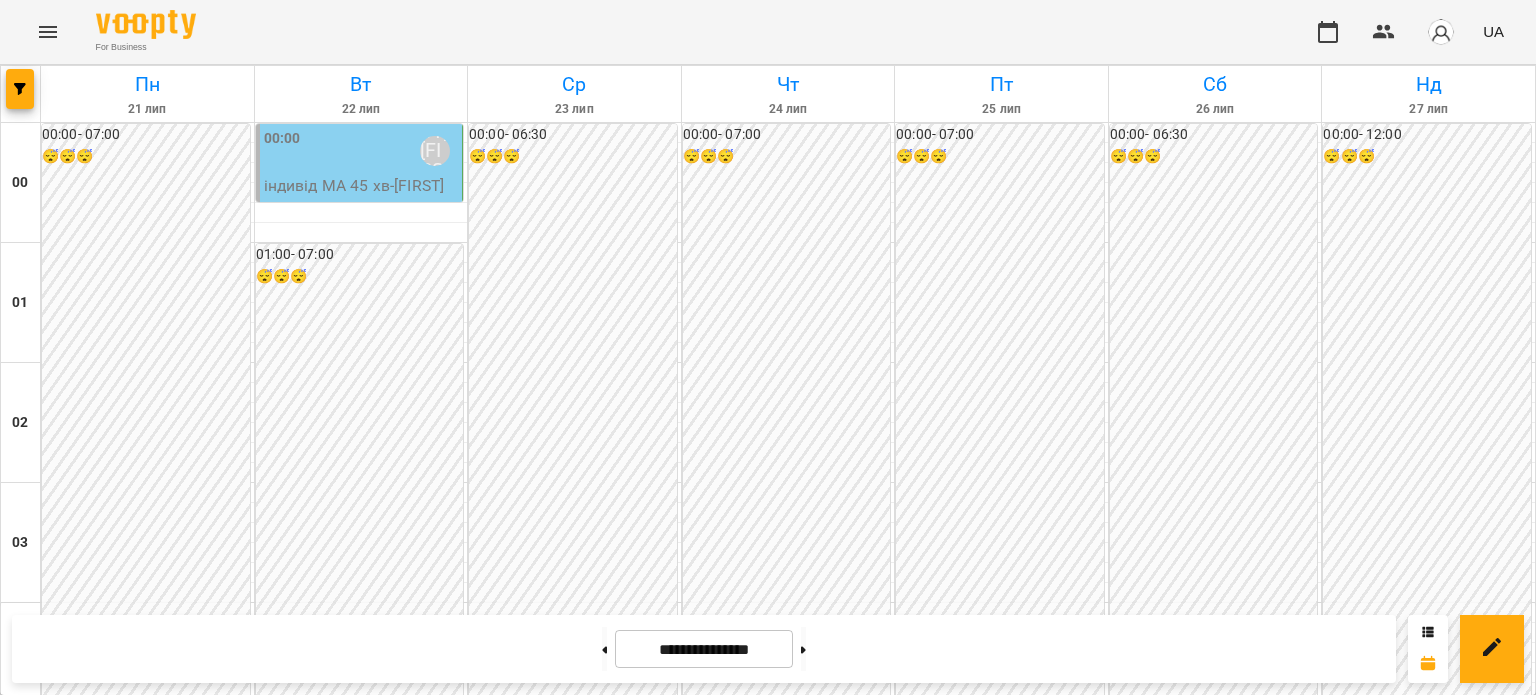 scroll, scrollTop: 2197, scrollLeft: 0, axis: vertical 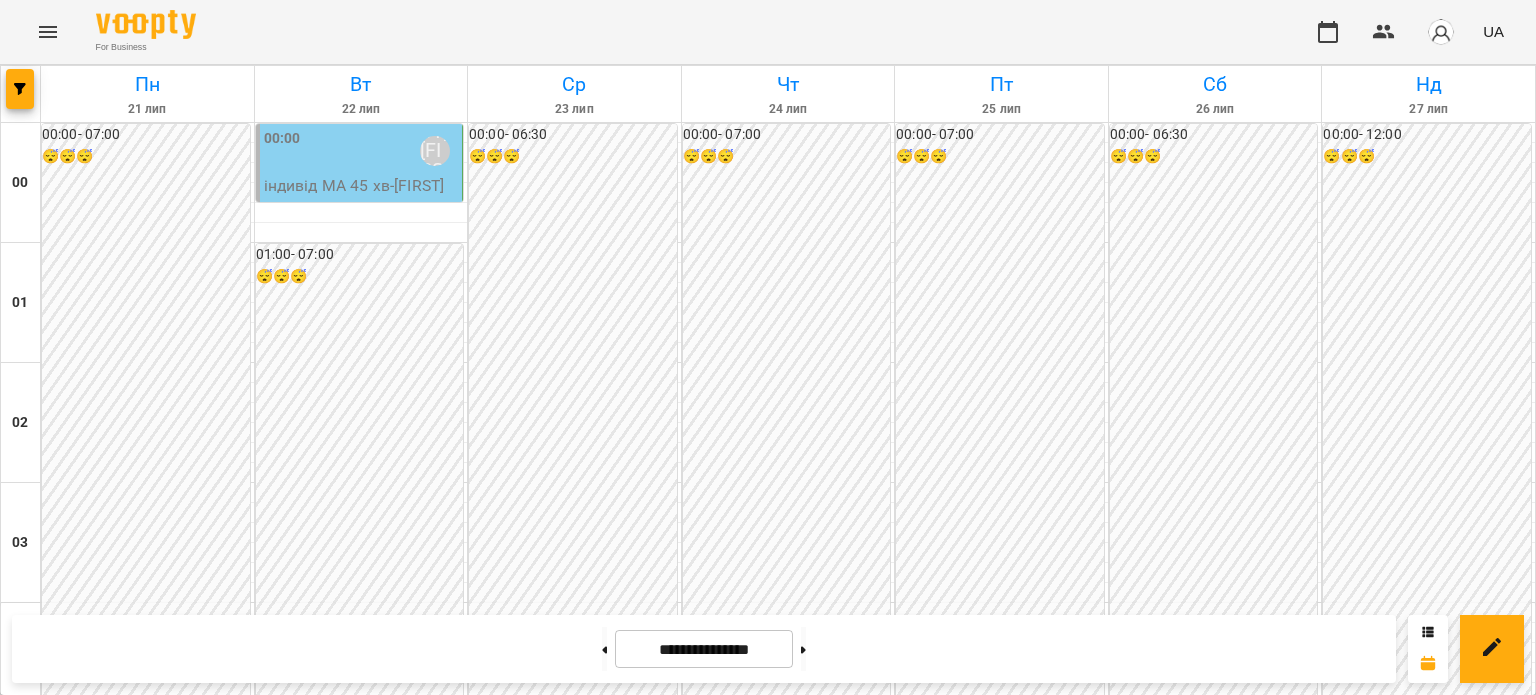 click 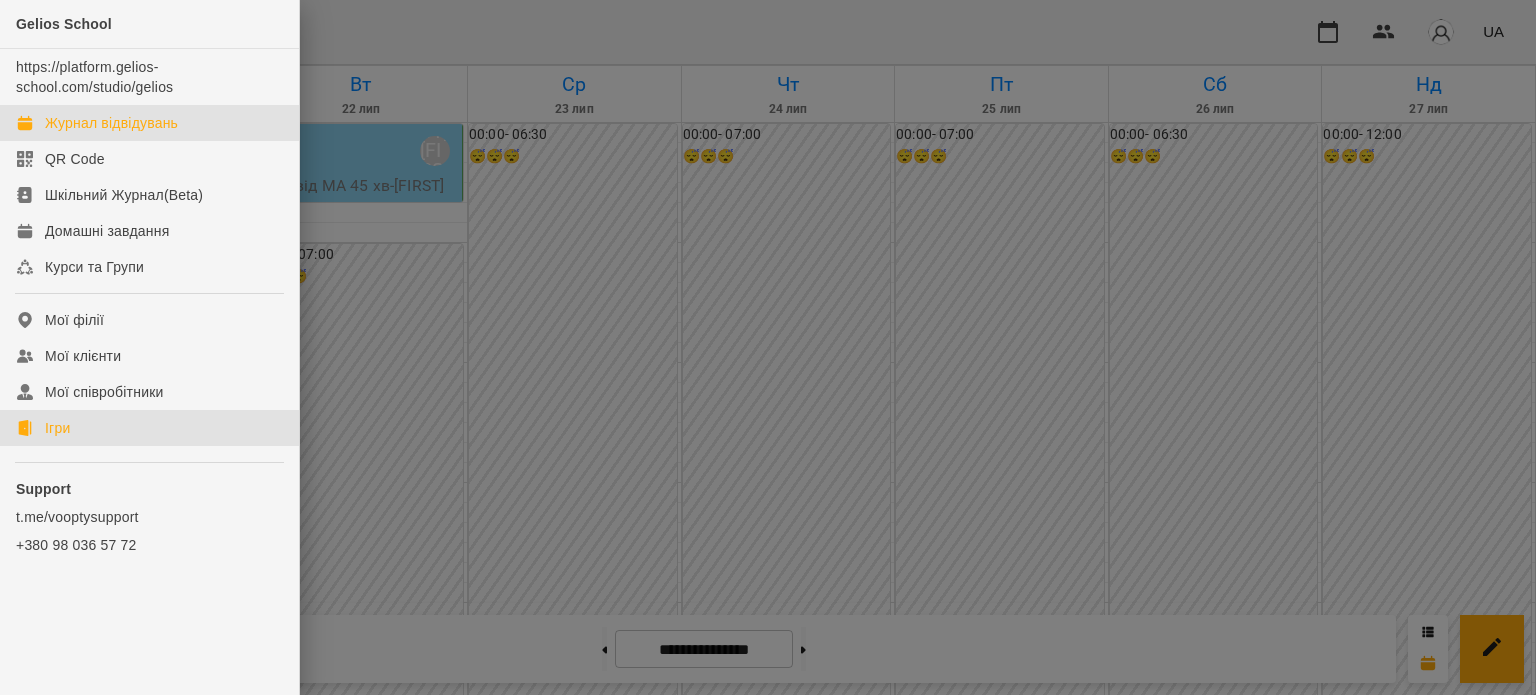 click on "Ігри" 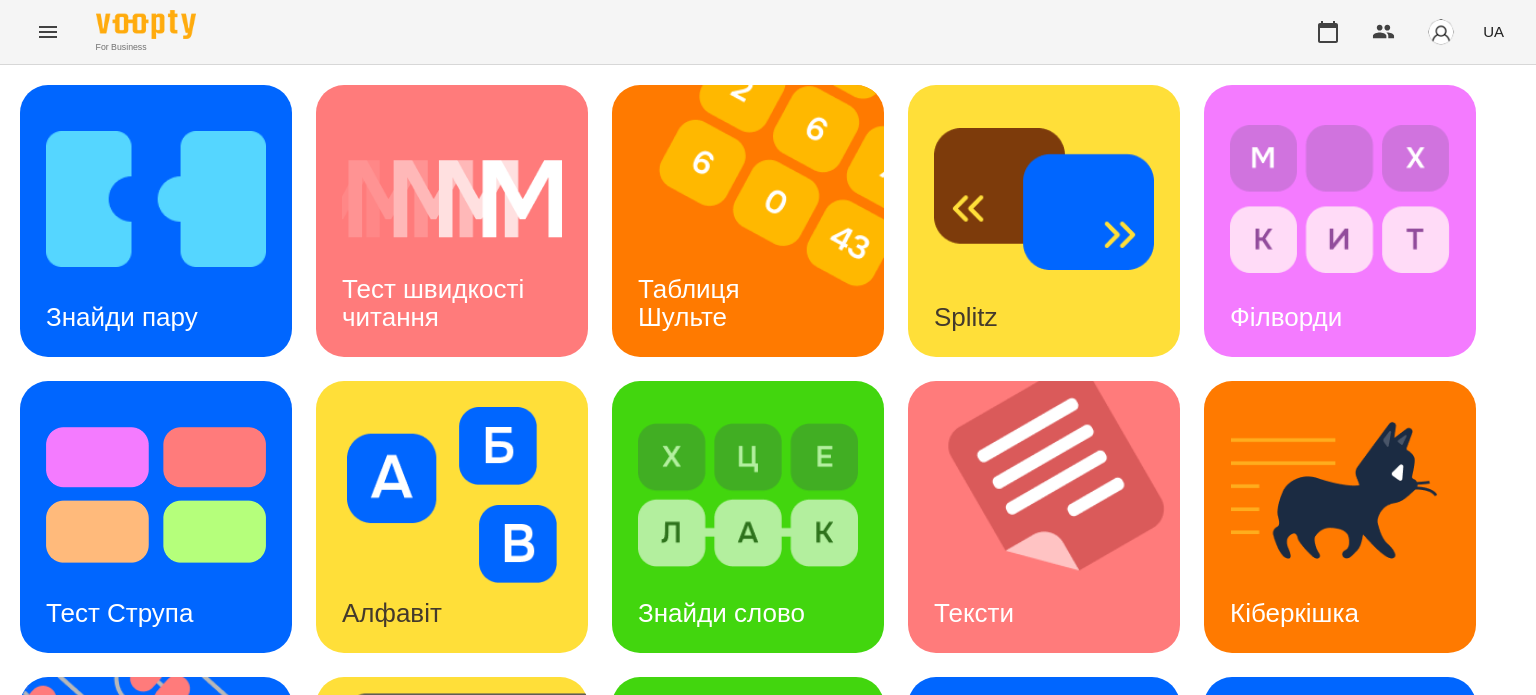 scroll, scrollTop: 569, scrollLeft: 0, axis: vertical 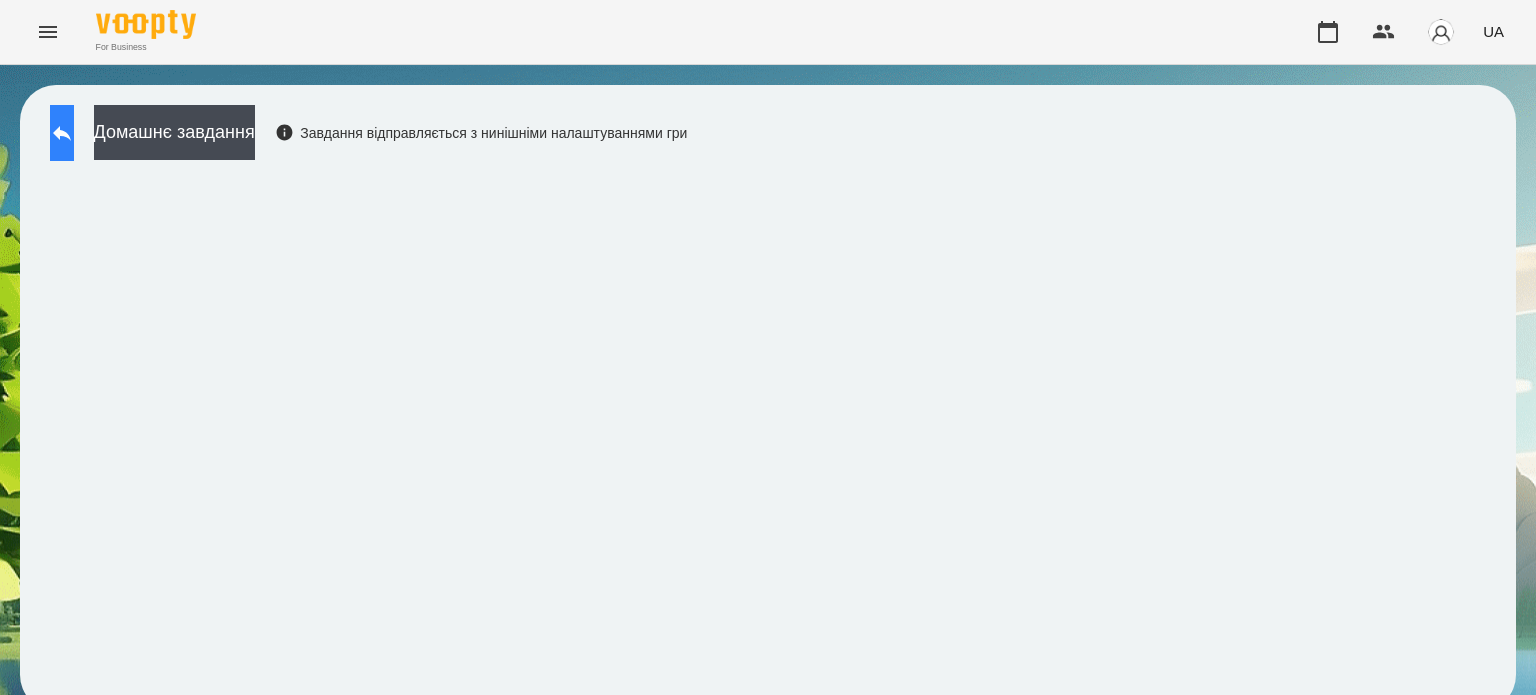 click at bounding box center (62, 133) 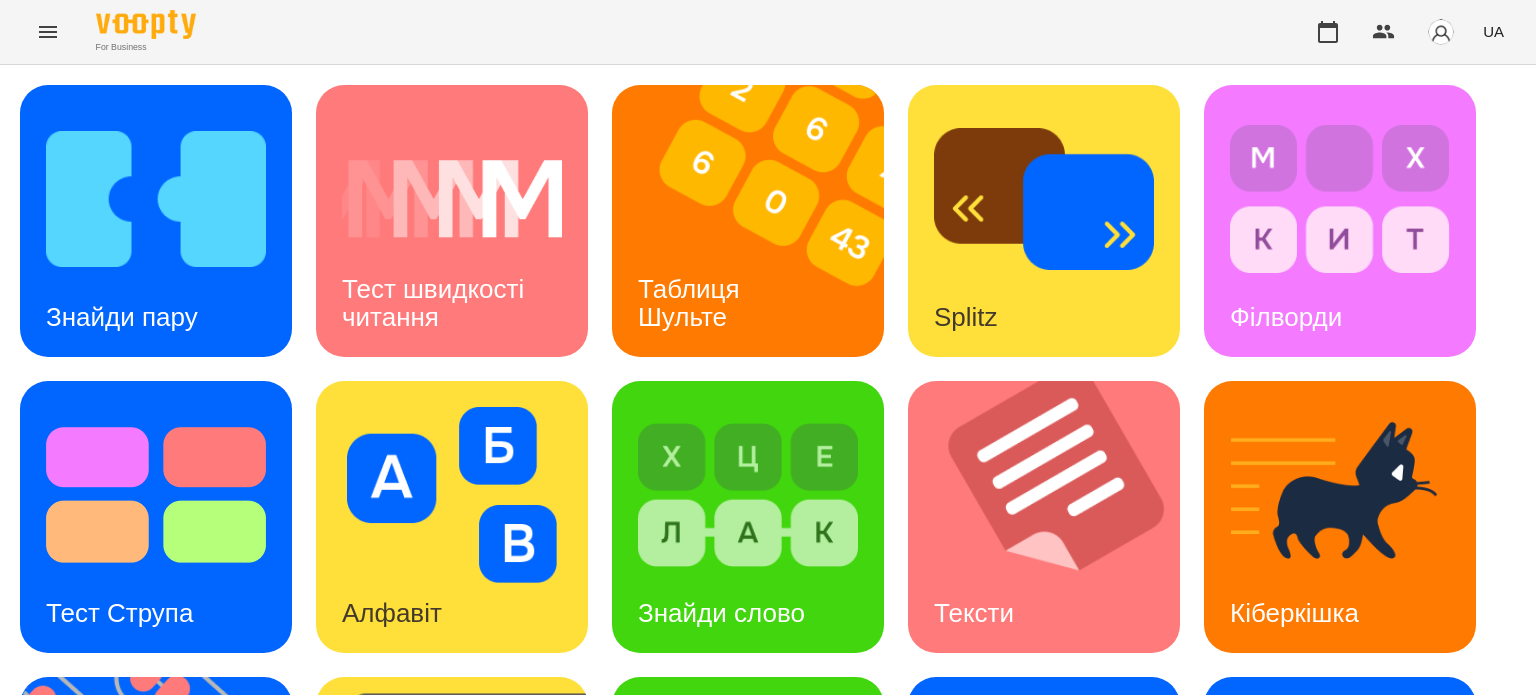 scroll, scrollTop: 569, scrollLeft: 0, axis: vertical 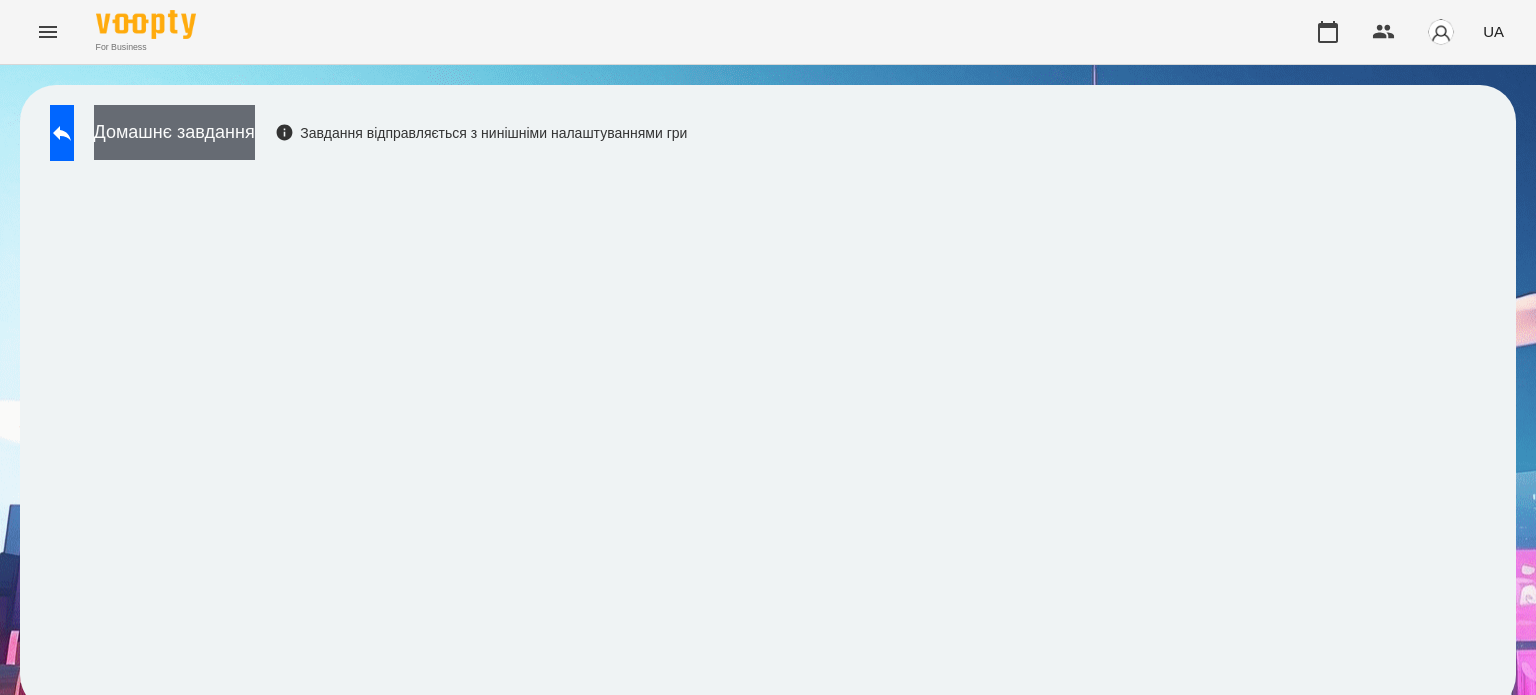 click on "Домашнє завдання" at bounding box center [174, 132] 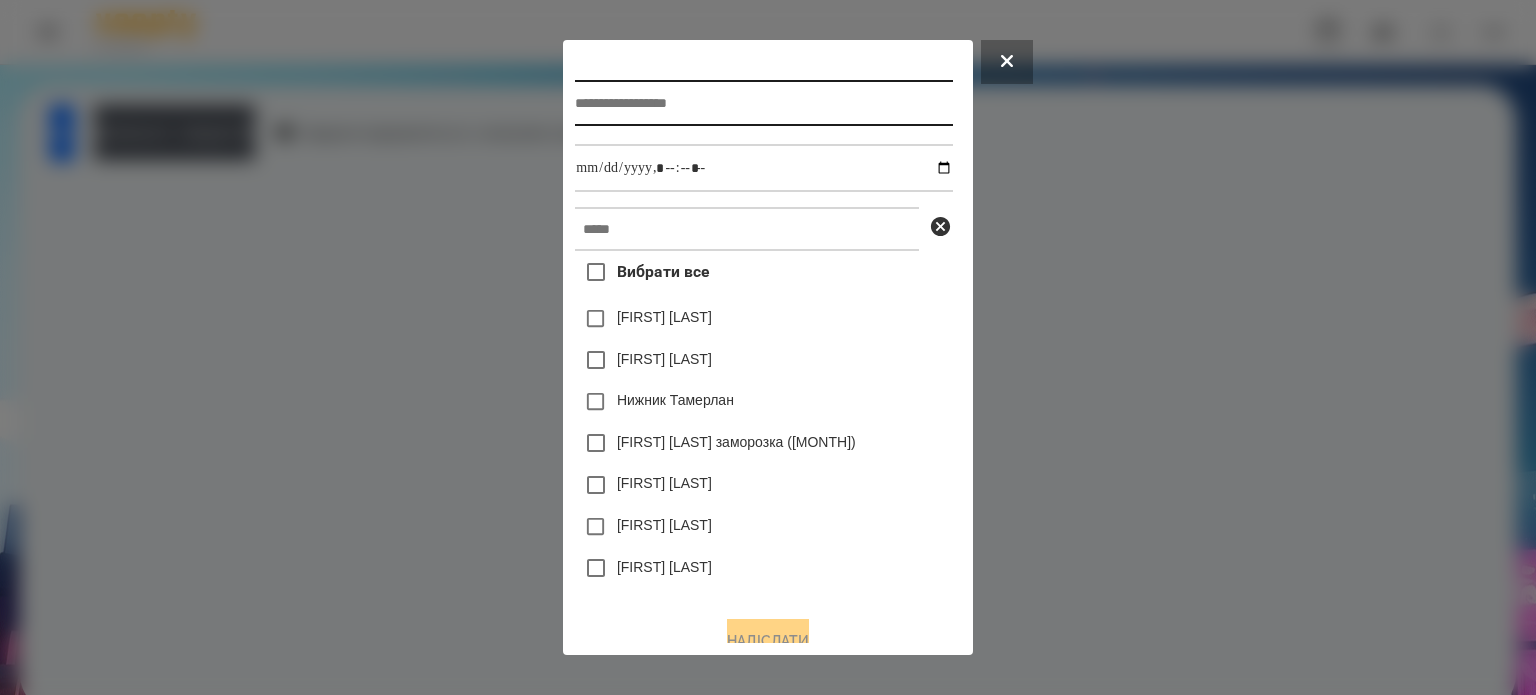 click at bounding box center [763, 103] 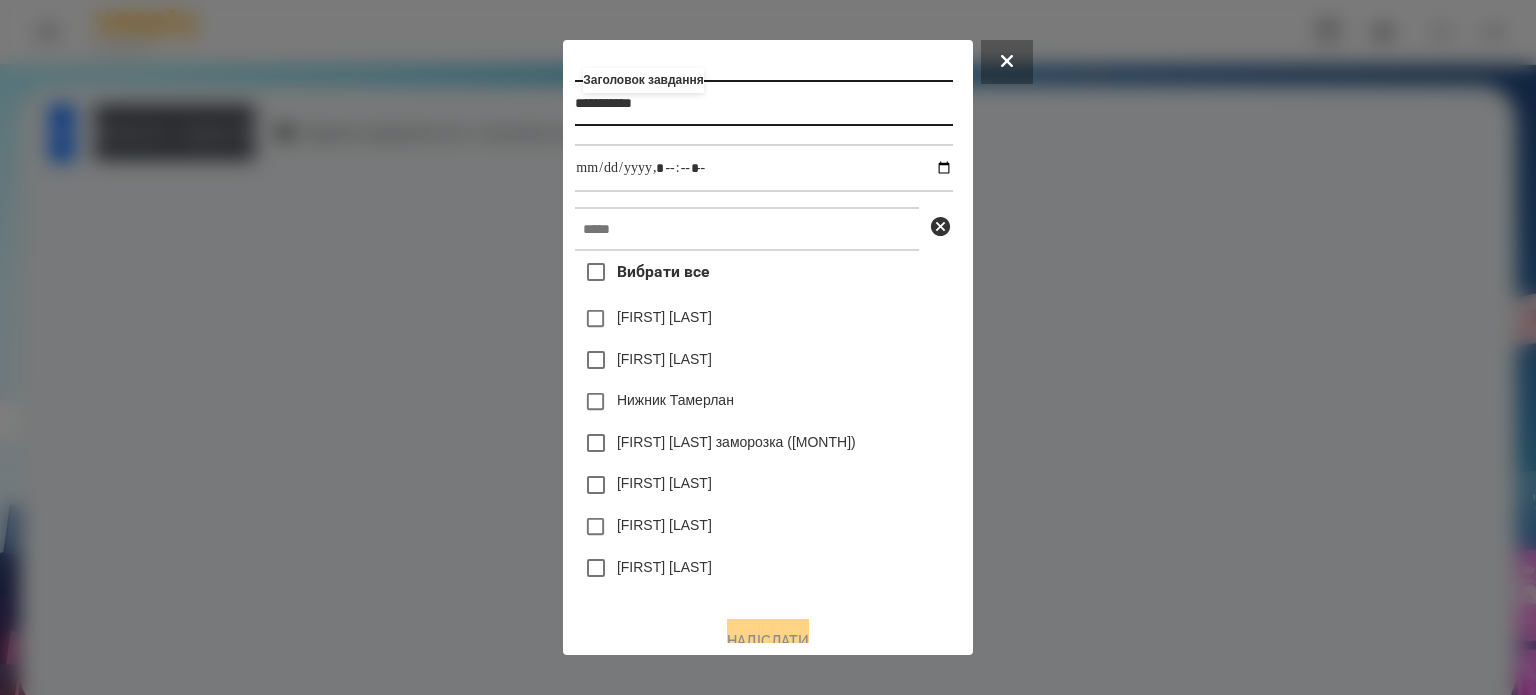 type on "**********" 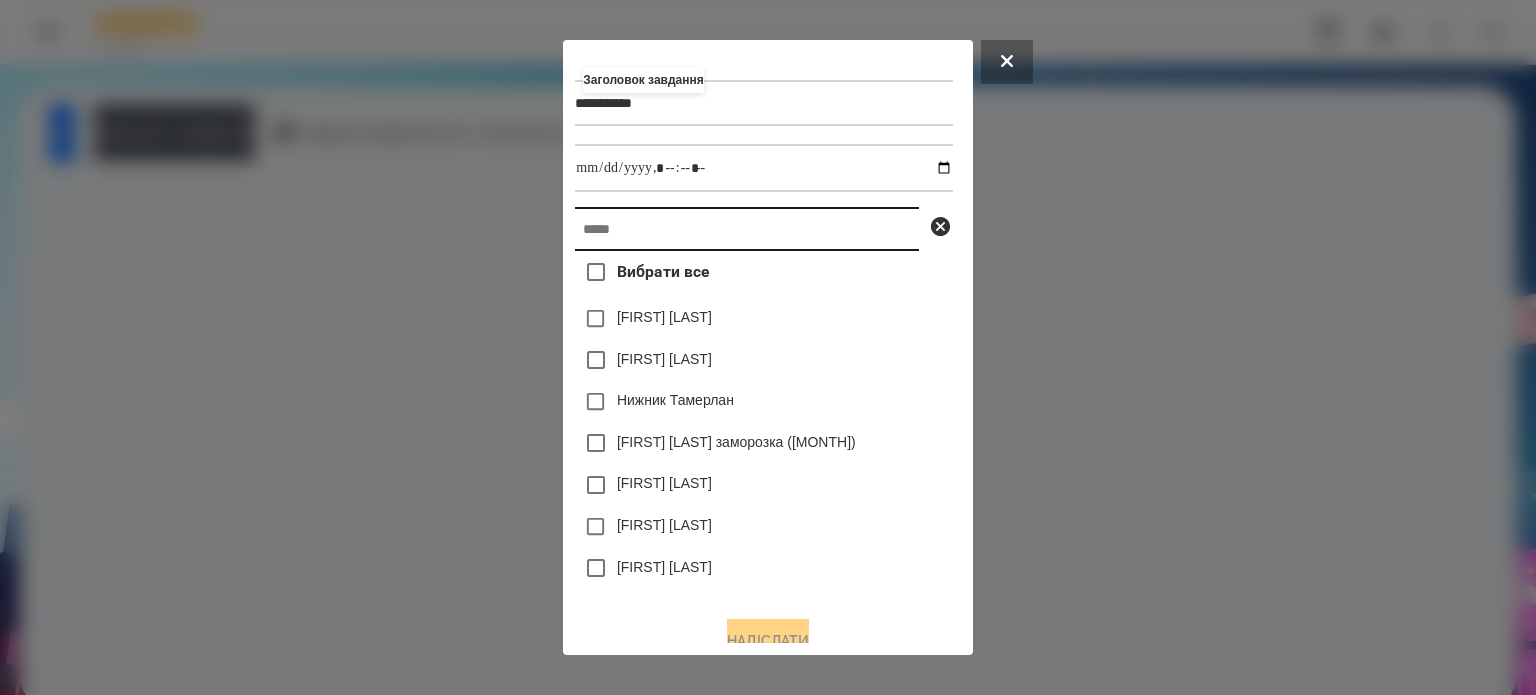 click at bounding box center (747, 229) 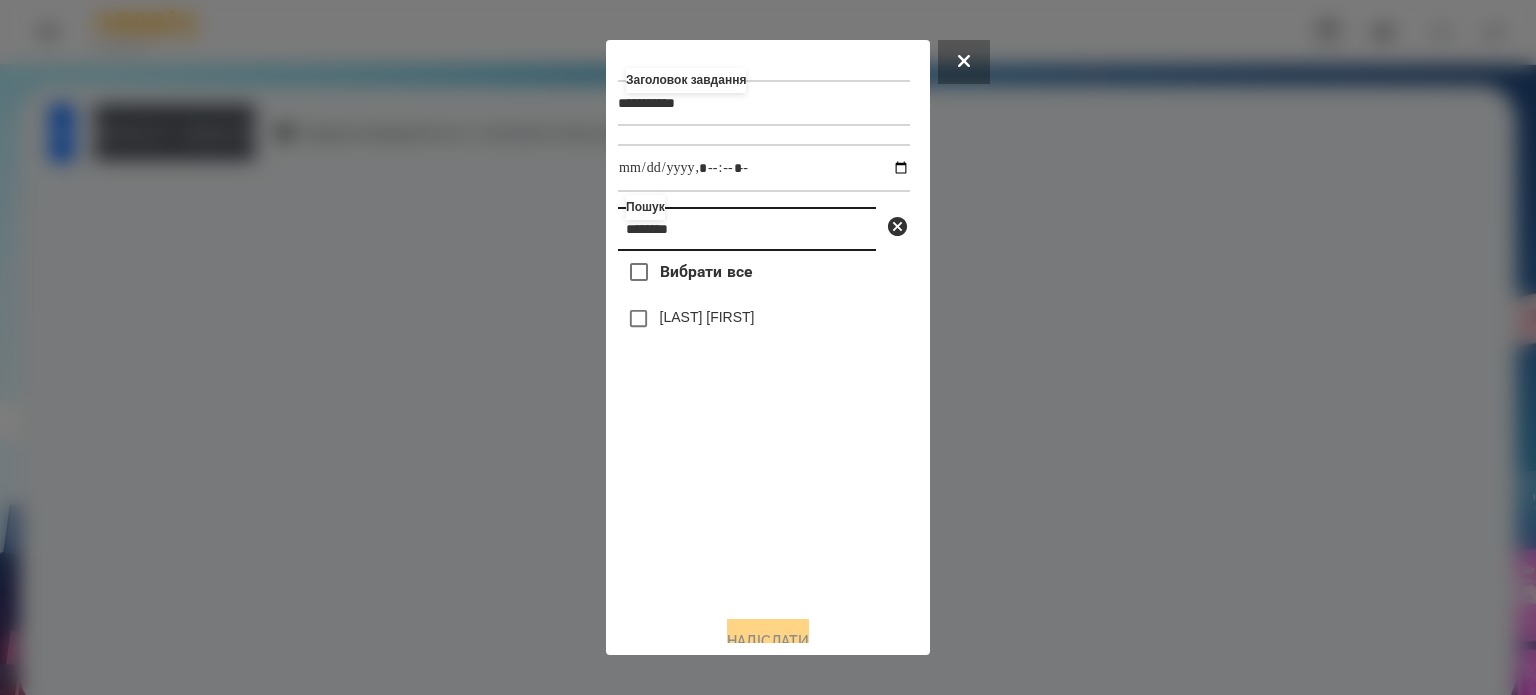 type on "********" 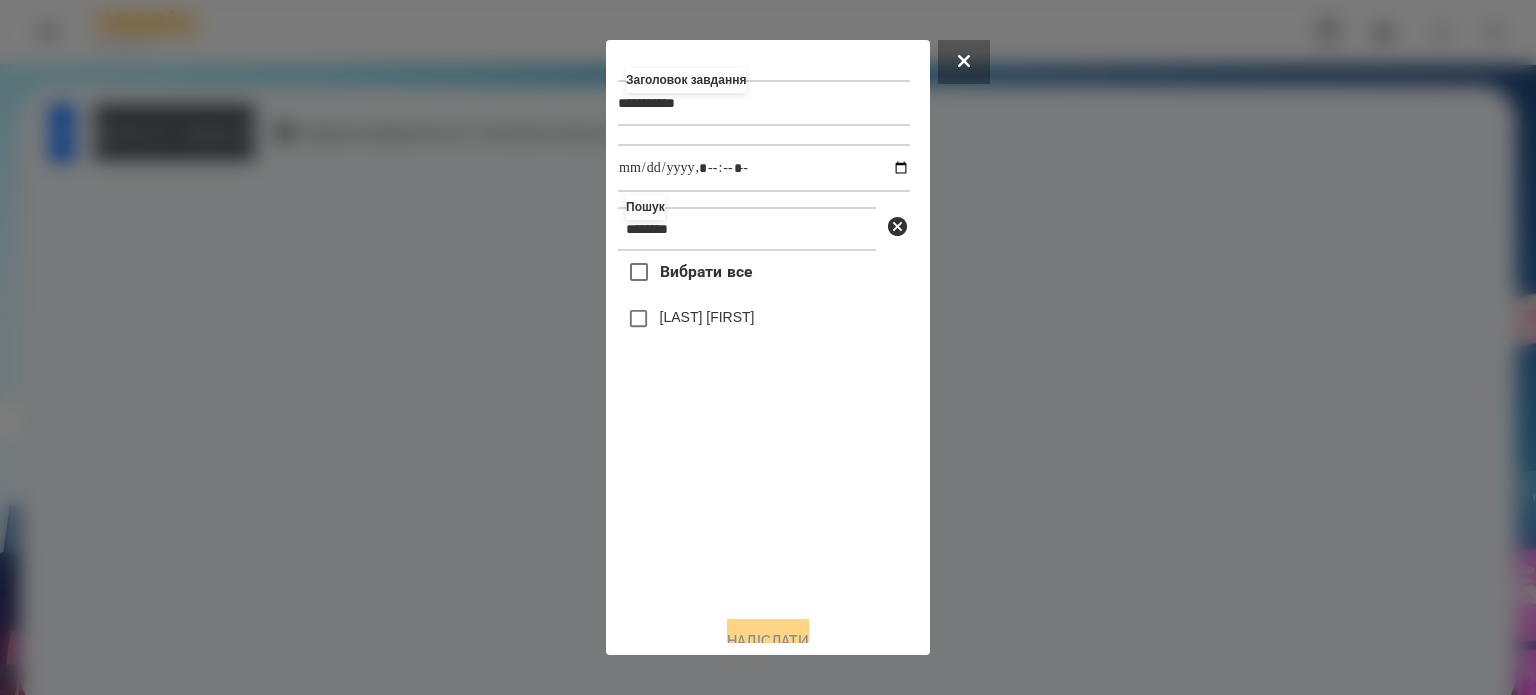 click on "[LAST] [FIRST]" at bounding box center [707, 317] 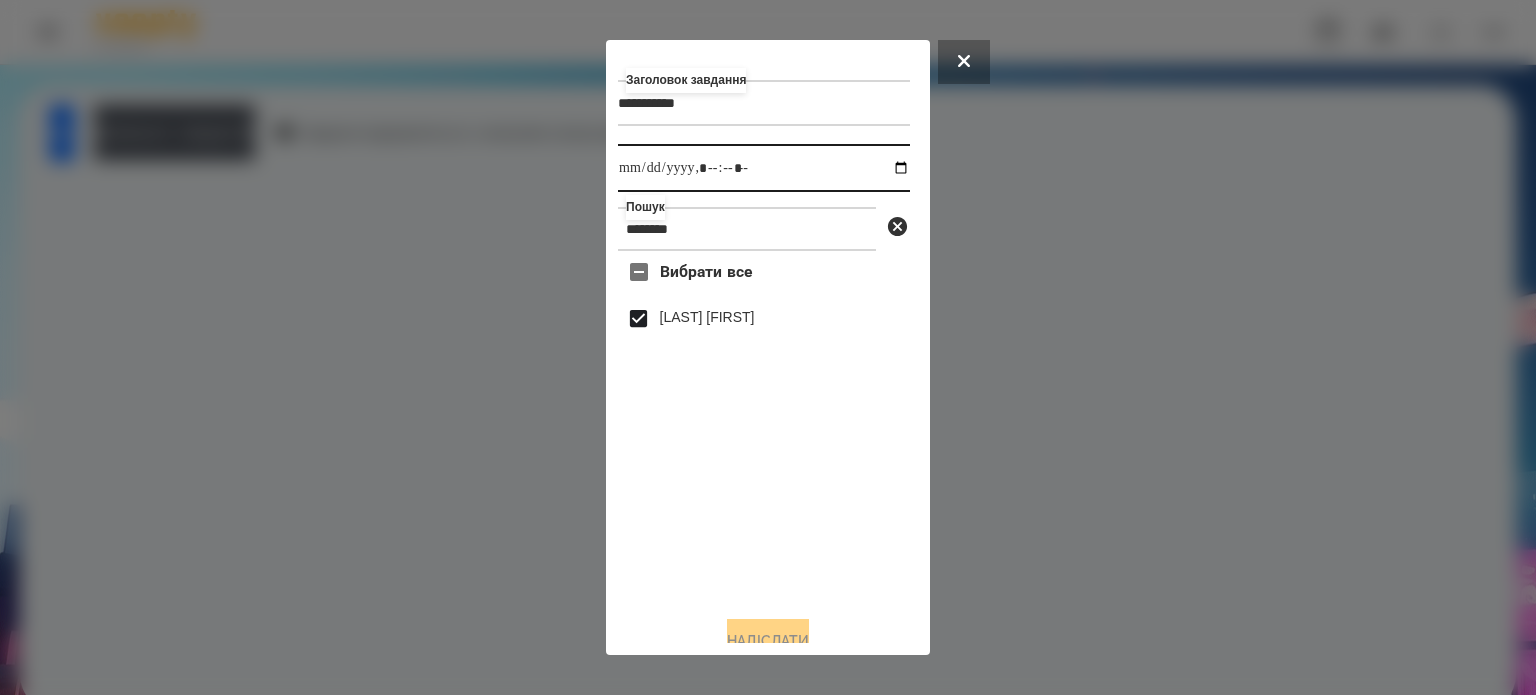 click at bounding box center [764, 168] 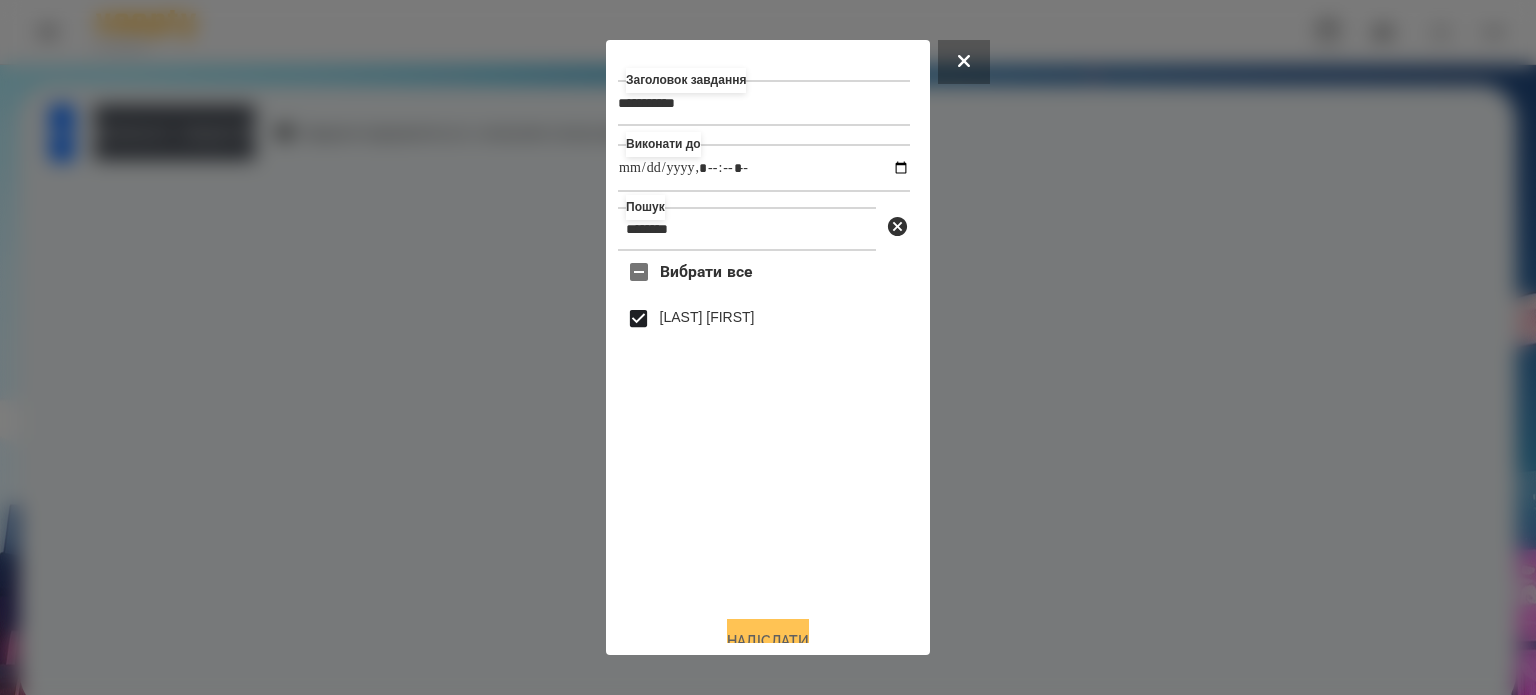 type on "**********" 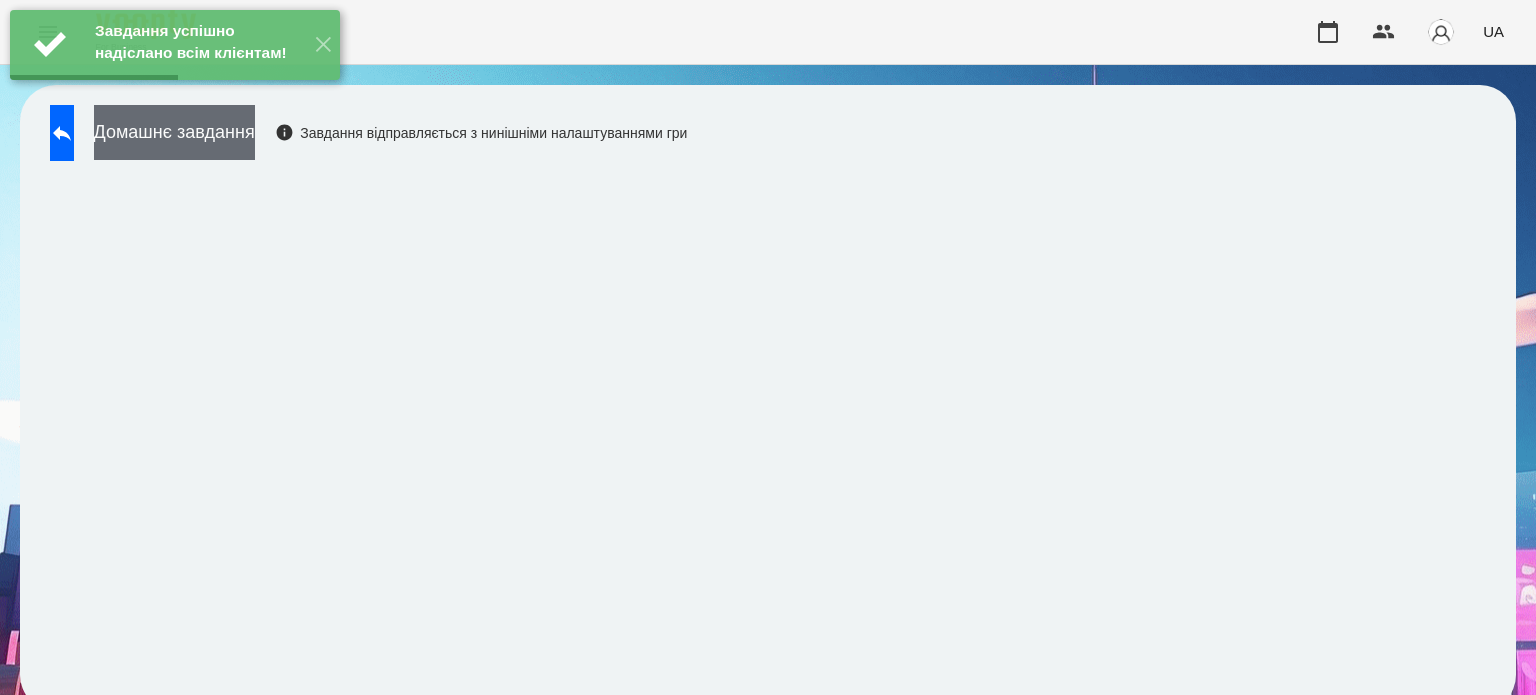 click on "Домашнє завдання" at bounding box center (174, 132) 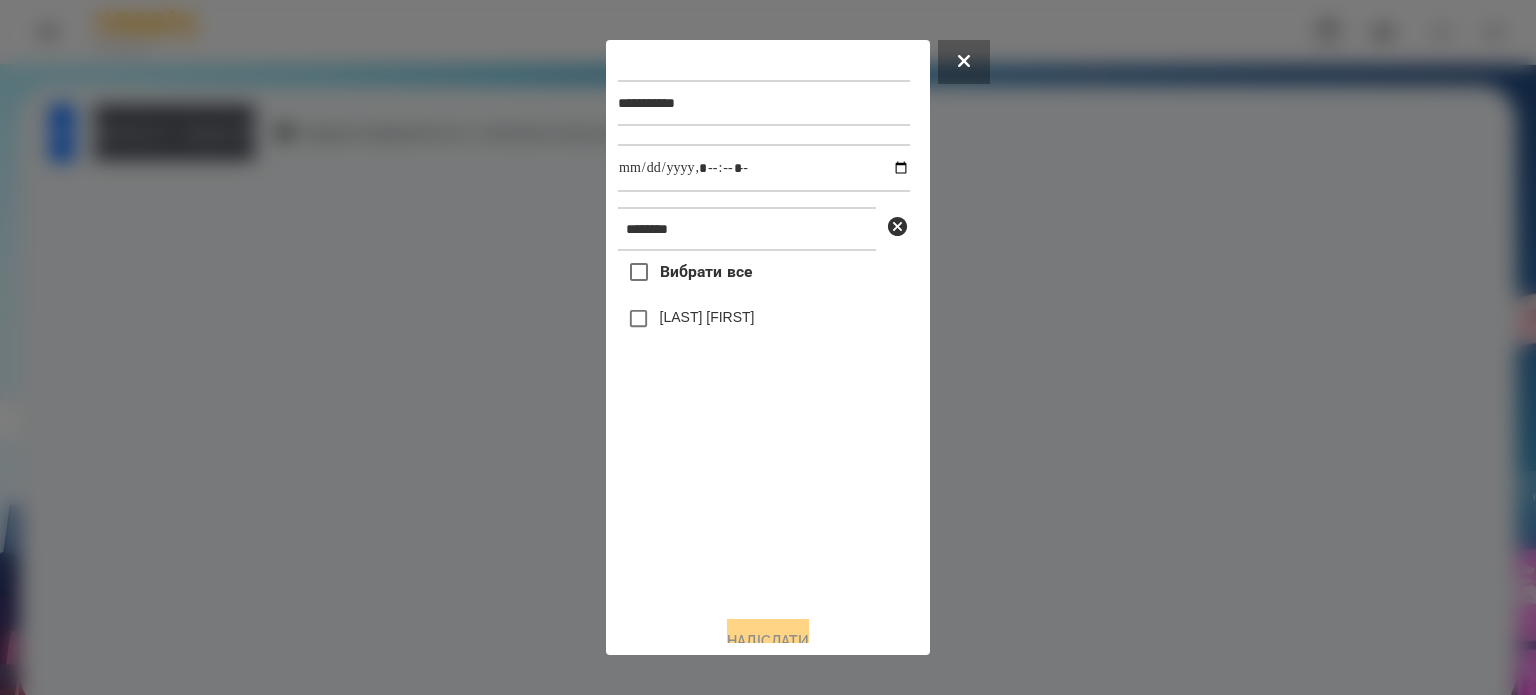 click on "[LAST] [FIRST]" at bounding box center [707, 317] 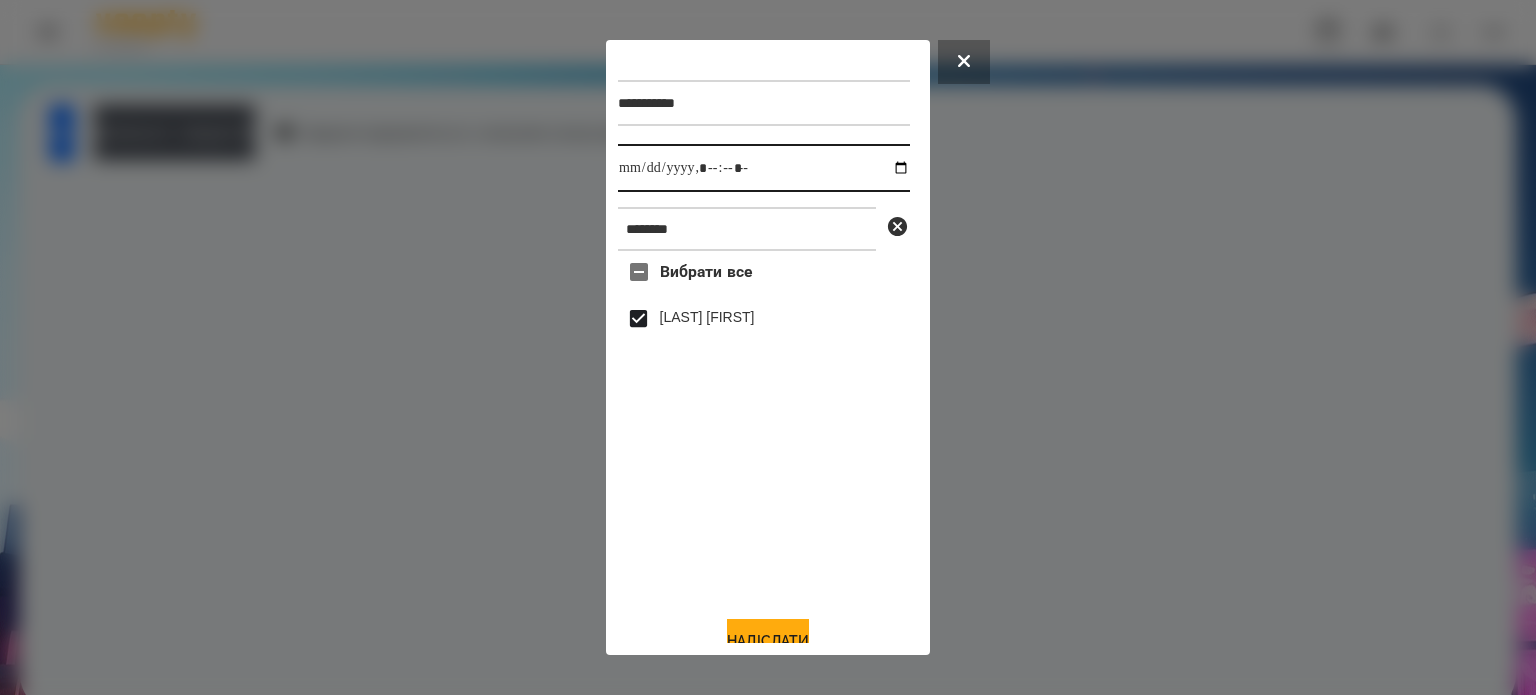 click at bounding box center [764, 168] 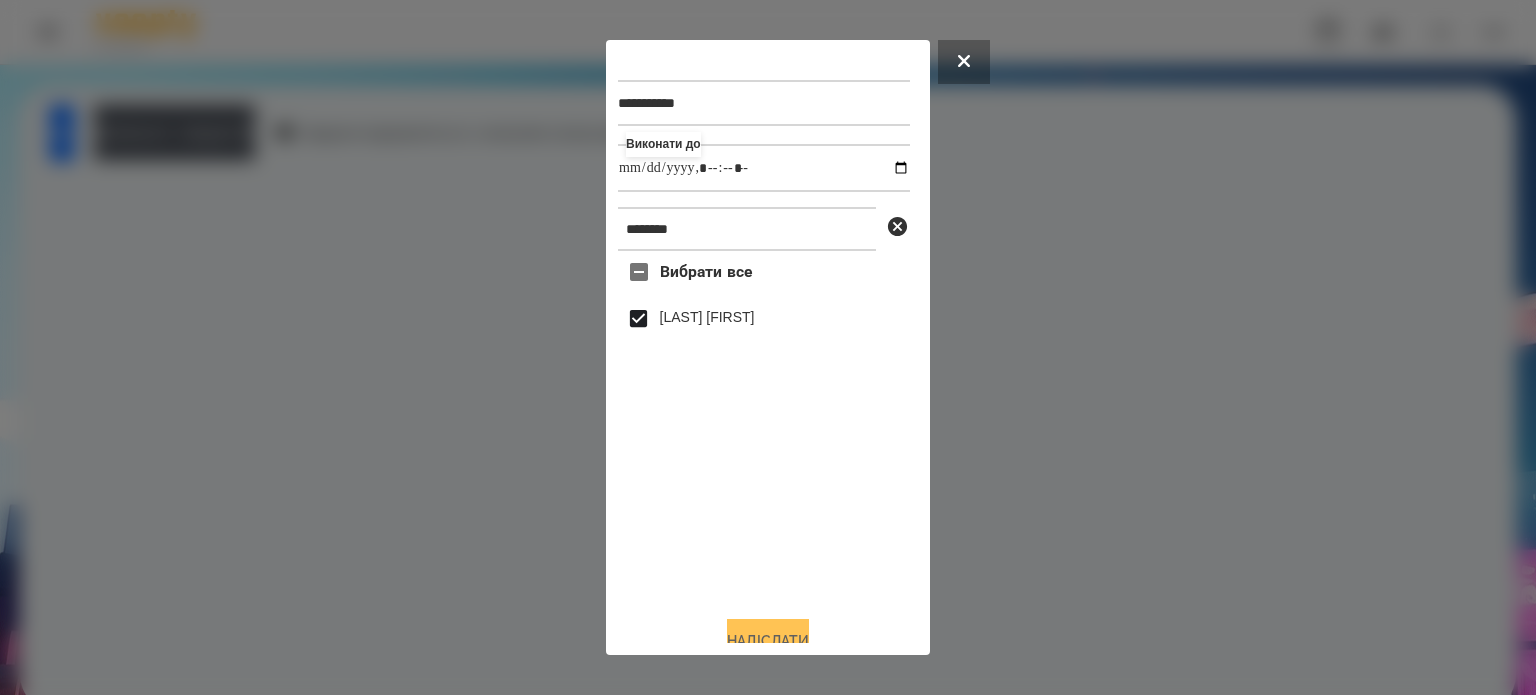 type on "**********" 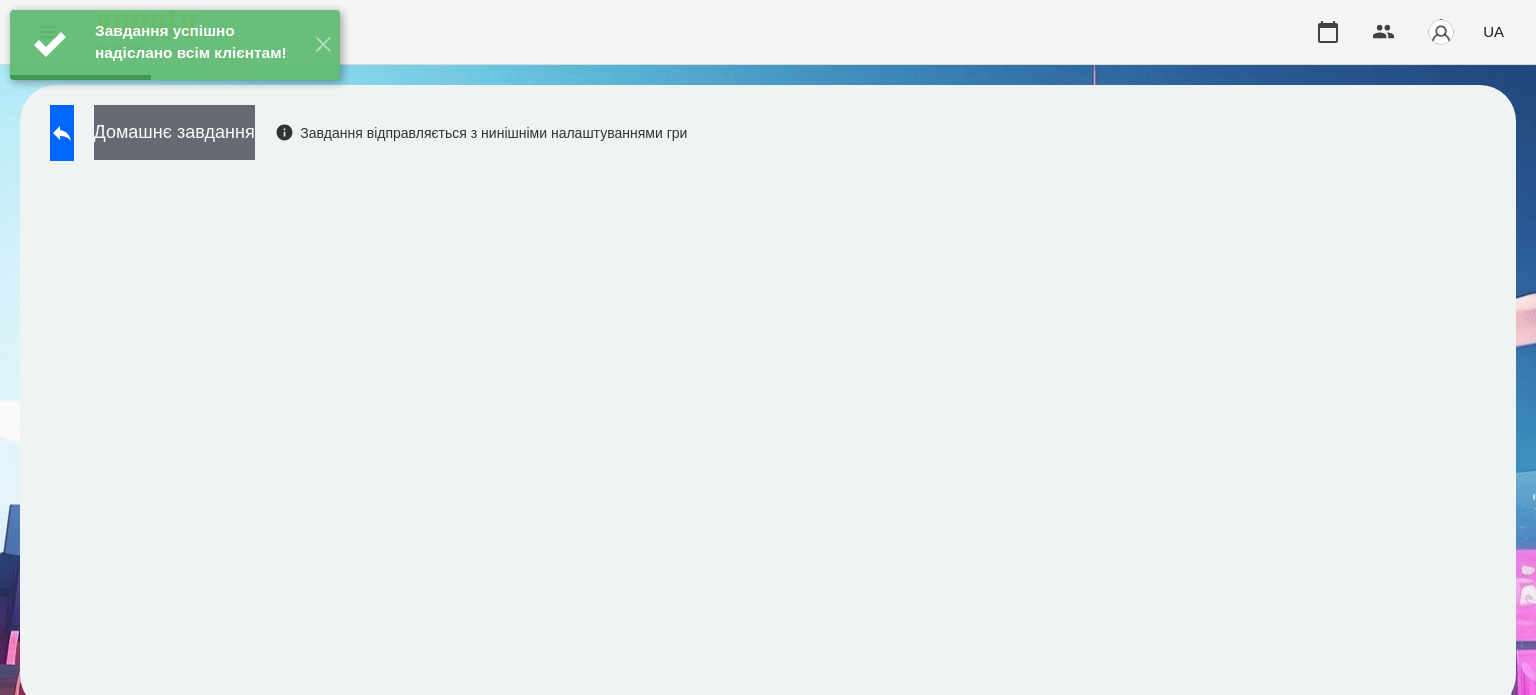click on "Домашнє завдання" at bounding box center (174, 132) 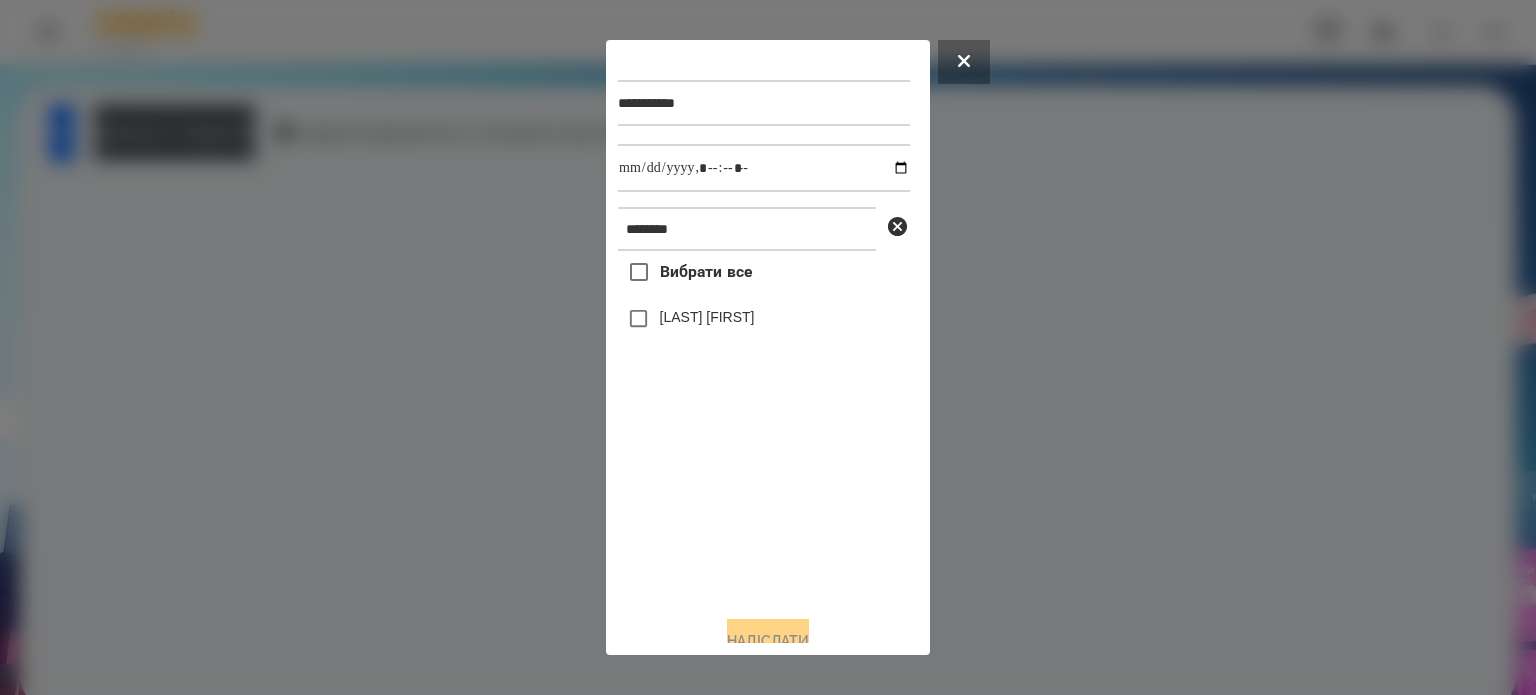 click on "[LAST] [FIRST]" at bounding box center [707, 317] 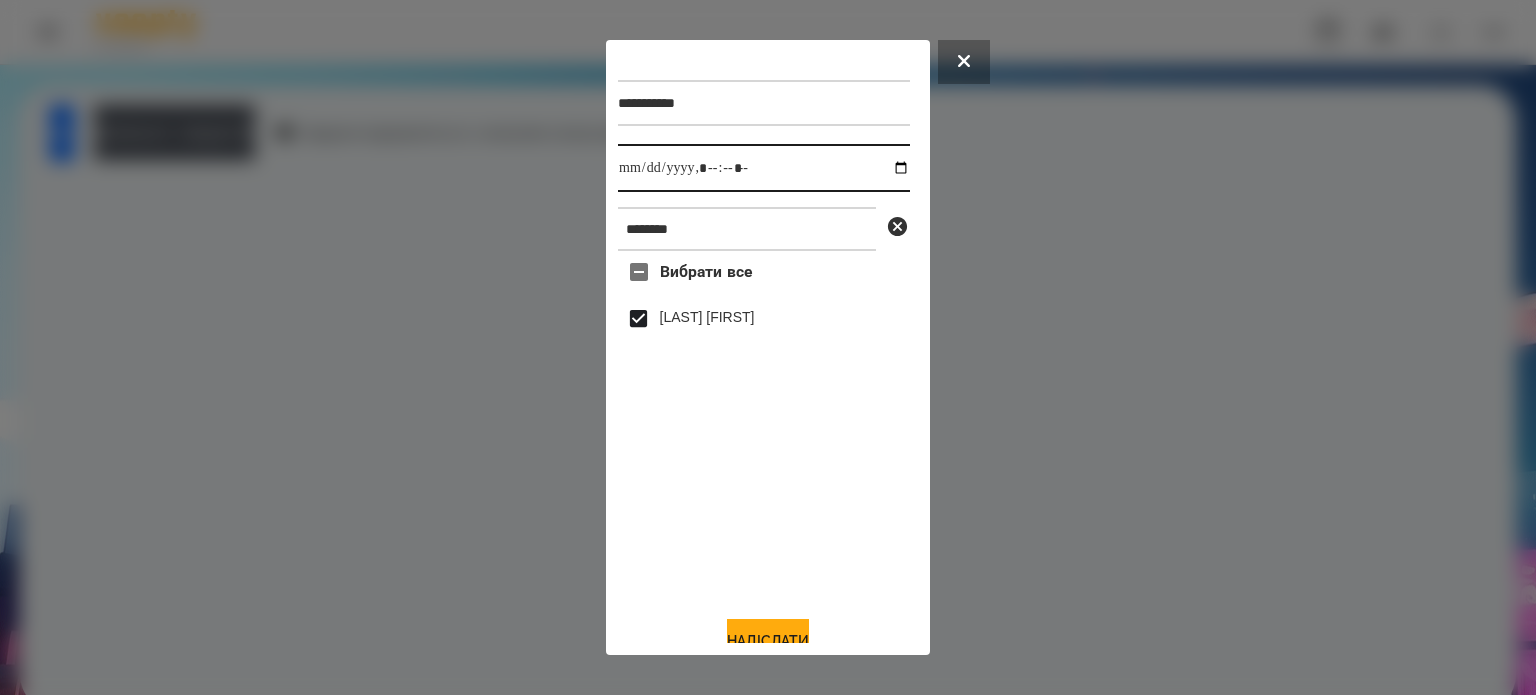click at bounding box center [764, 168] 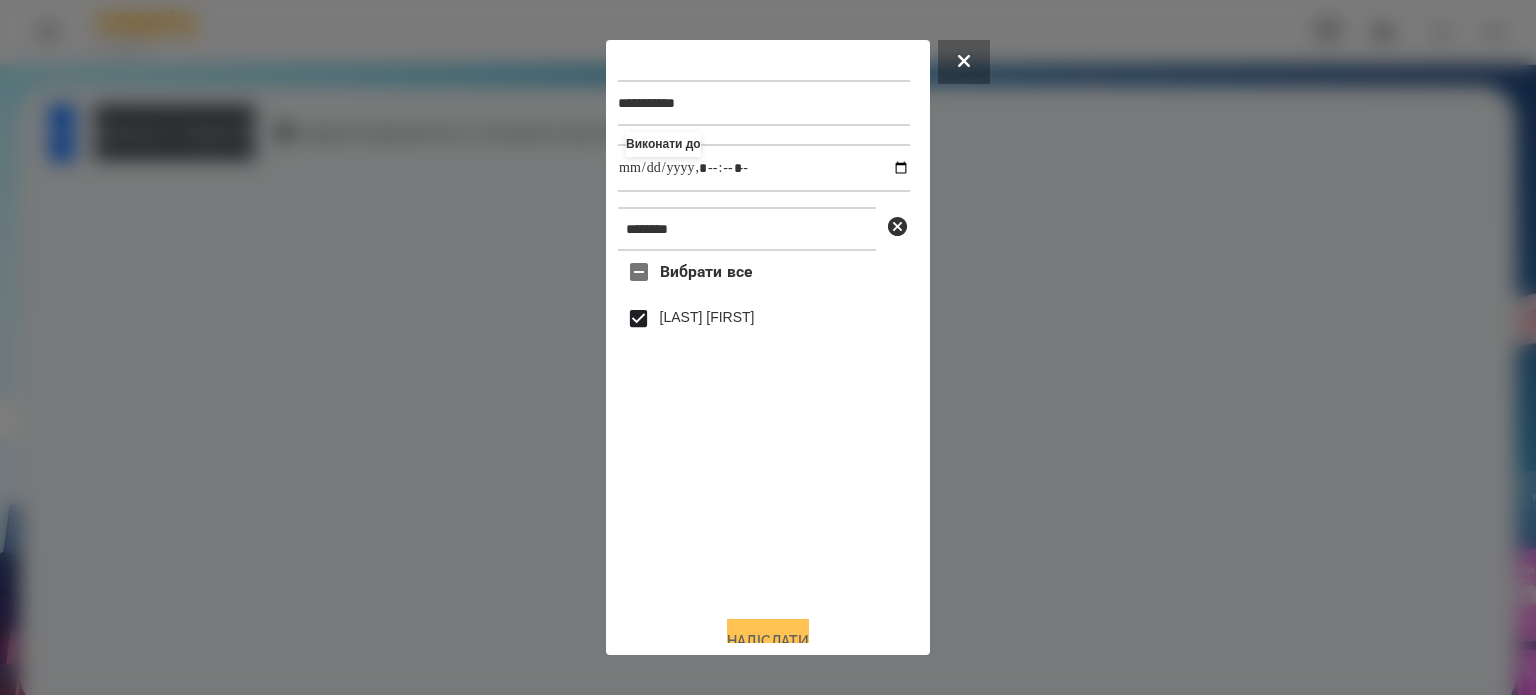 type on "**********" 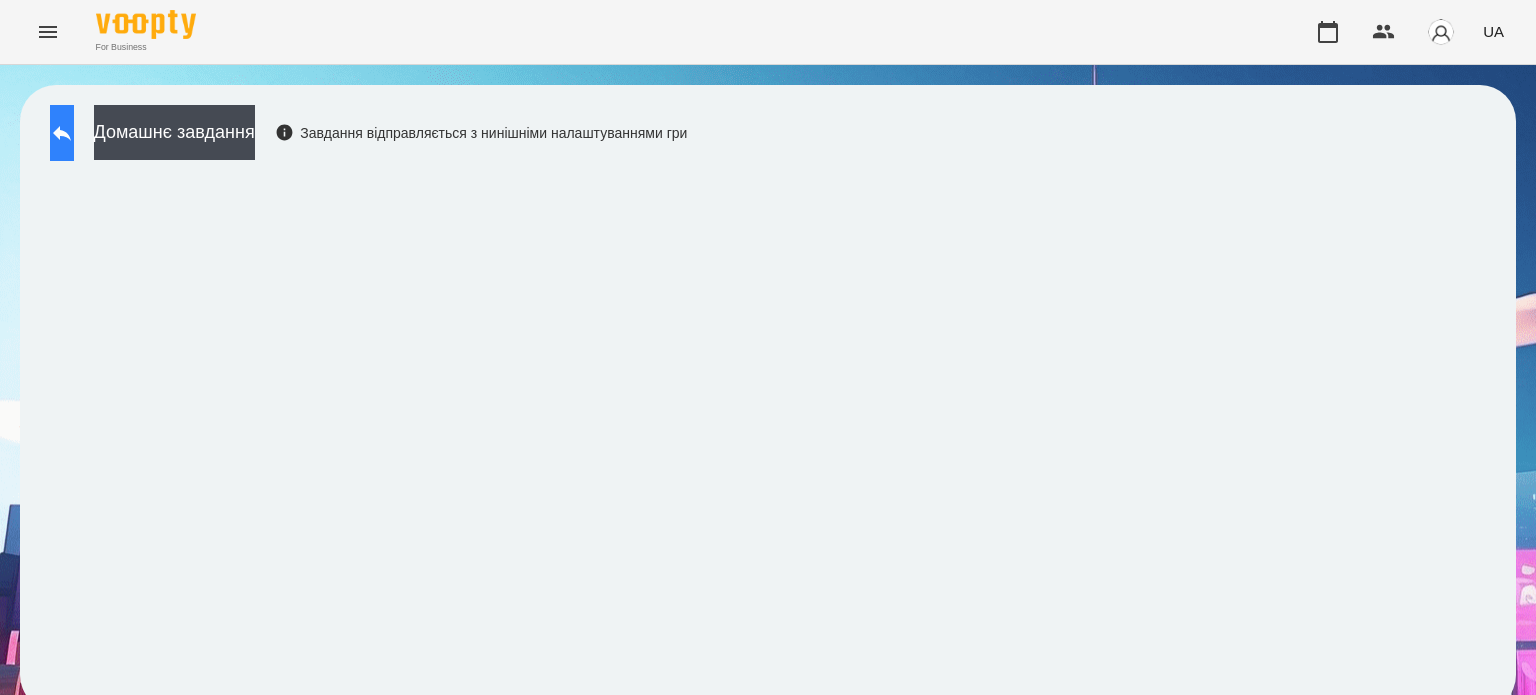 click 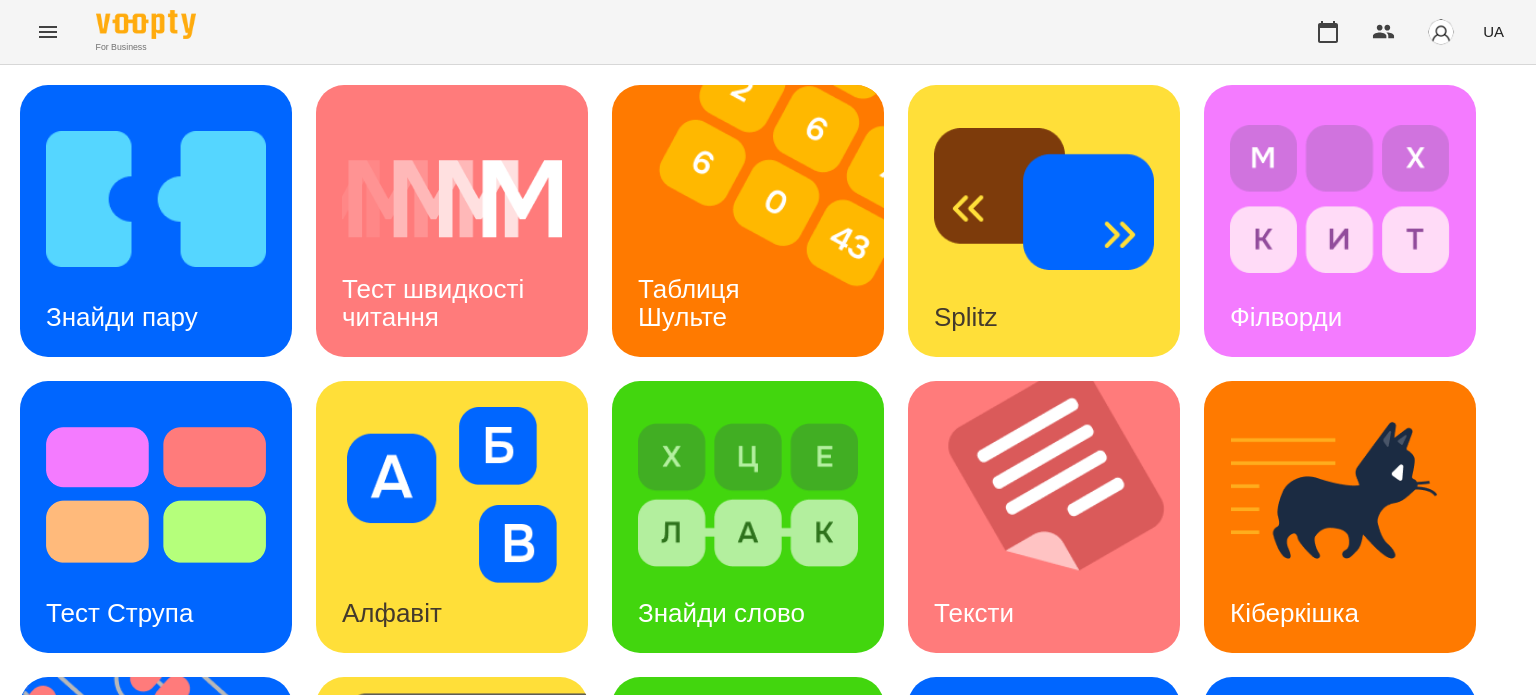 scroll, scrollTop: 500, scrollLeft: 0, axis: vertical 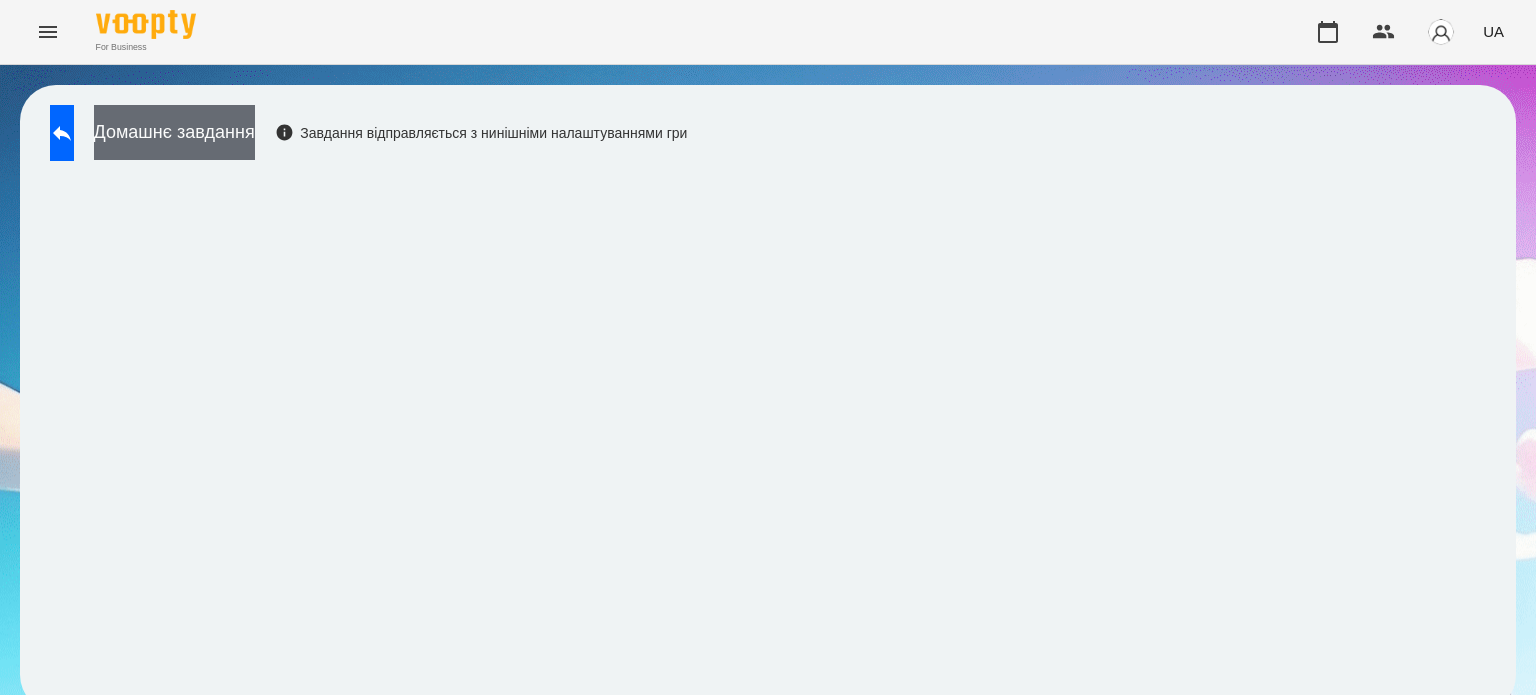 click on "Домашнє завдання" at bounding box center [174, 132] 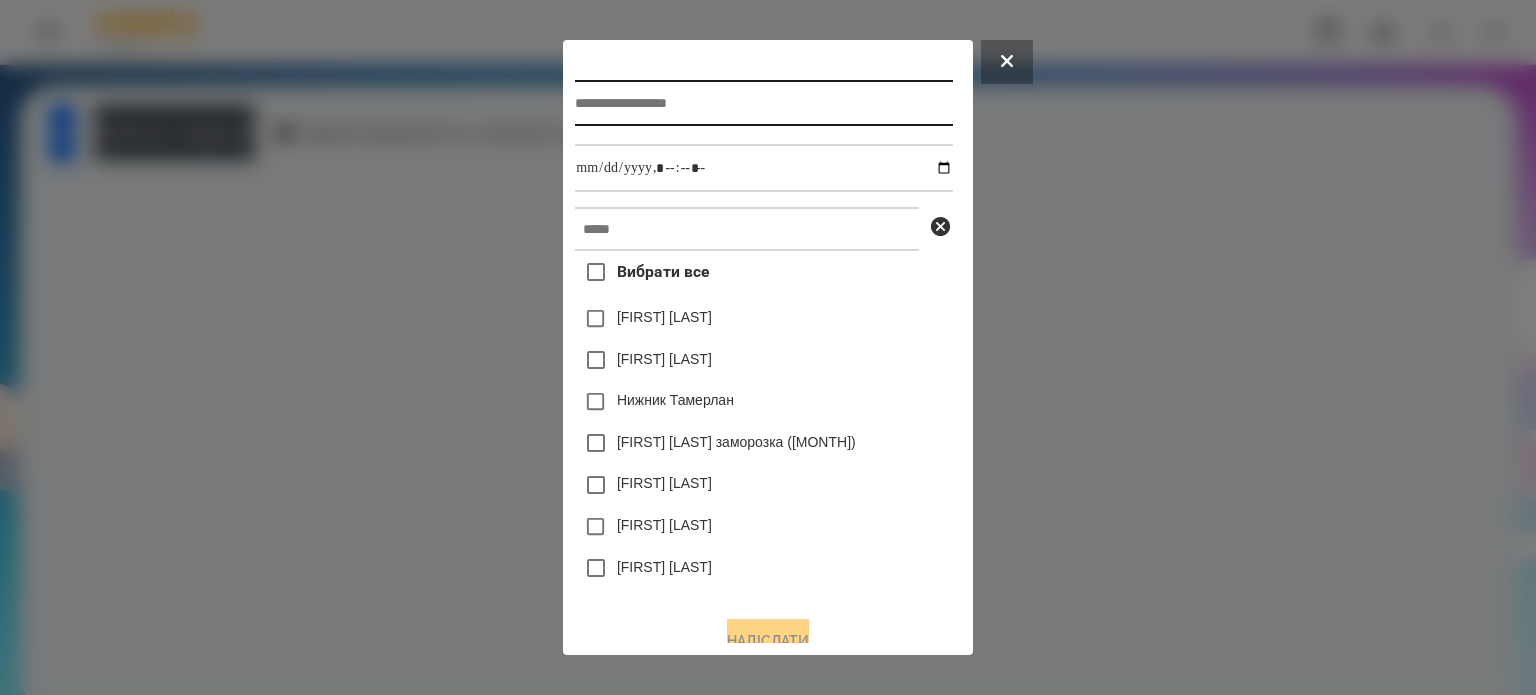 click at bounding box center (763, 103) 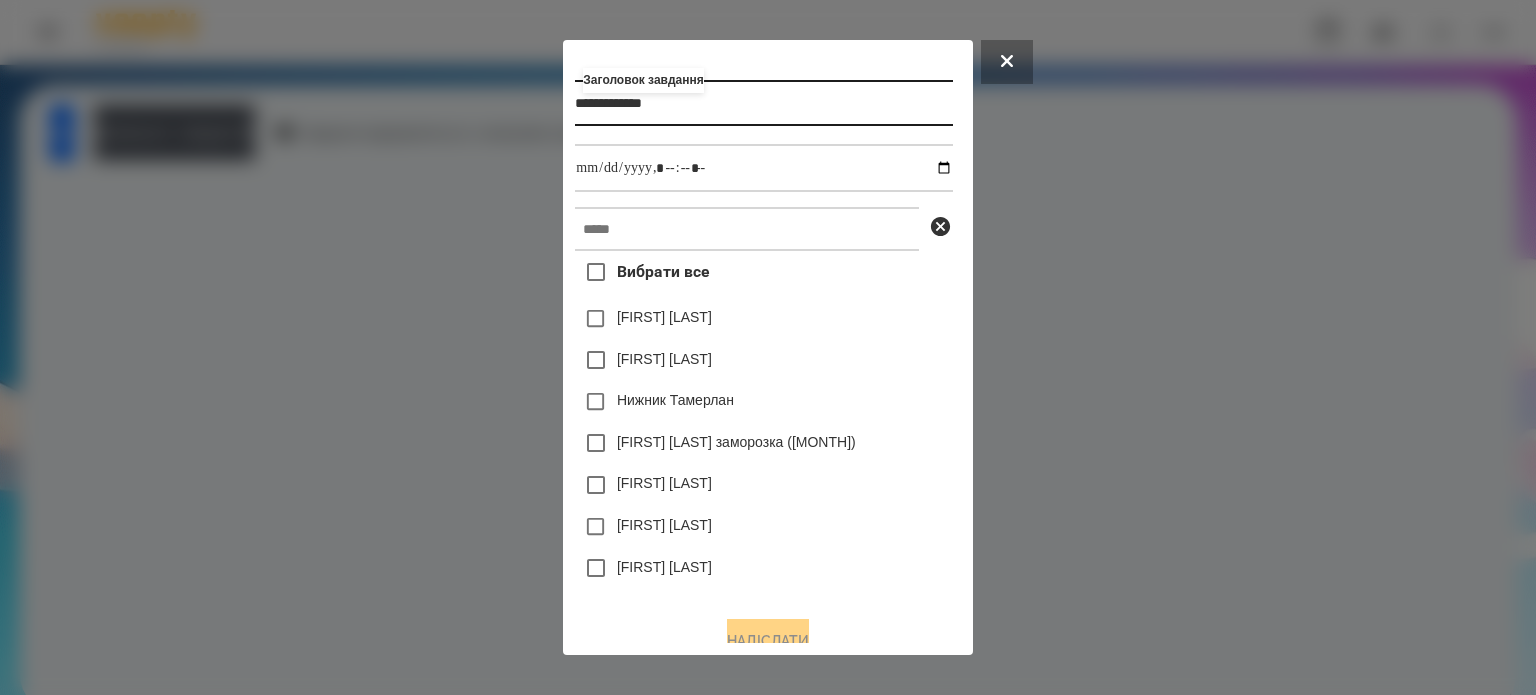 type on "**********" 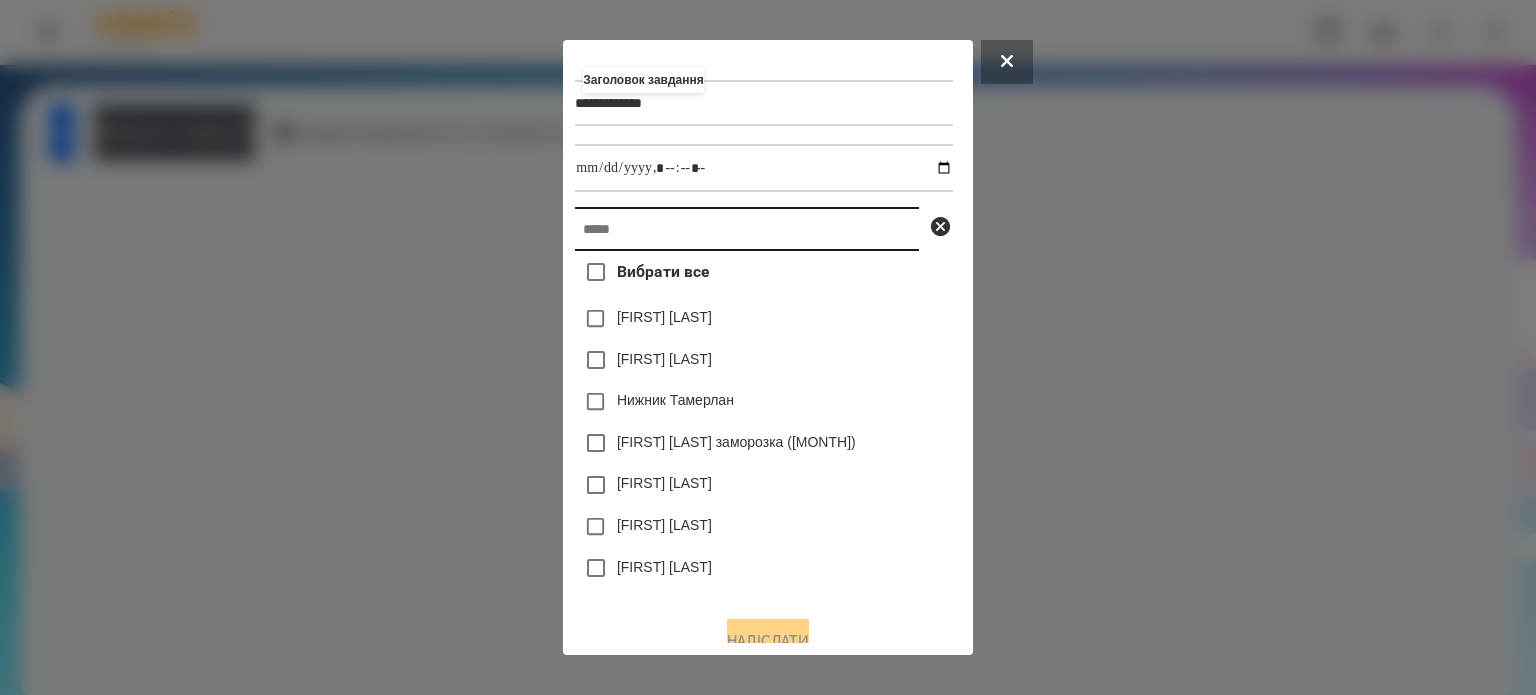 click at bounding box center [747, 229] 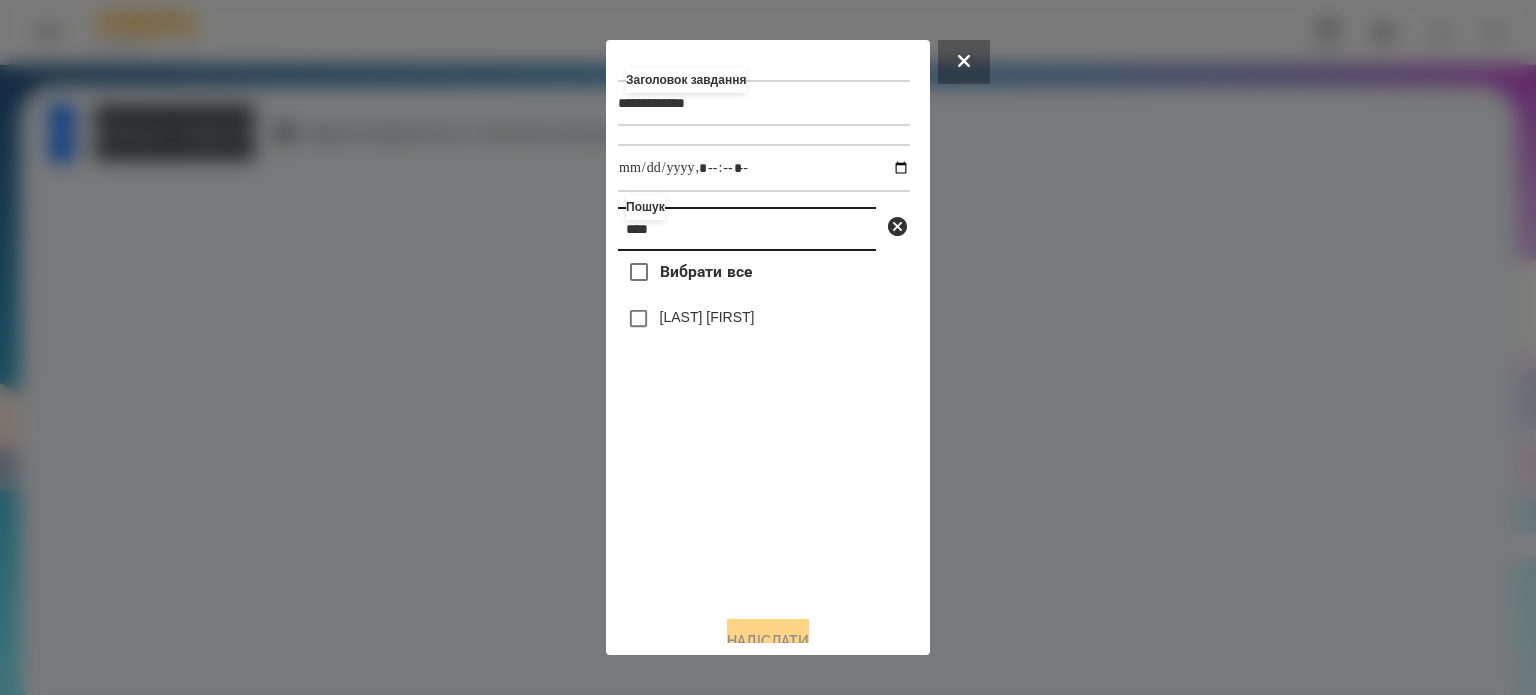 type on "****" 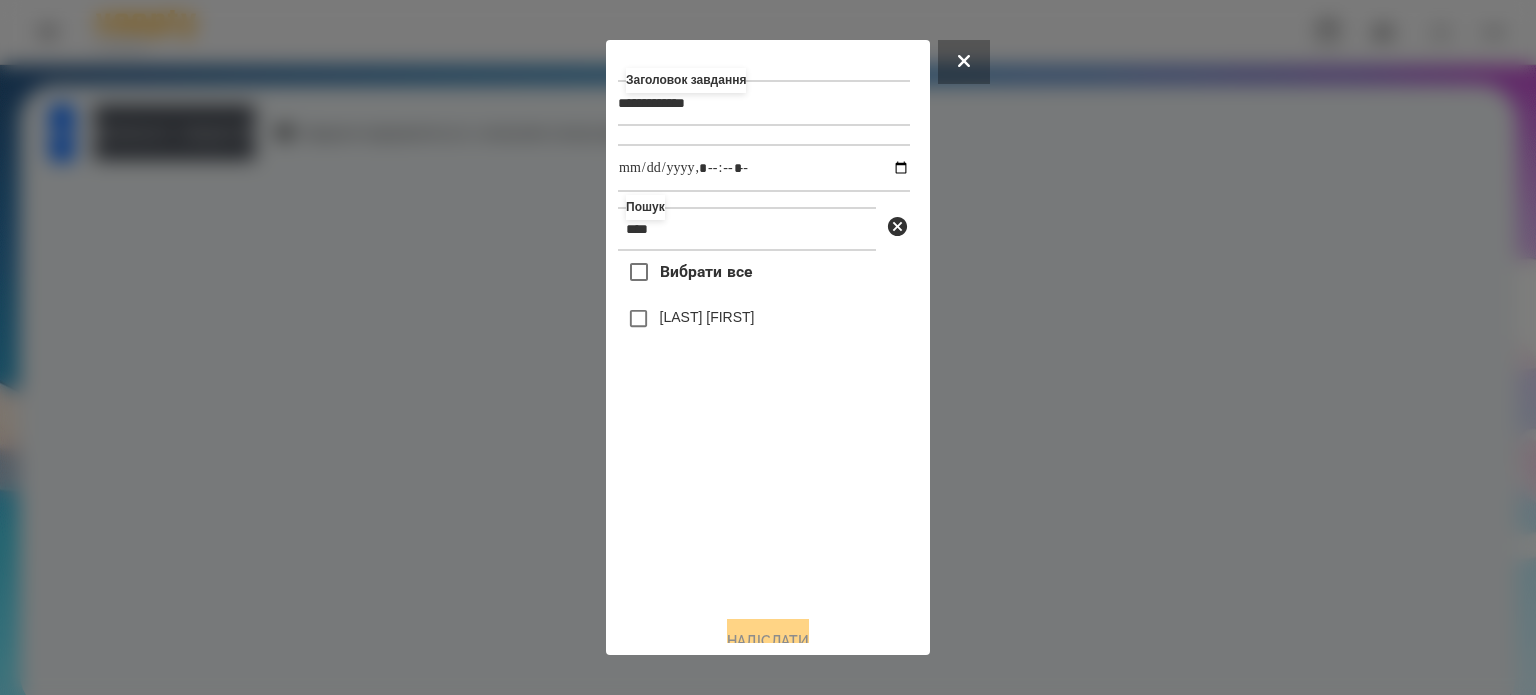click on "[LAST] [FIRST]" at bounding box center (707, 317) 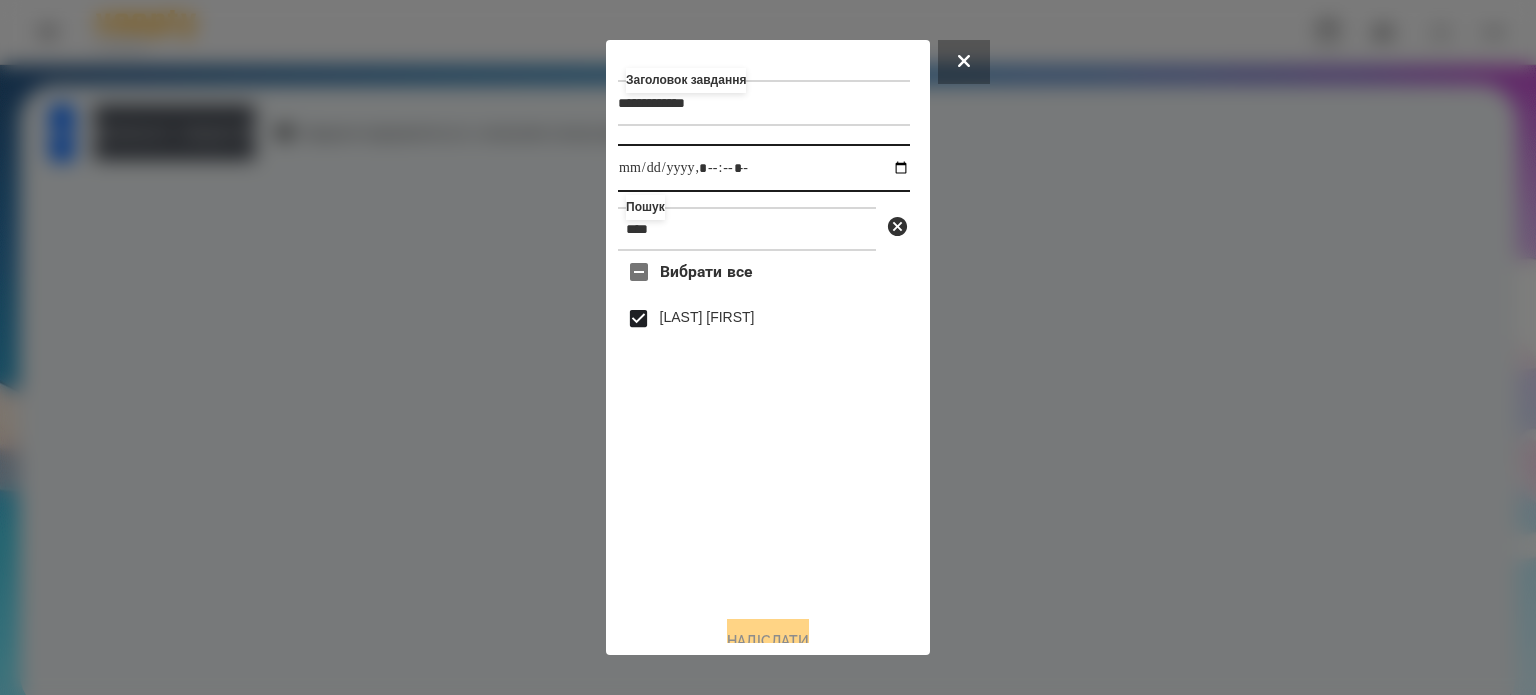 click at bounding box center (764, 168) 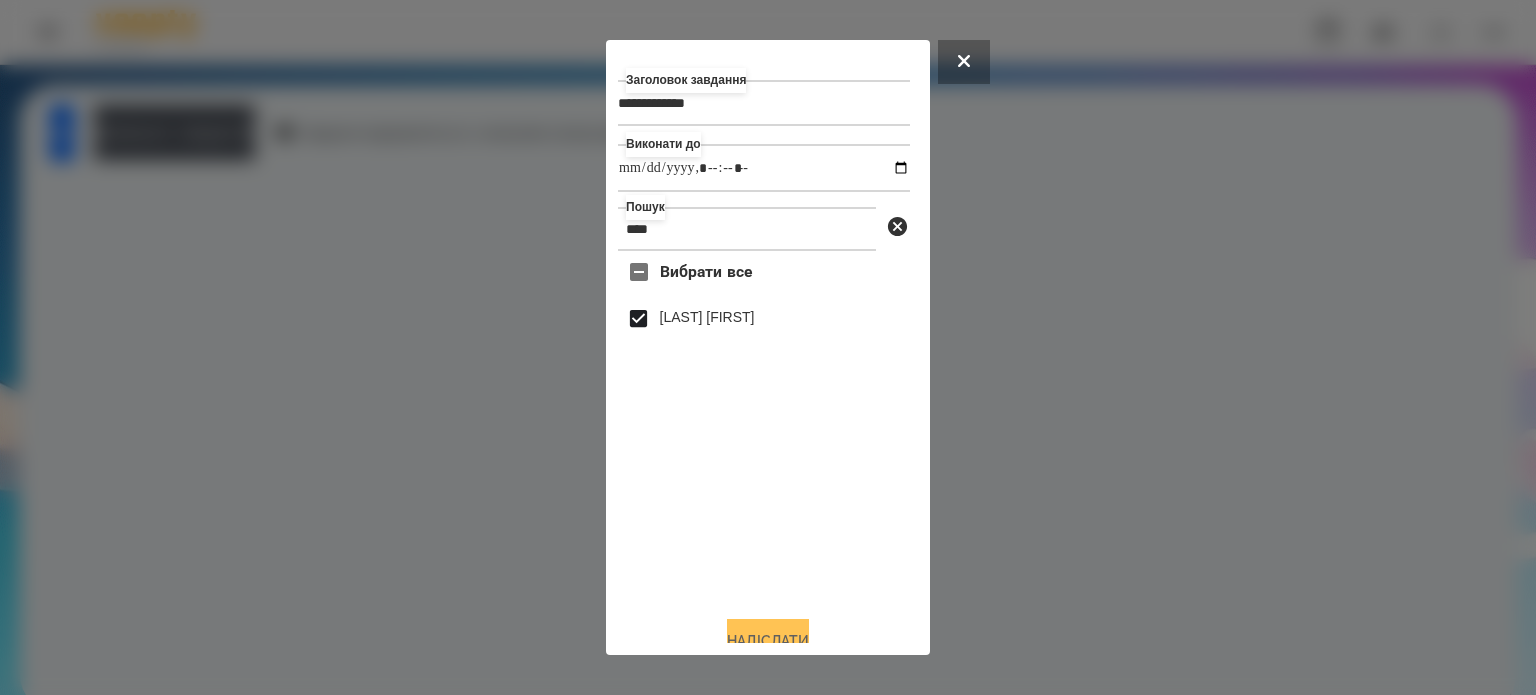 type on "**********" 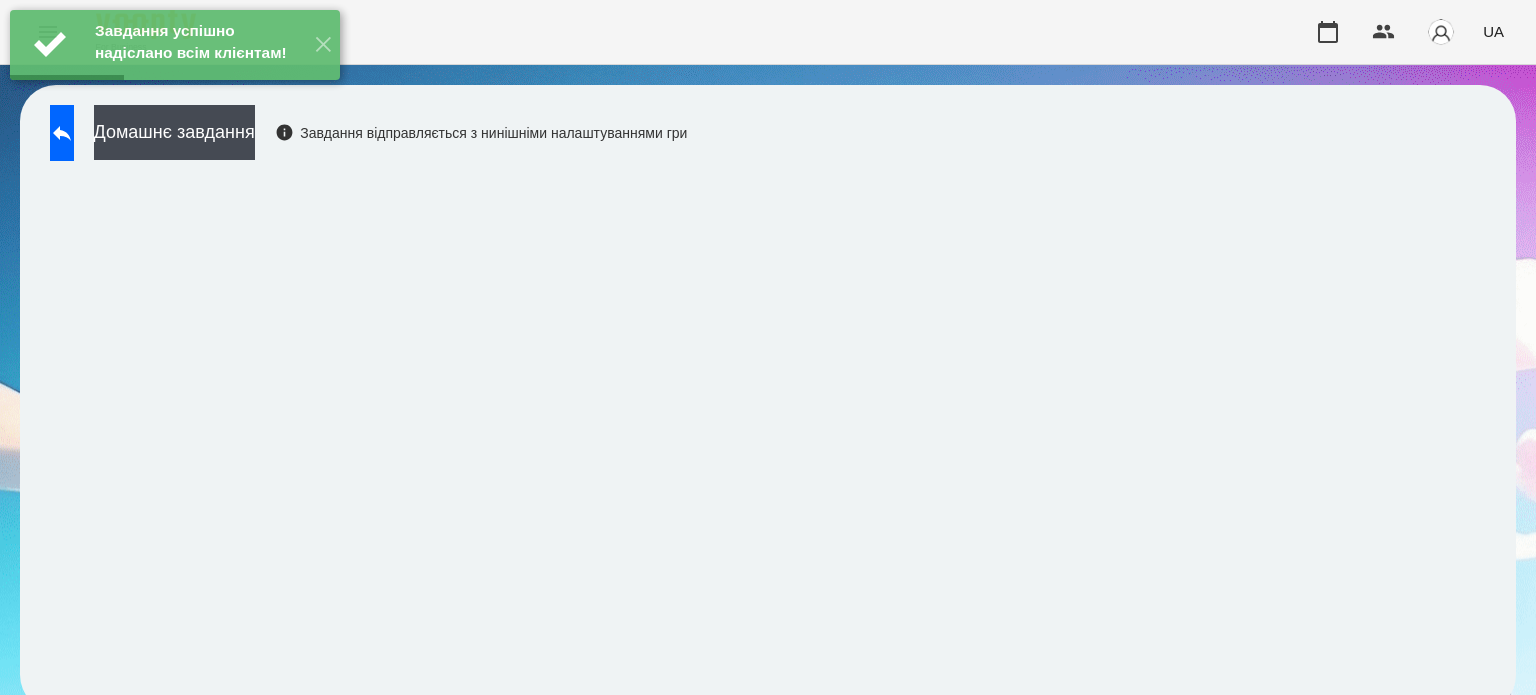 click on "Завдання успішно надіслано всім клієнтам! ✕" at bounding box center (175, 45) 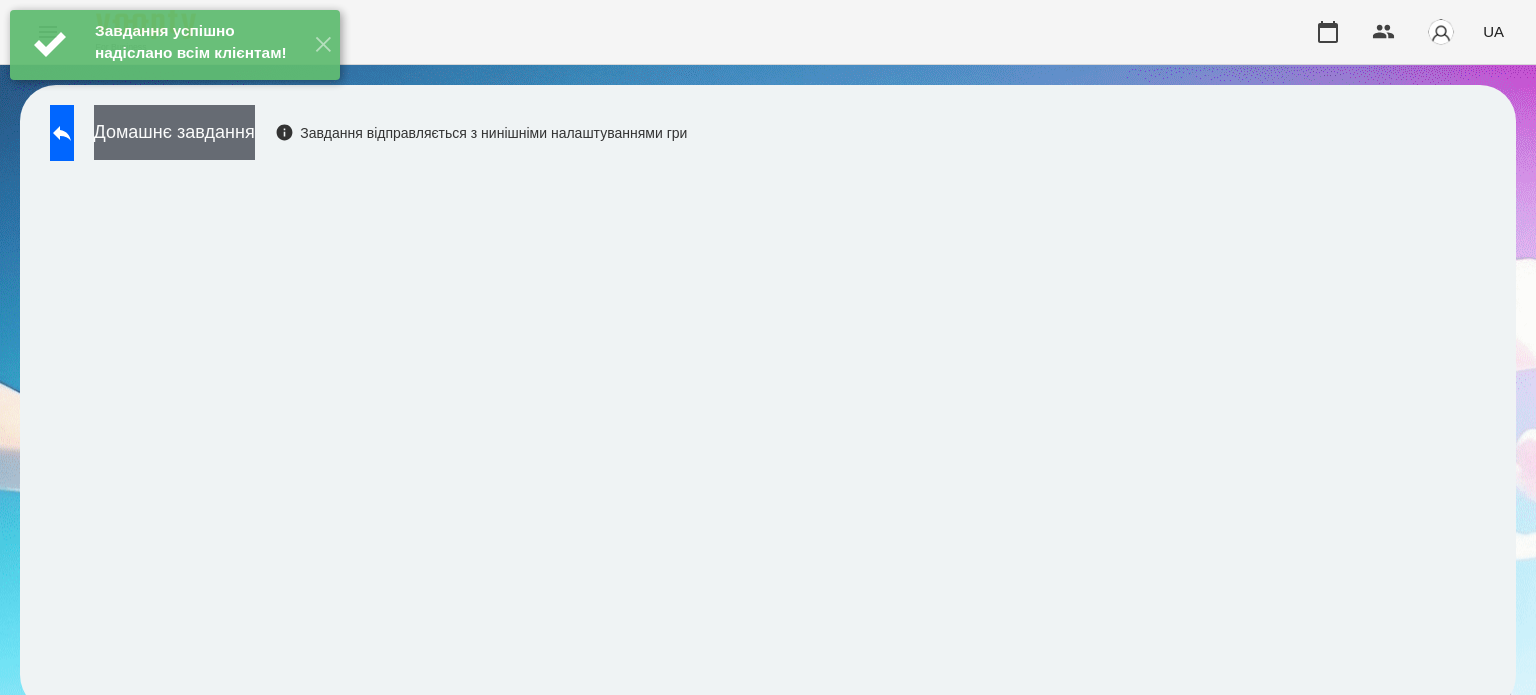 click on "Домашнє завдання" at bounding box center (174, 132) 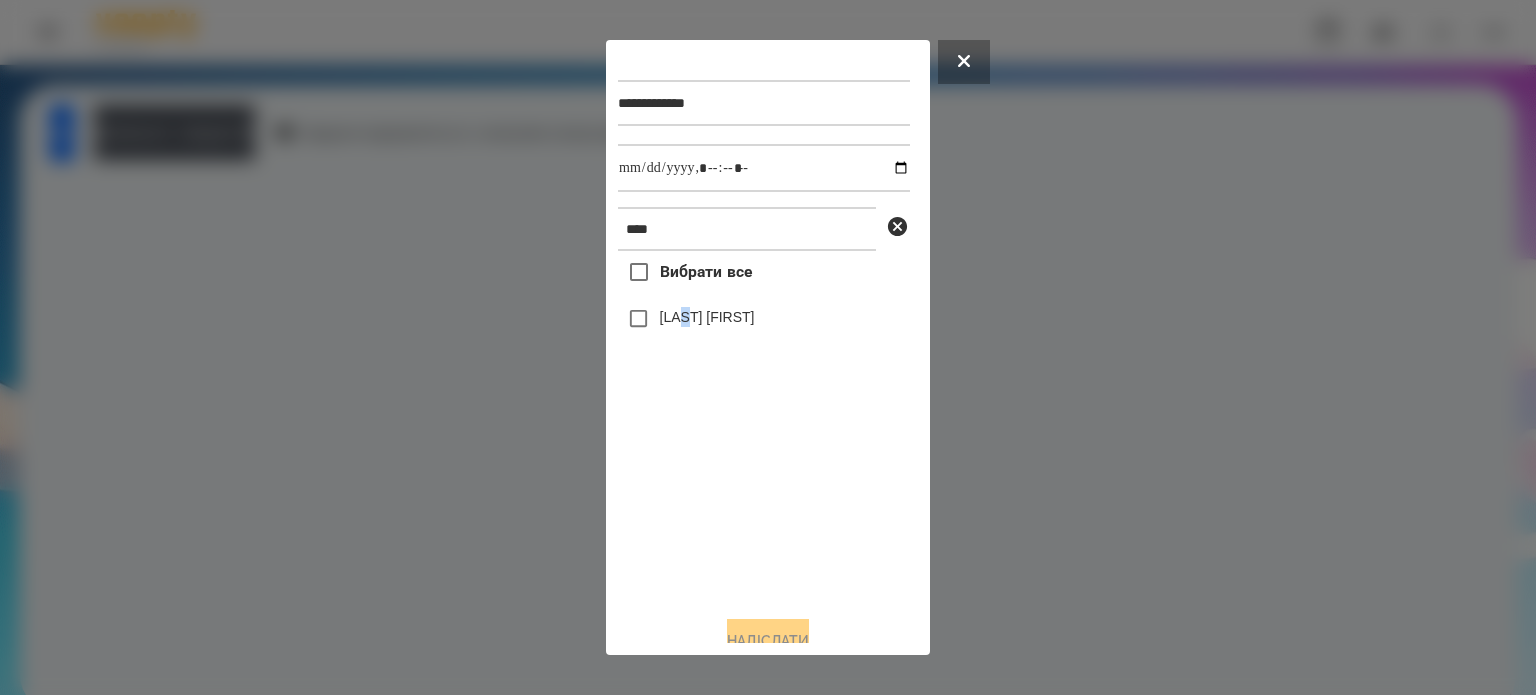 click on "[LAST] [FIRST]" at bounding box center [707, 317] 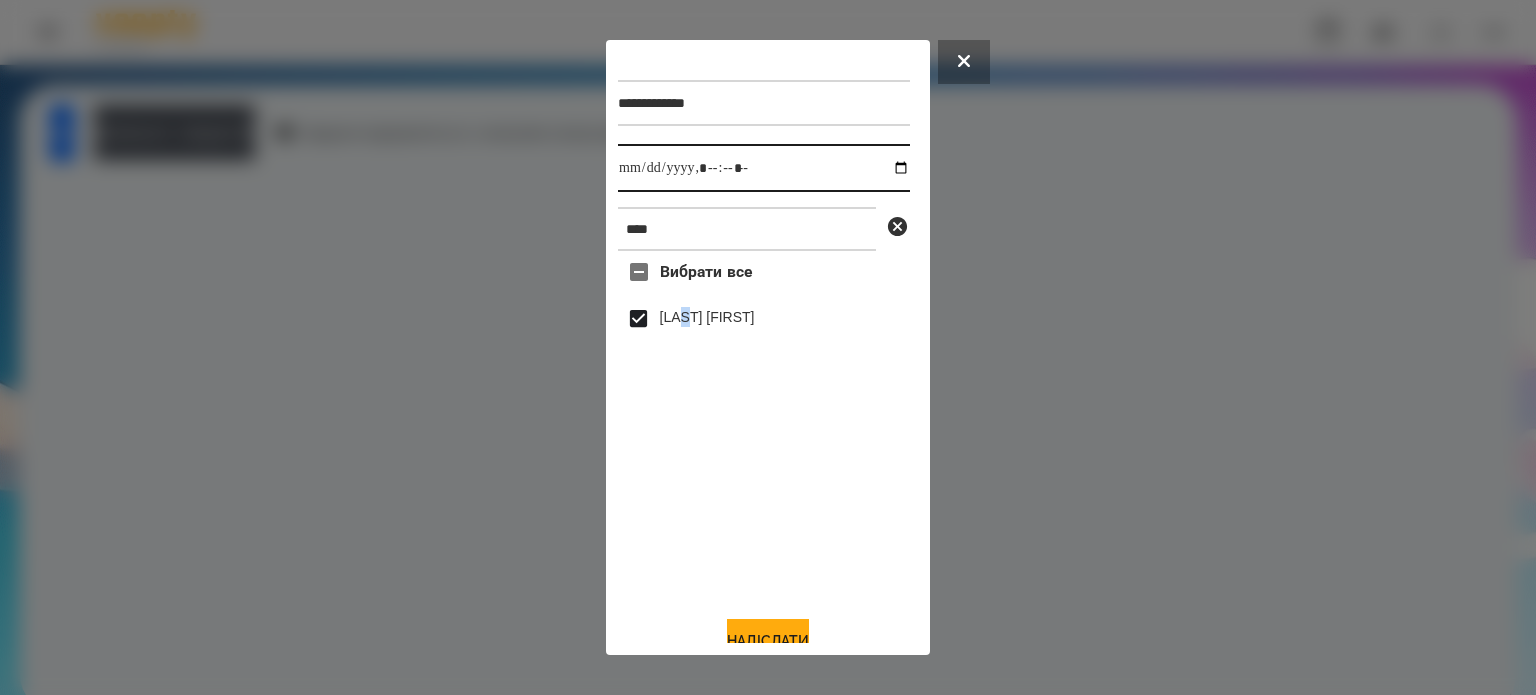 click at bounding box center (764, 168) 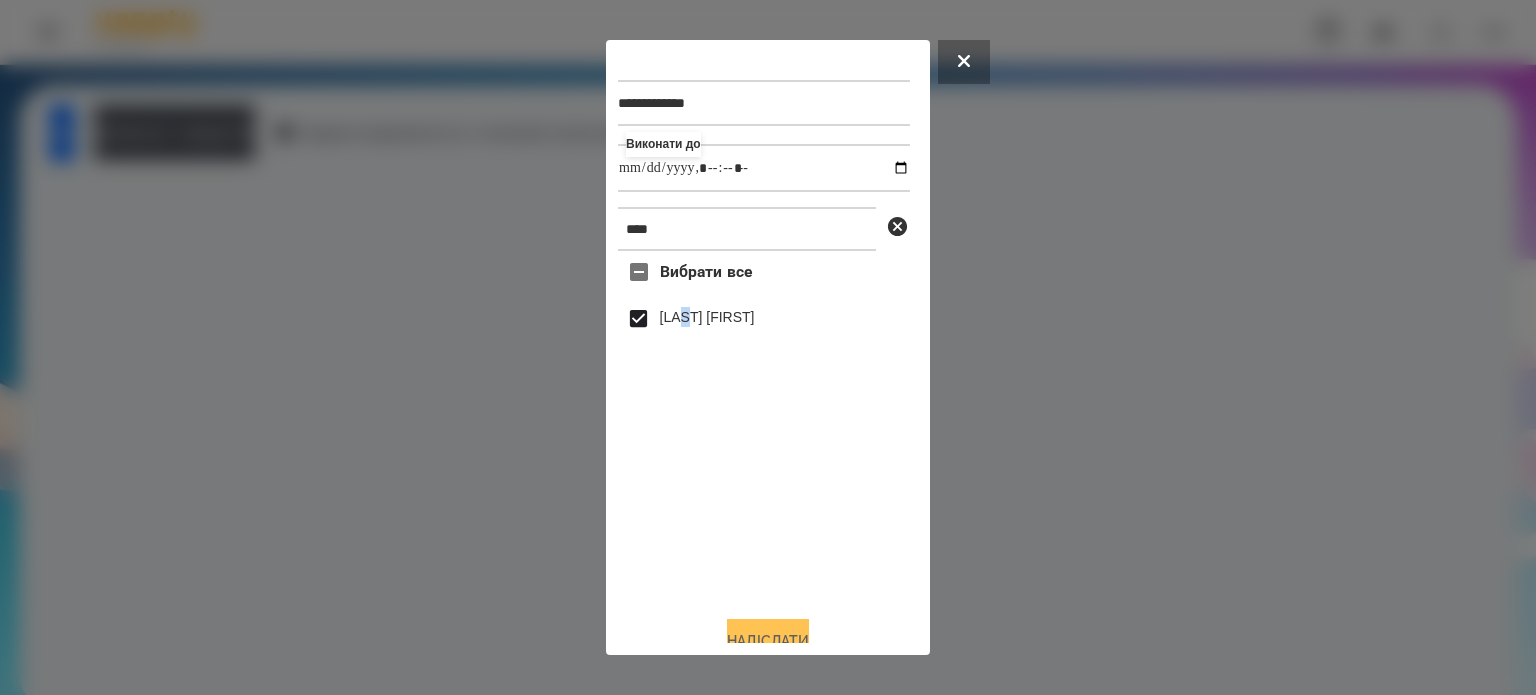type on "**********" 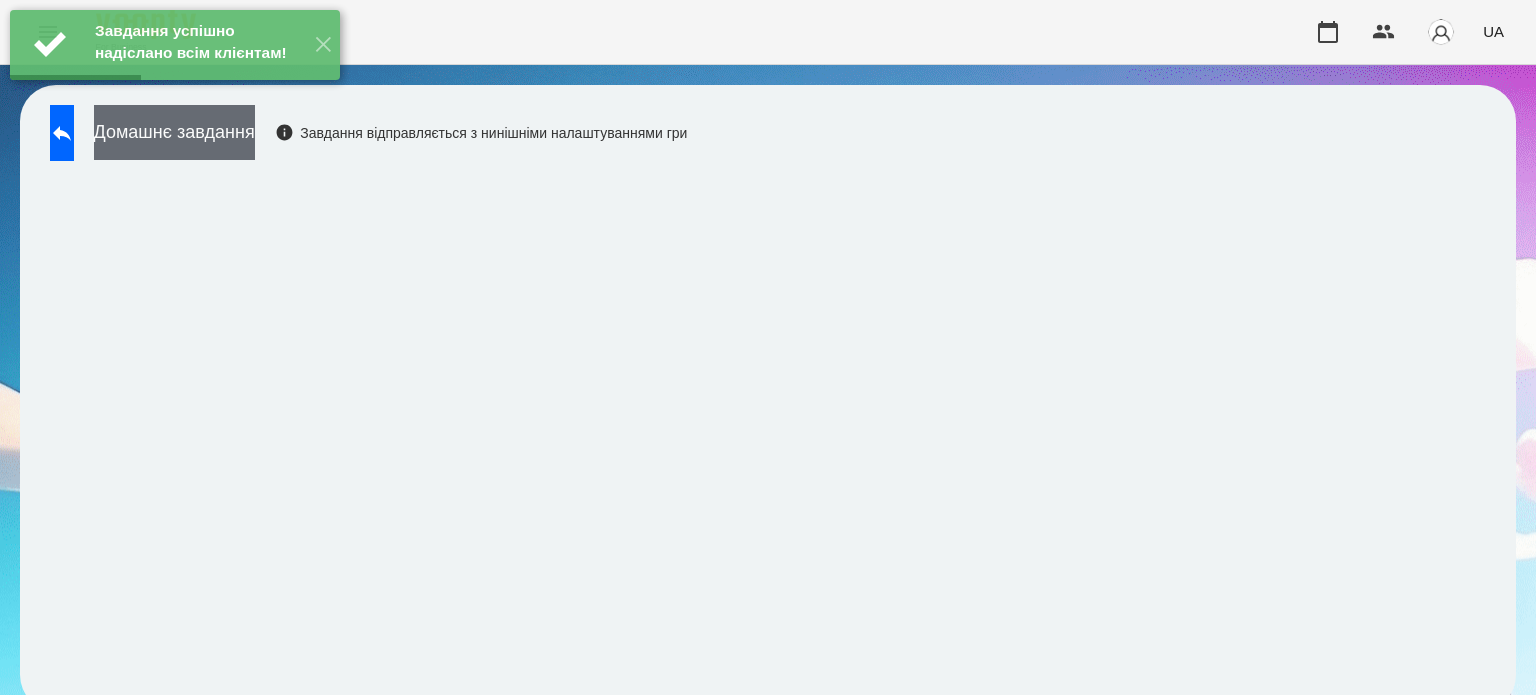 click on "Домашнє завдання" at bounding box center (174, 132) 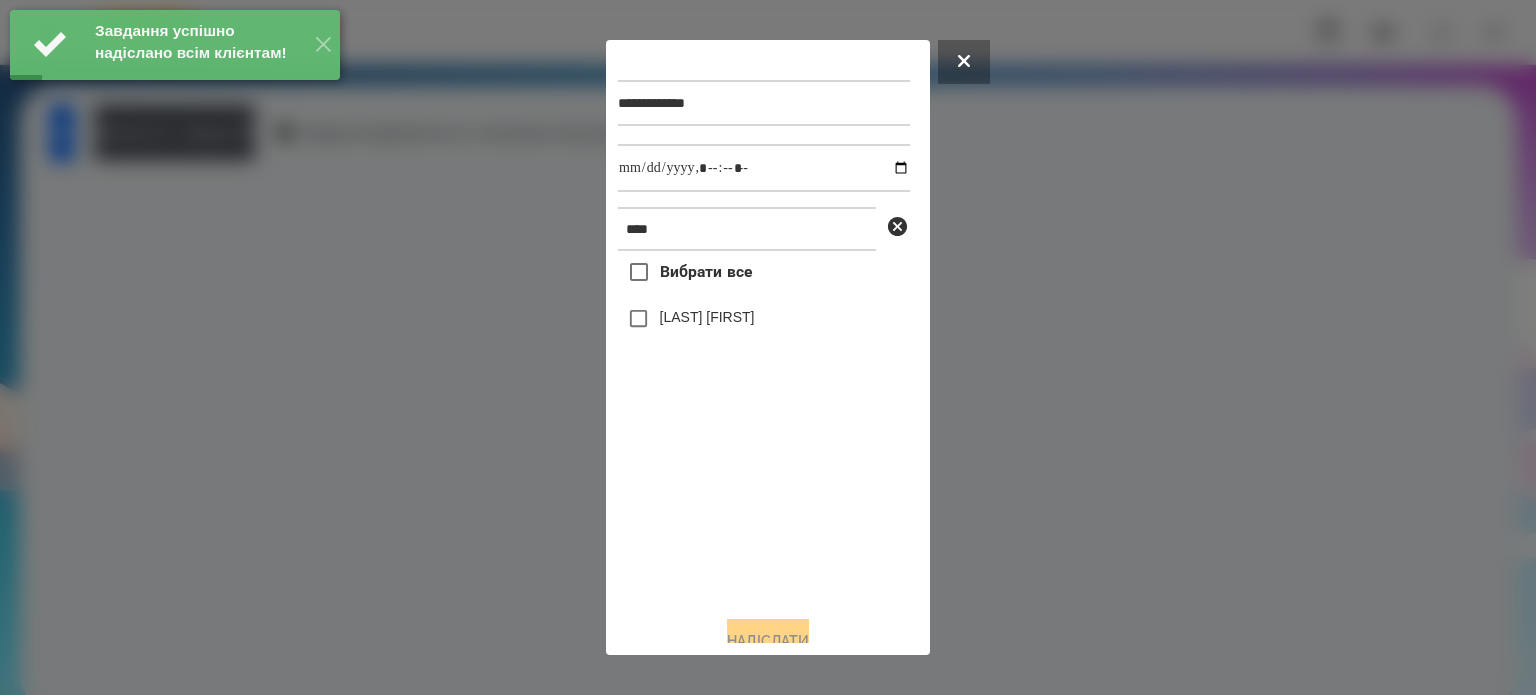 click on "[LAST] [FIRST]" at bounding box center [707, 317] 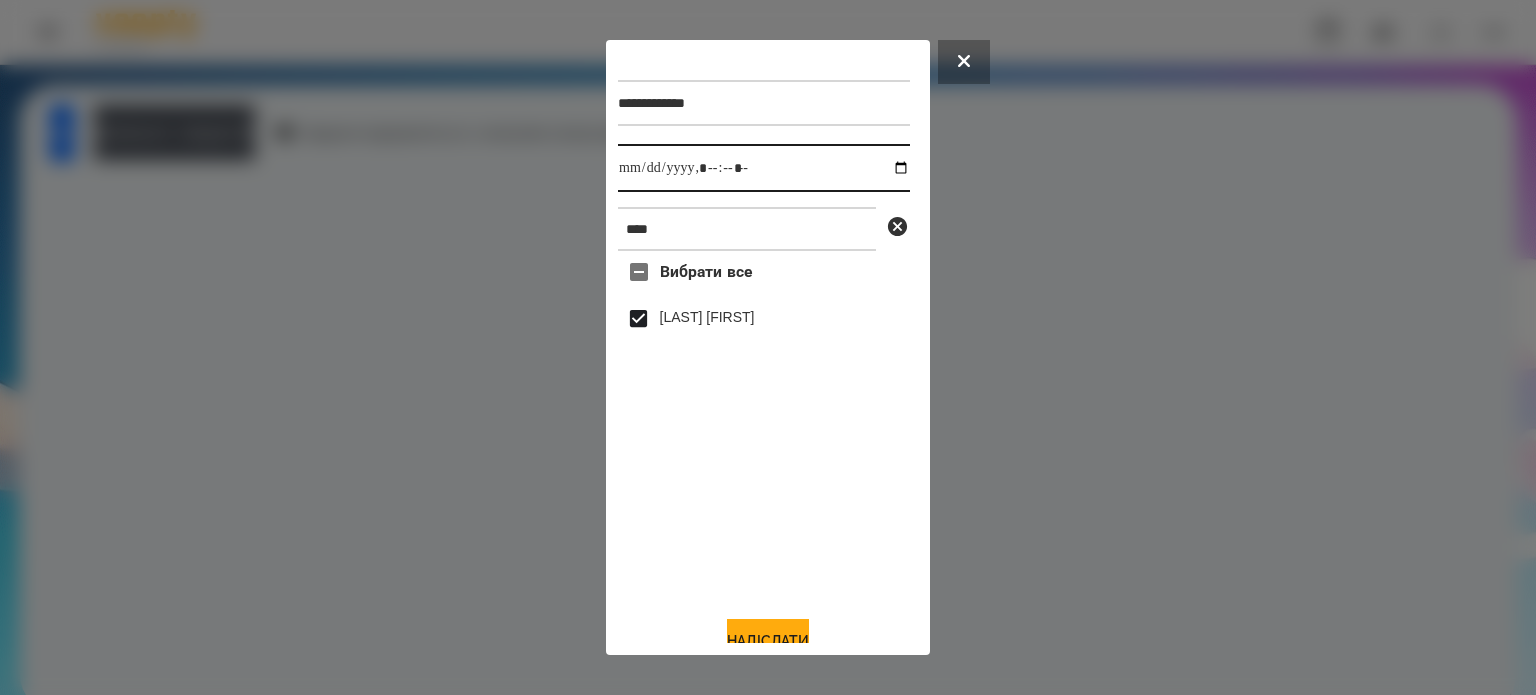 click at bounding box center (764, 168) 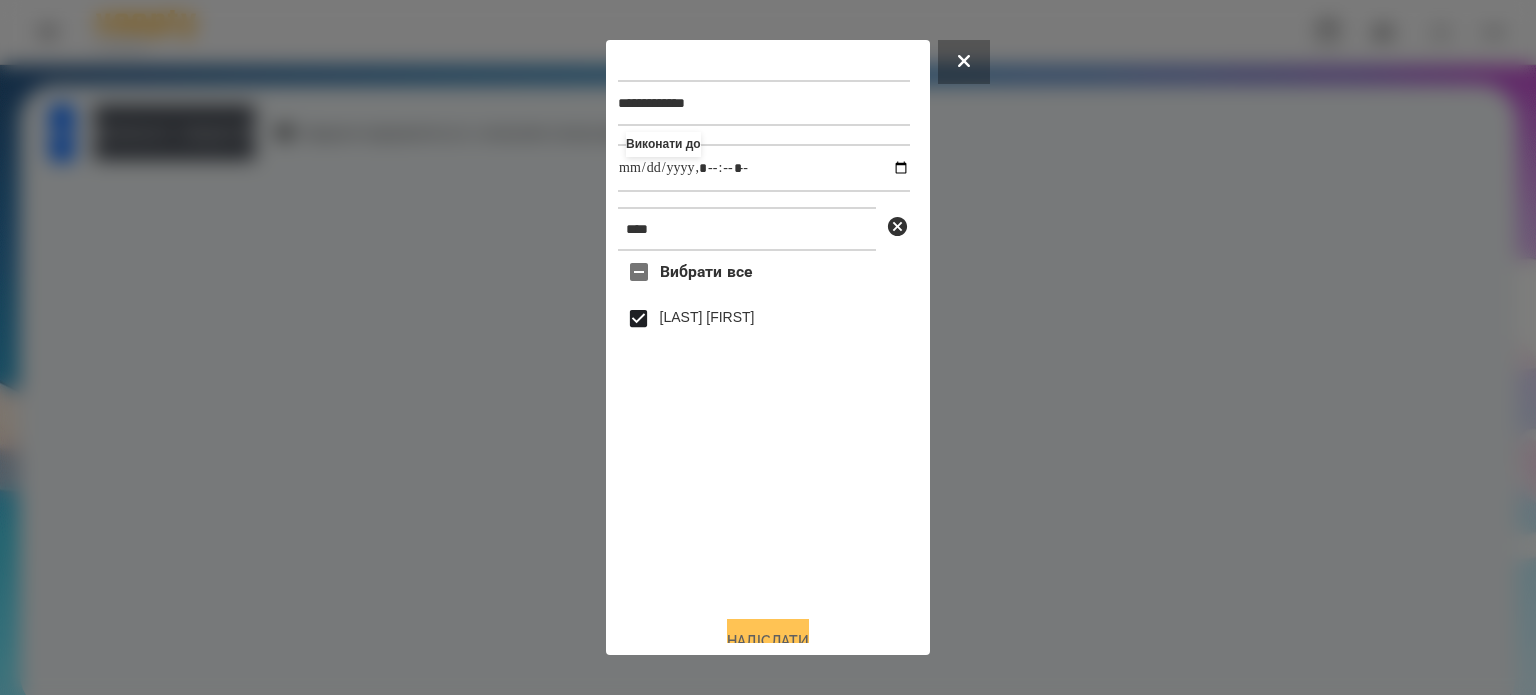 type on "**********" 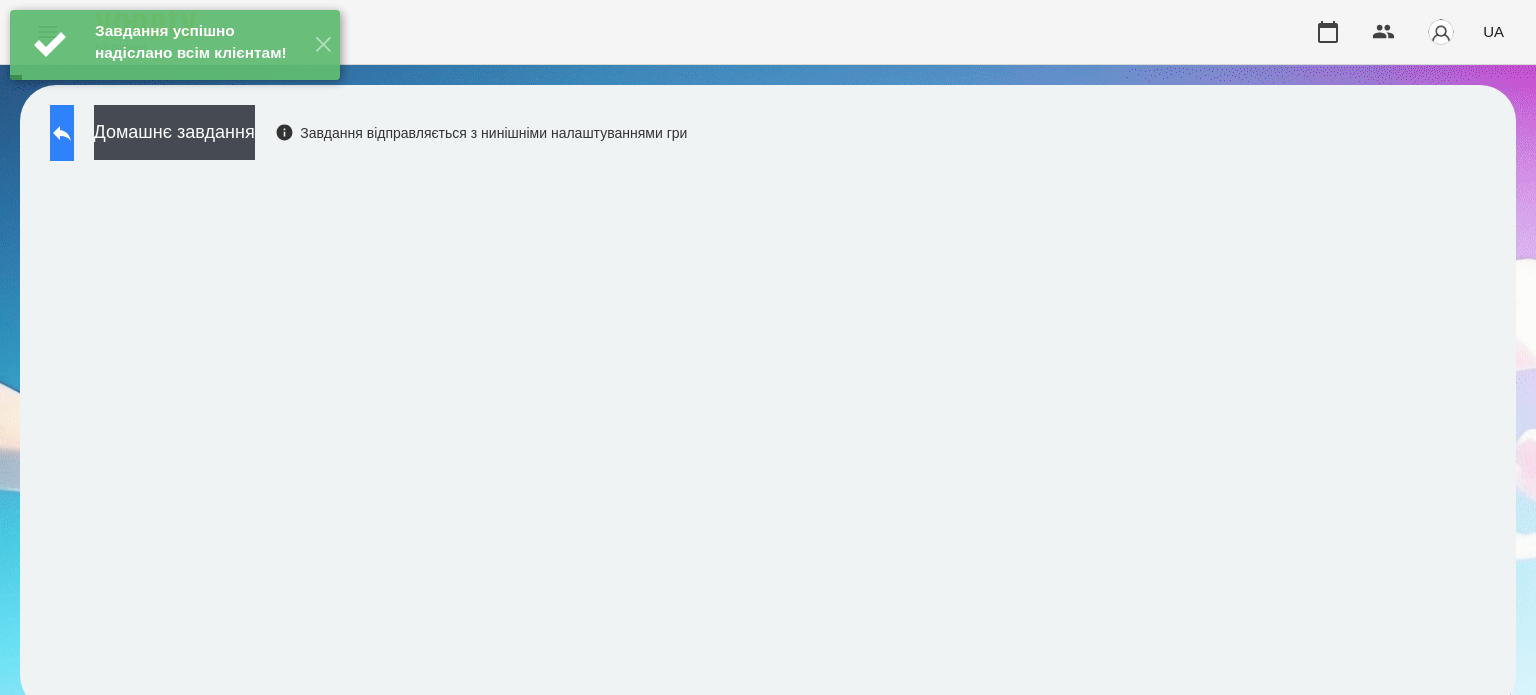 click 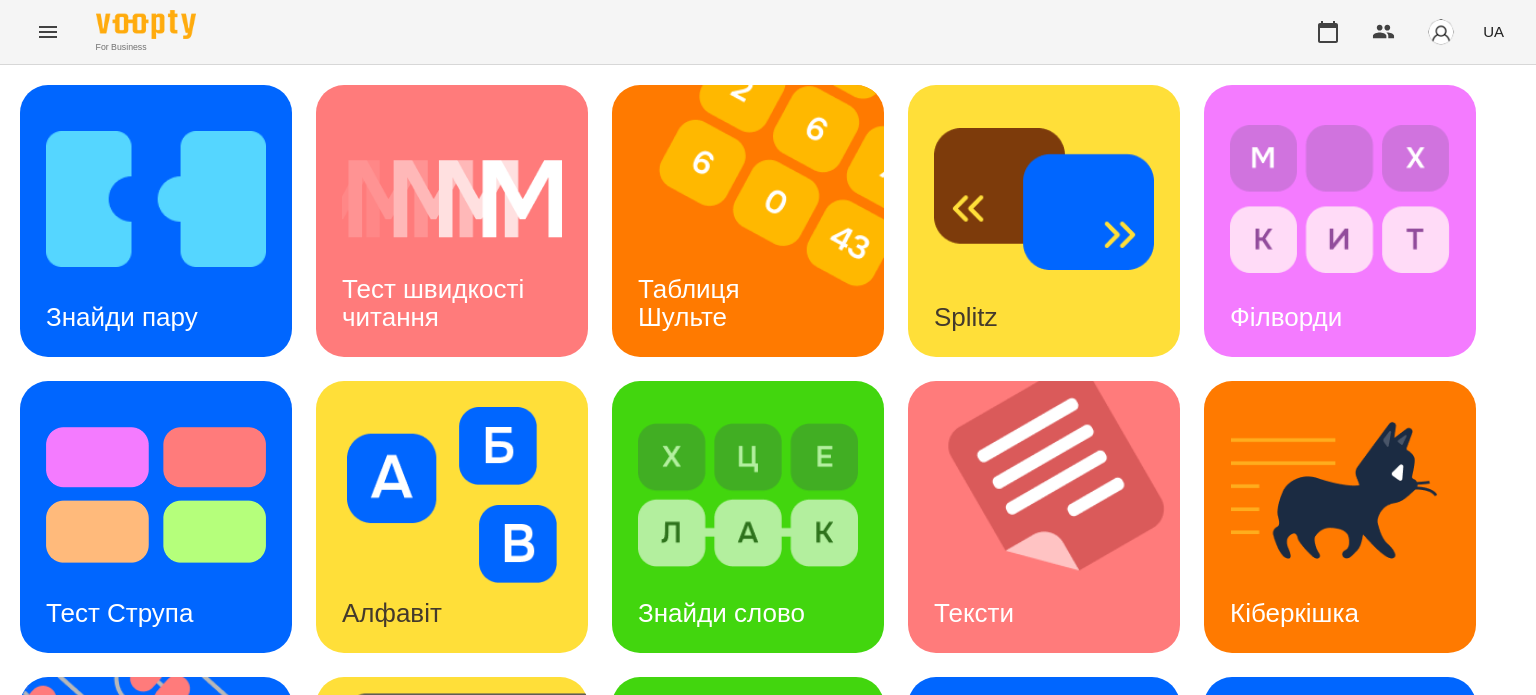 scroll, scrollTop: 500, scrollLeft: 0, axis: vertical 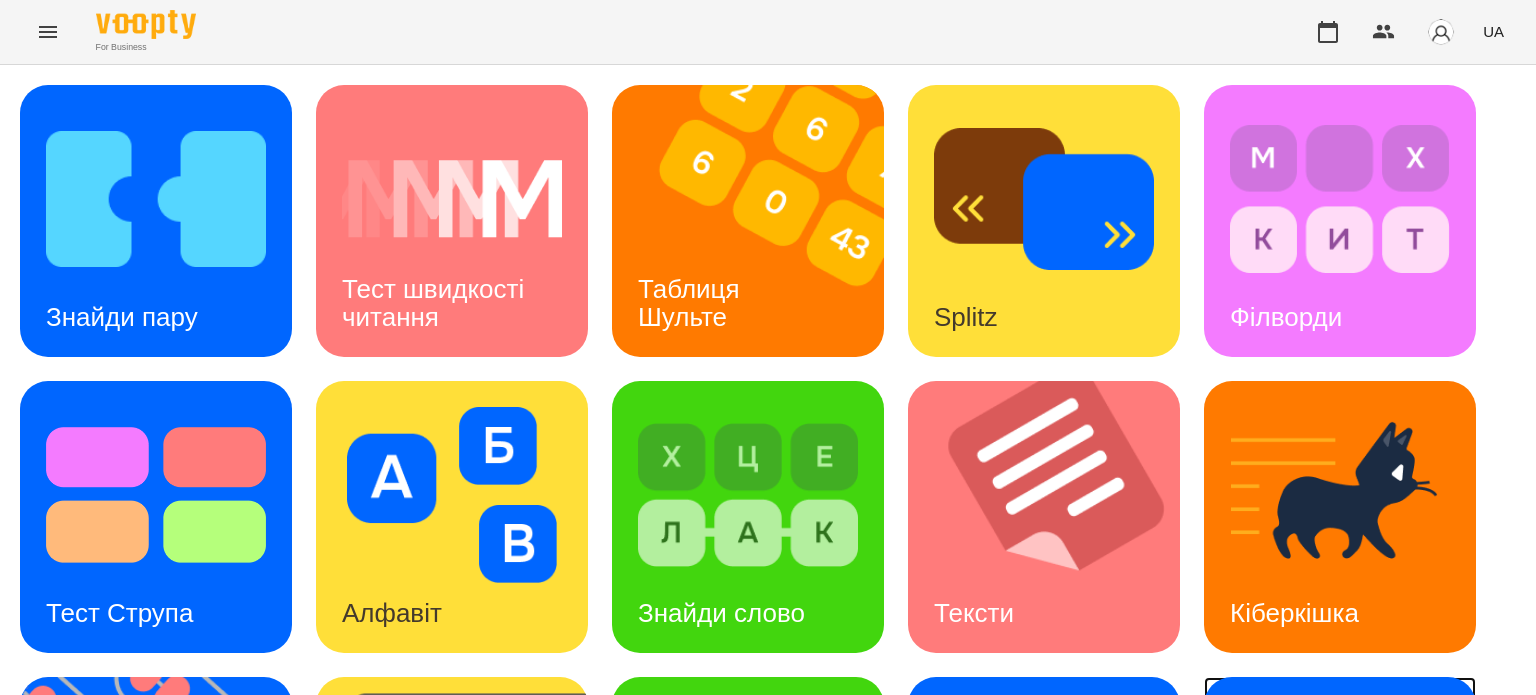 click at bounding box center (1340, 791) 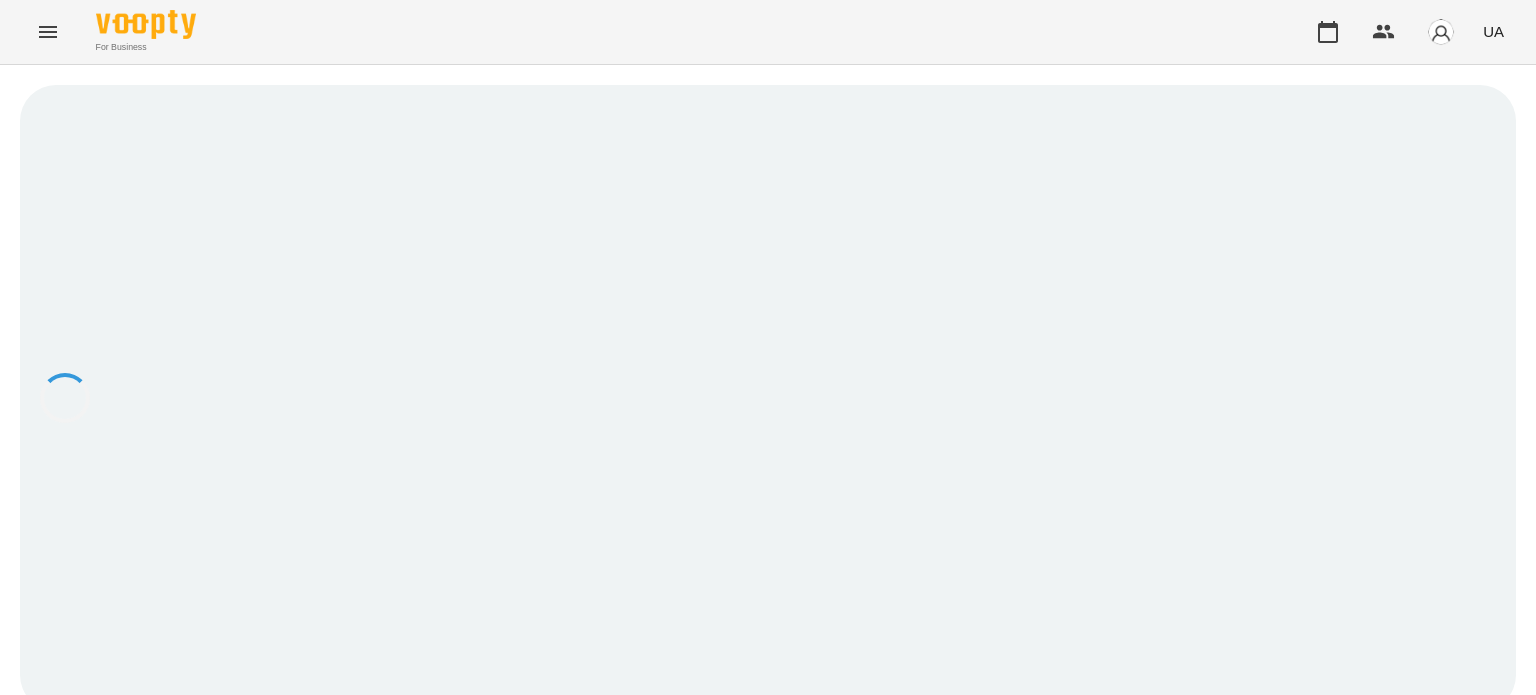 scroll, scrollTop: 0, scrollLeft: 0, axis: both 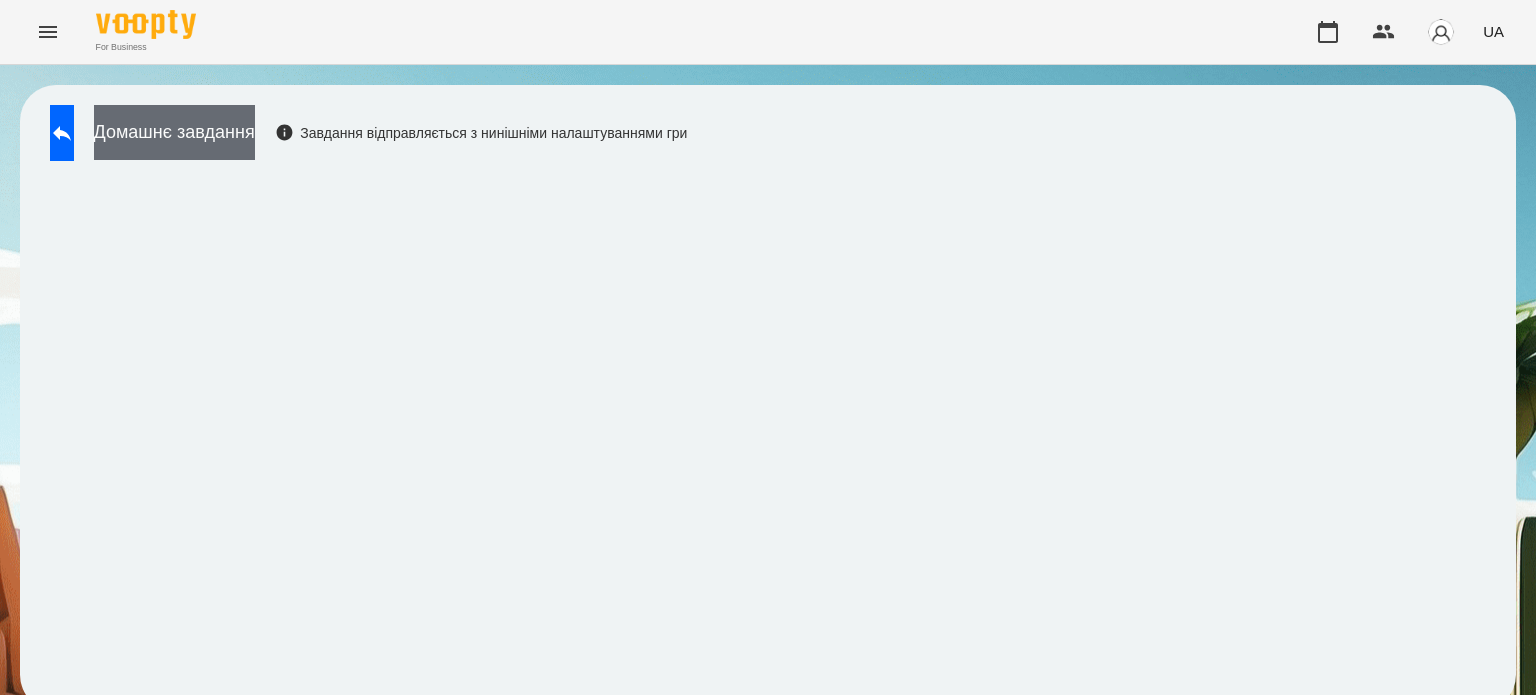 click on "Домашнє завдання" at bounding box center [174, 132] 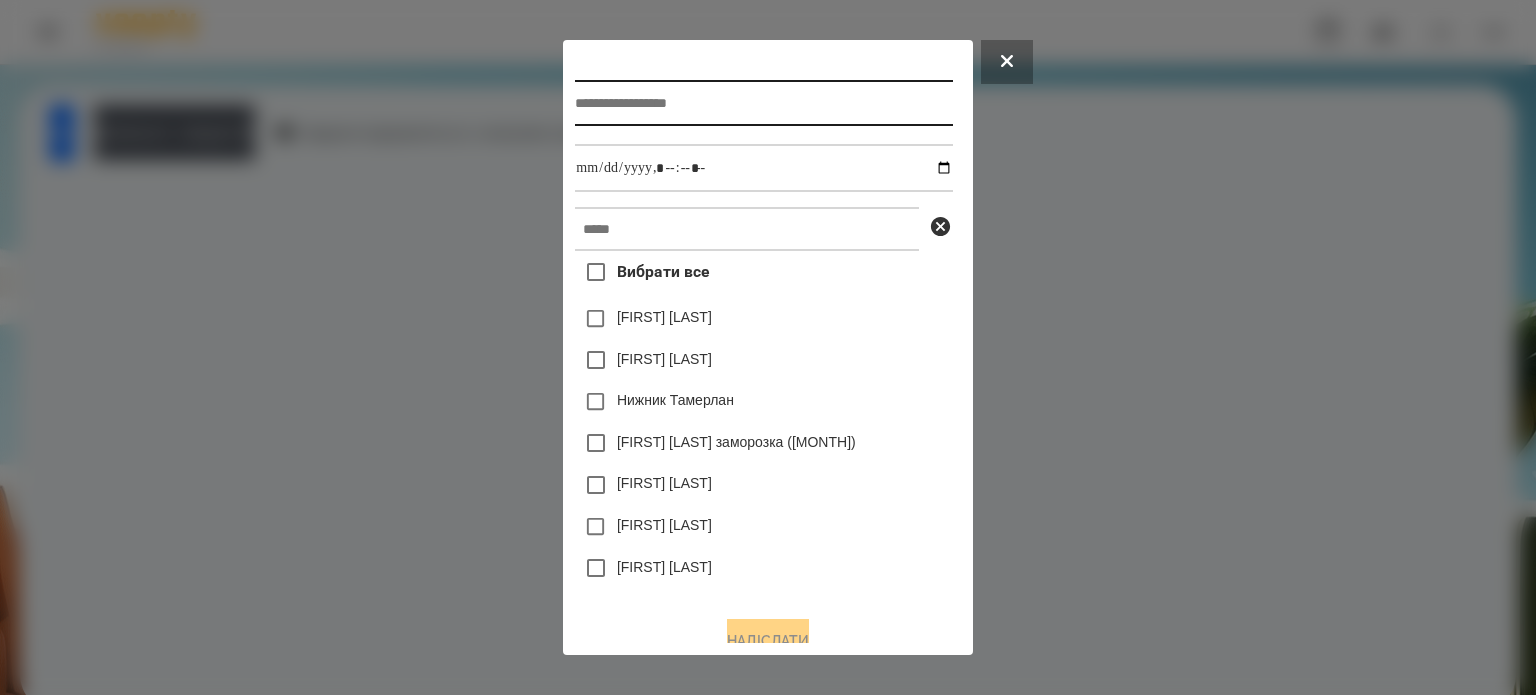 click at bounding box center [763, 103] 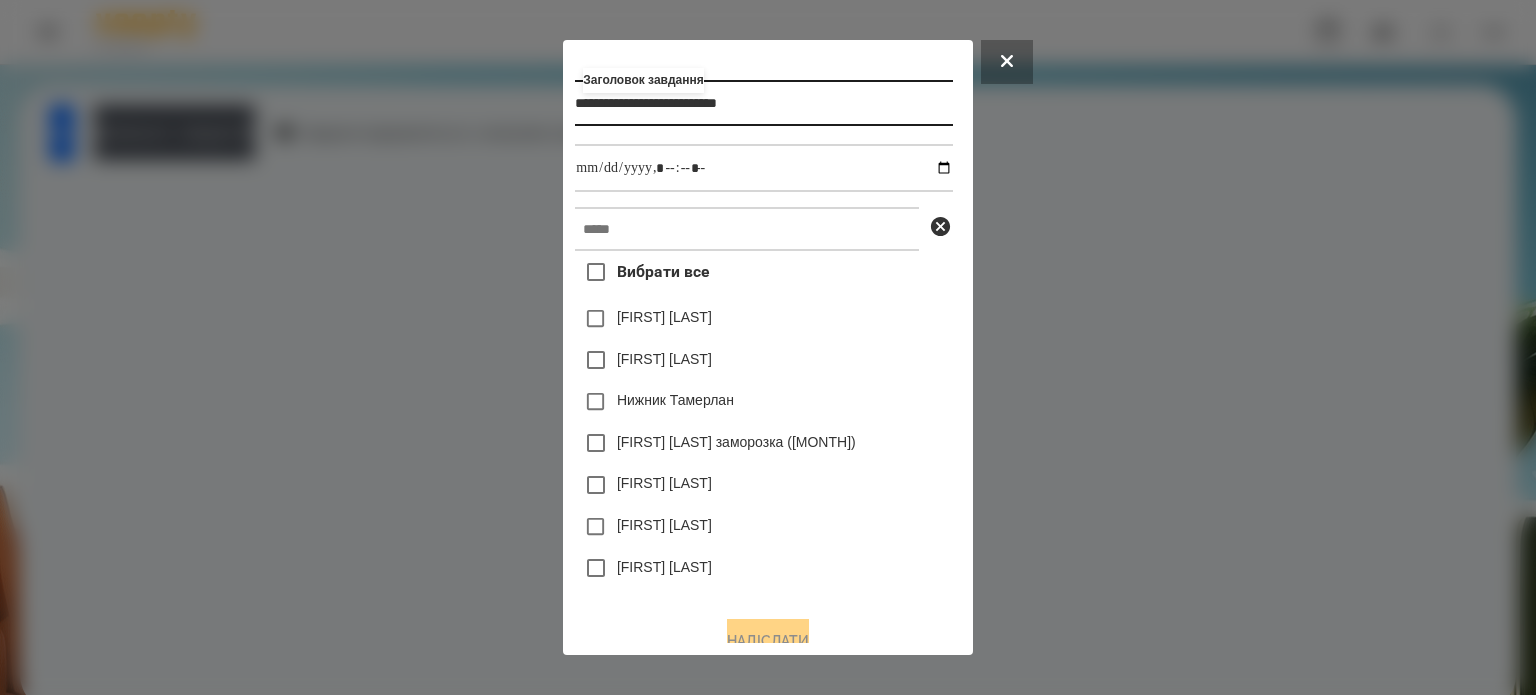 type on "**********" 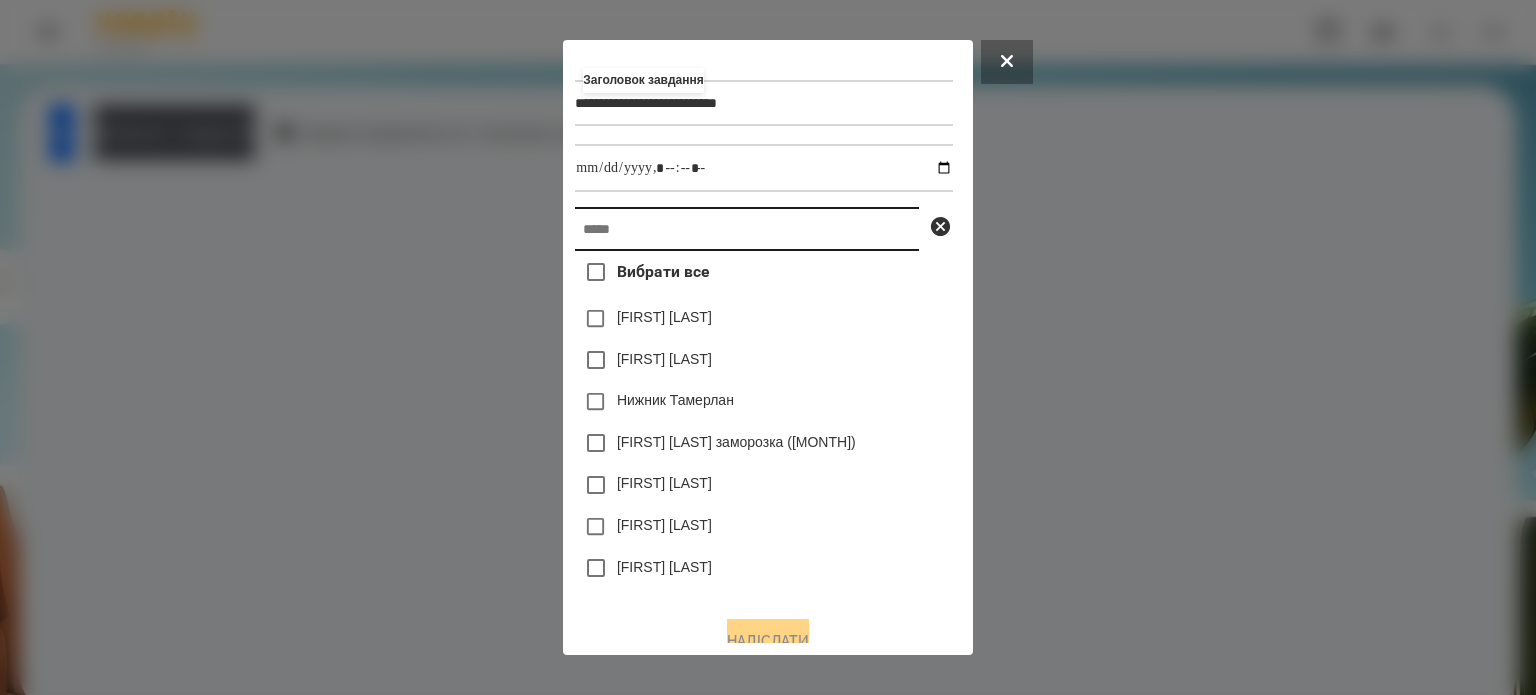 click at bounding box center (747, 229) 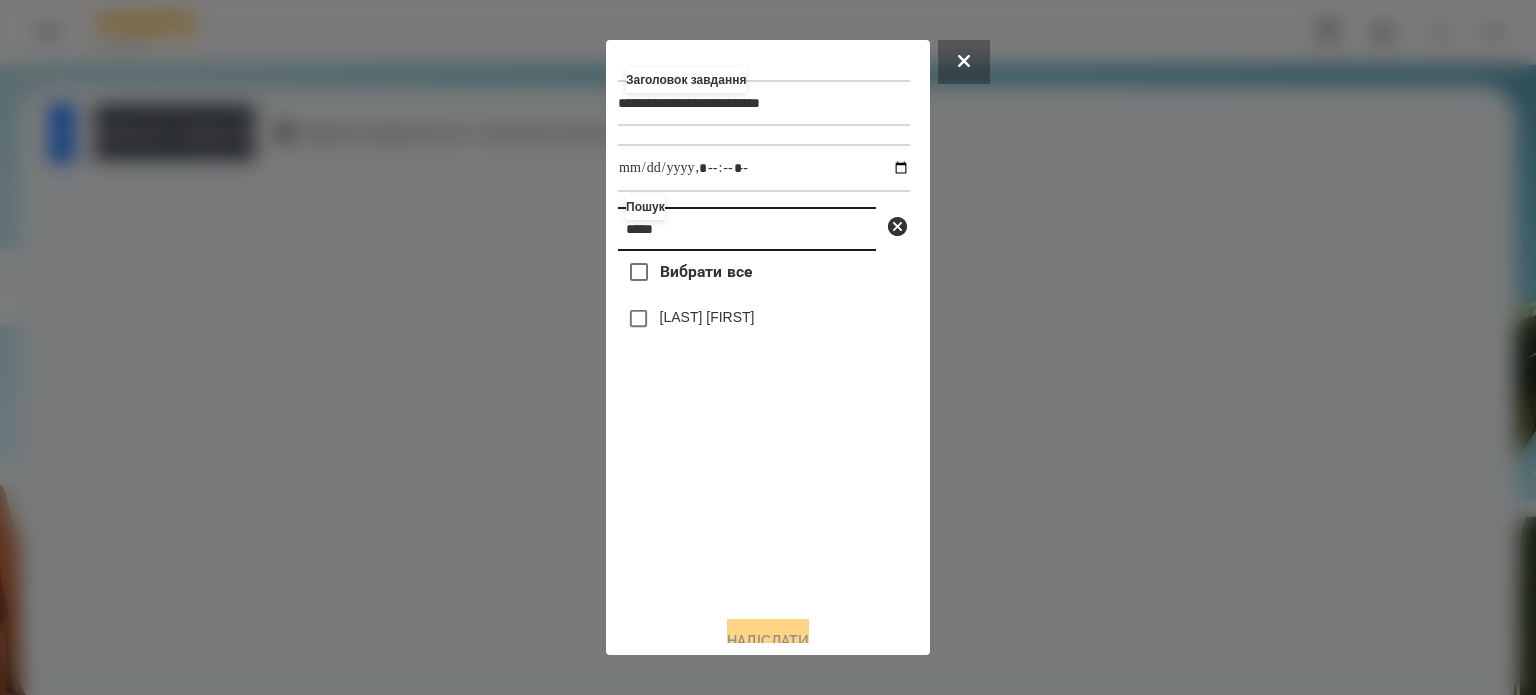 type on "*****" 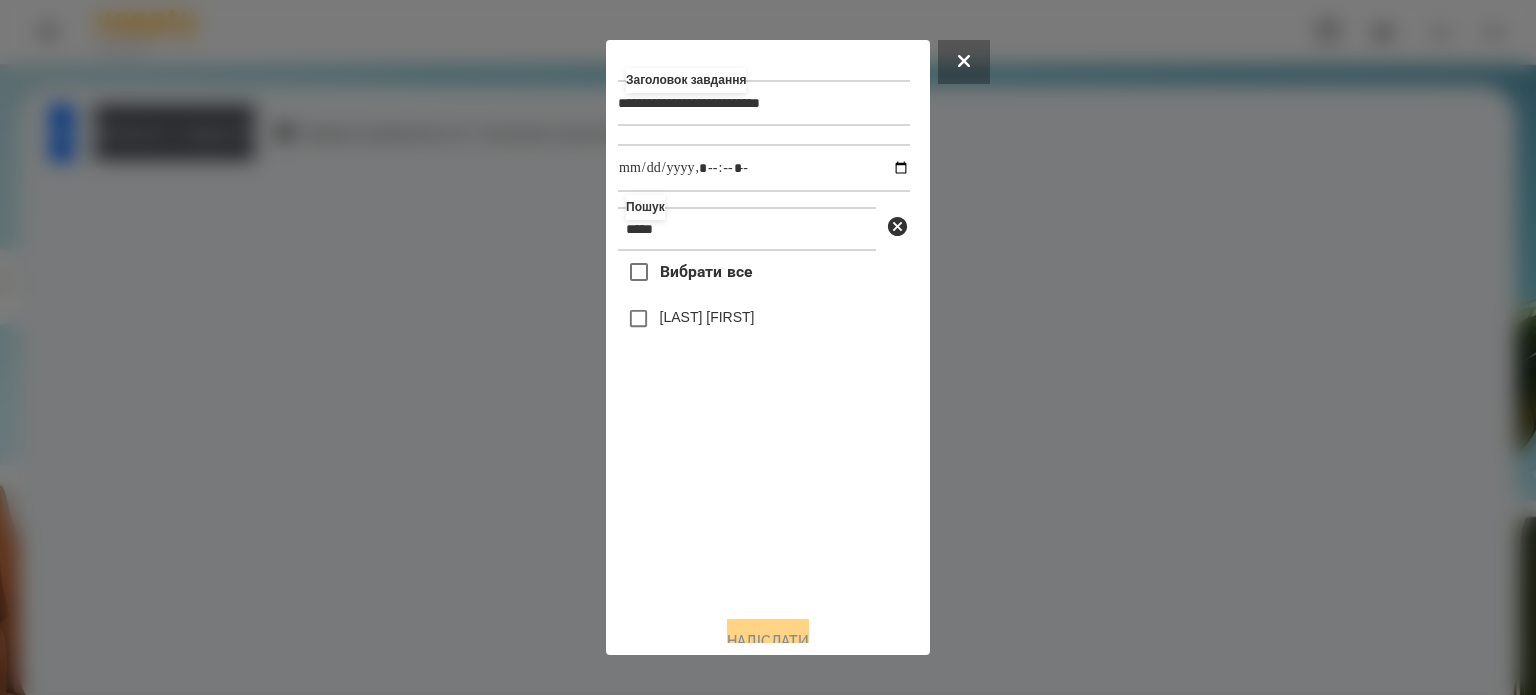 click on "[LAST] [FIRST]" at bounding box center [707, 317] 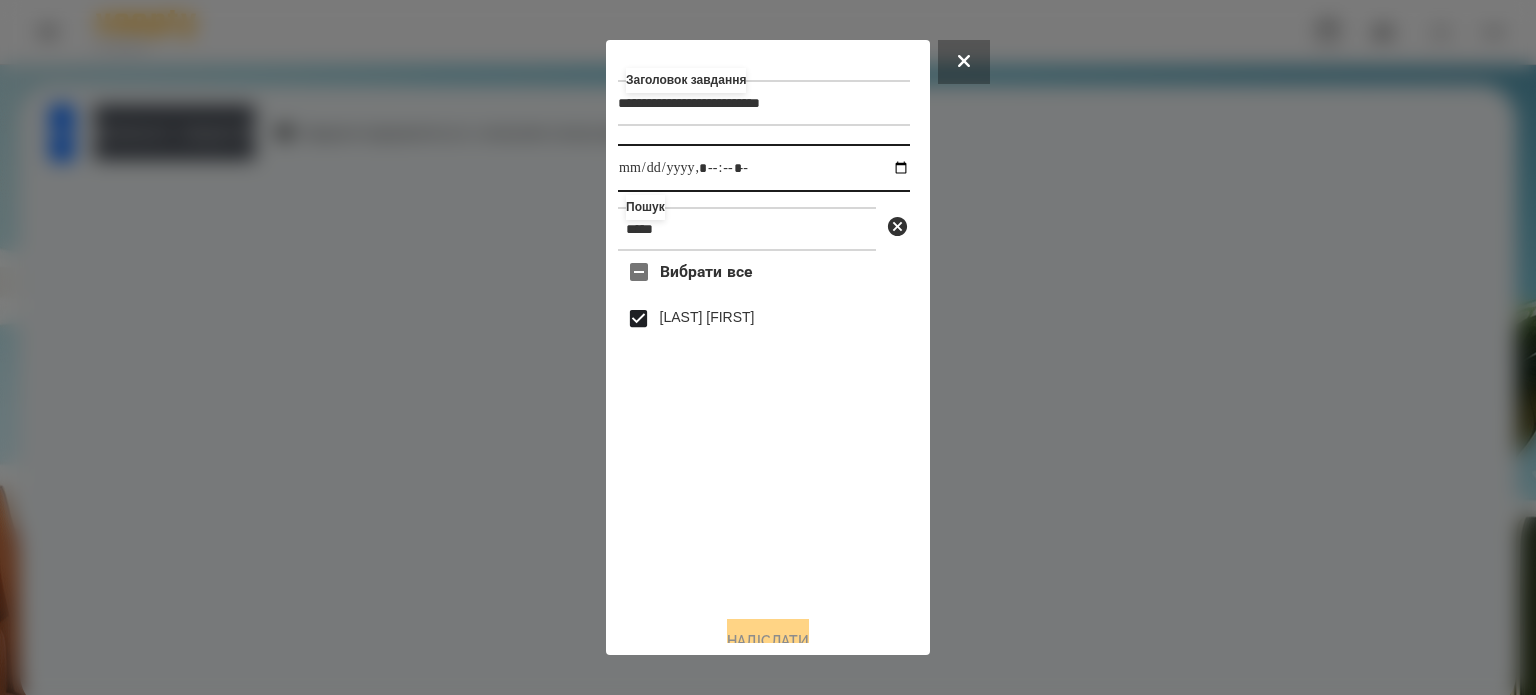 click at bounding box center [764, 168] 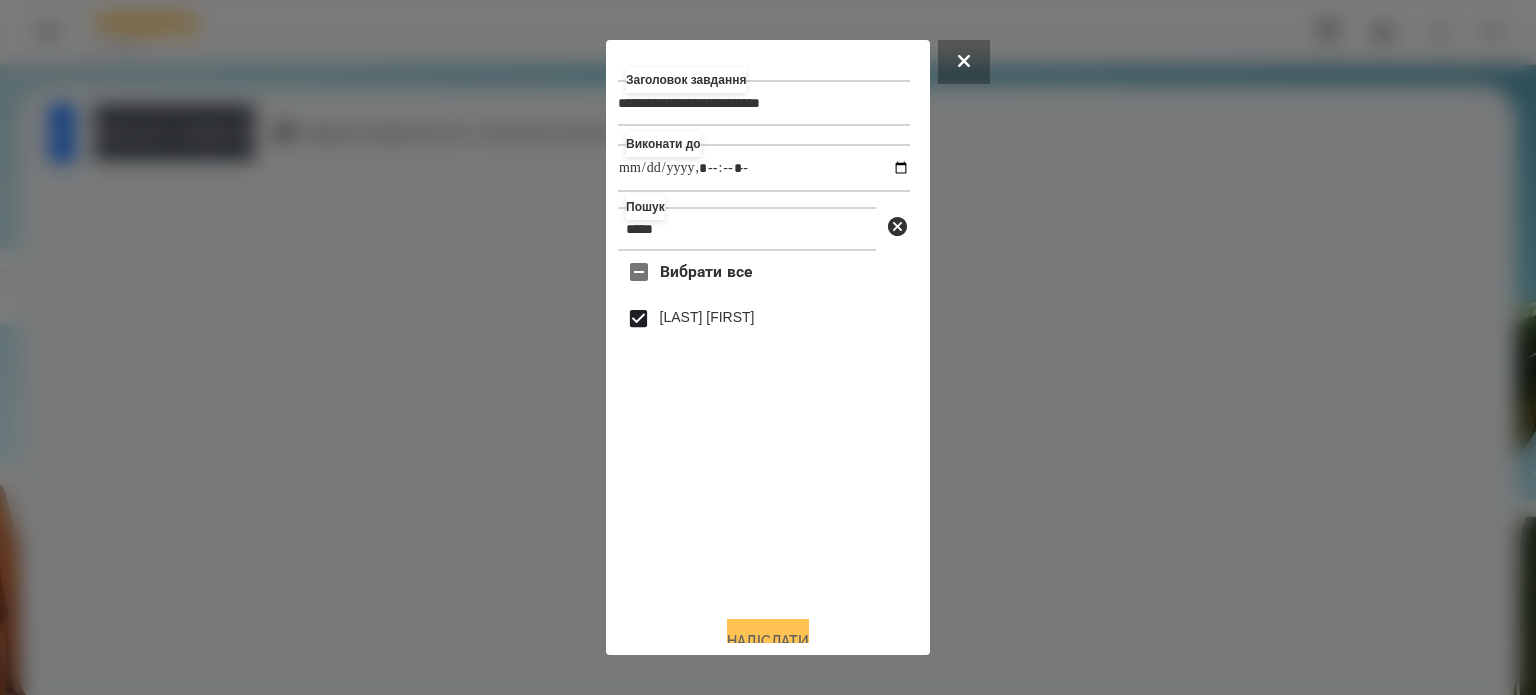 type on "**********" 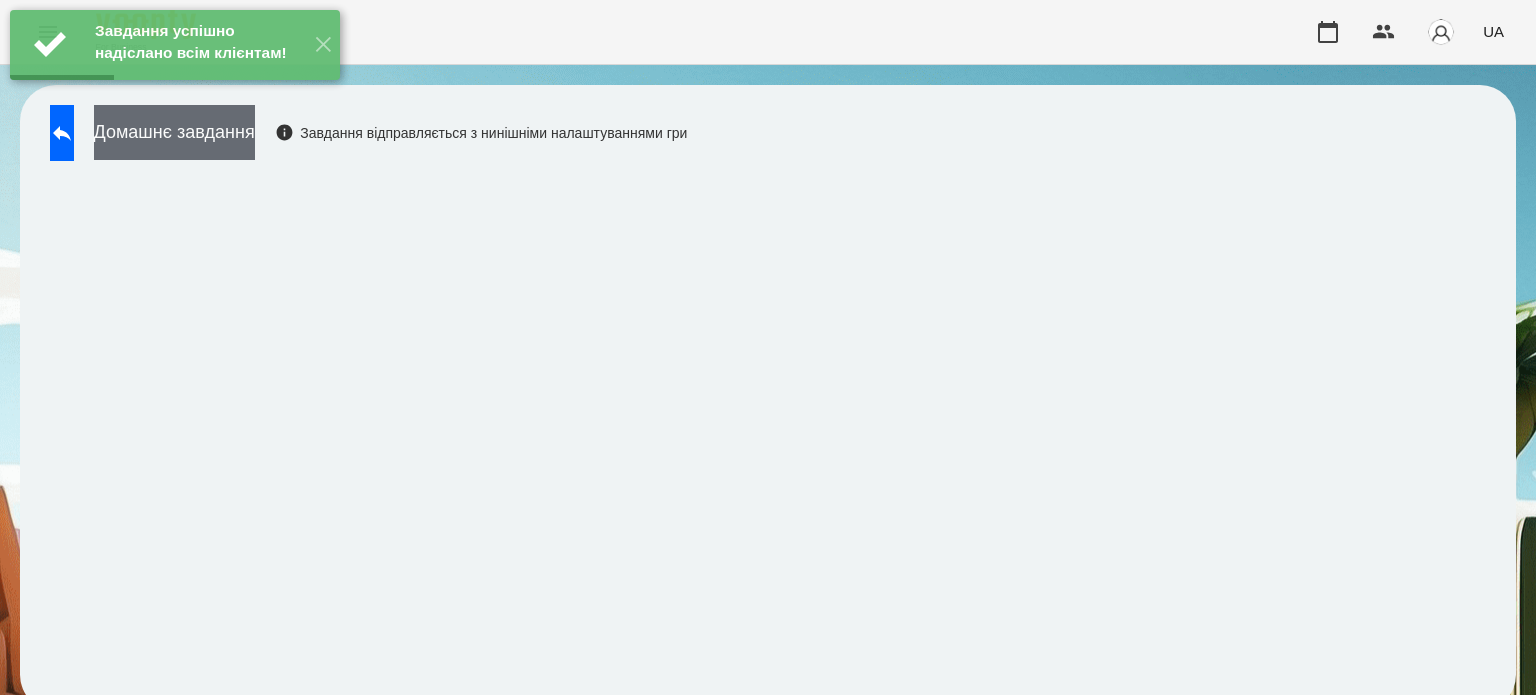 click on "Домашнє завдання" at bounding box center (174, 132) 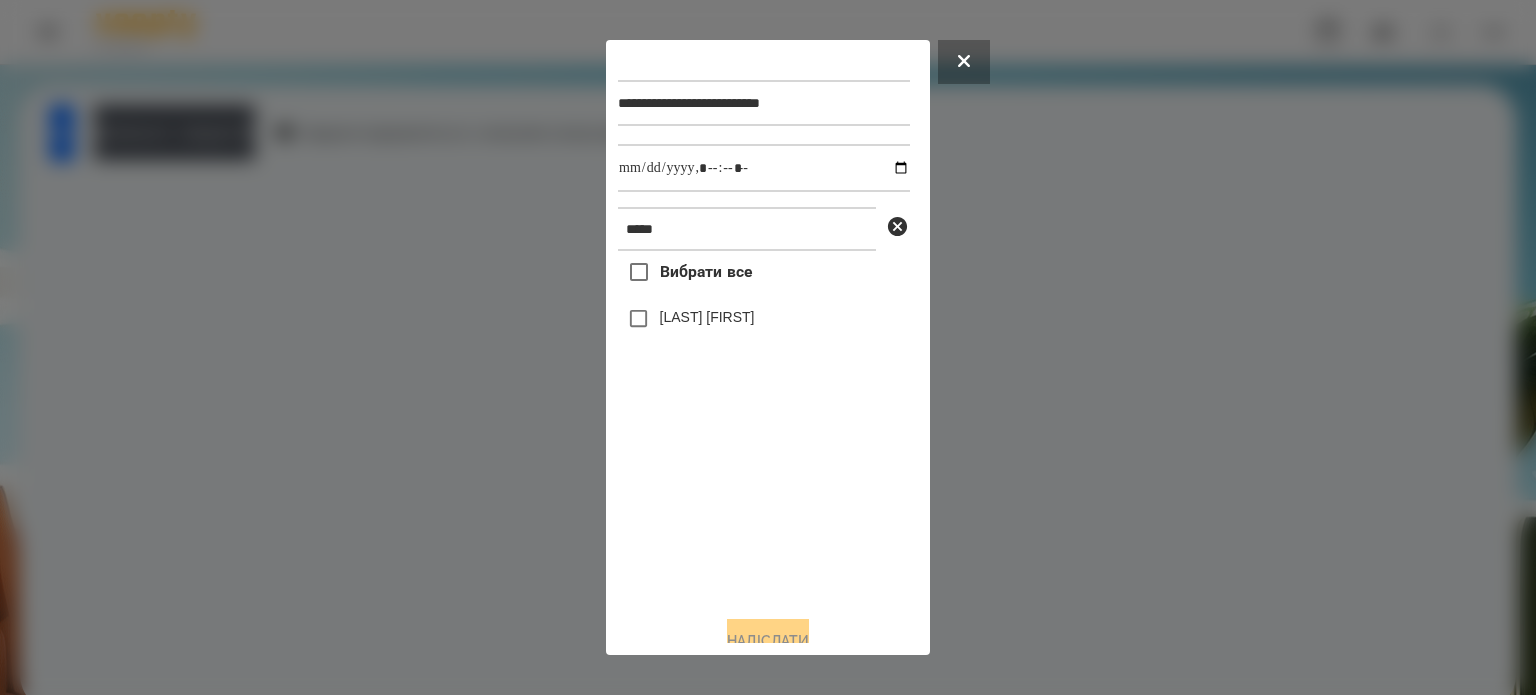 click on "[LAST] [FIRST]" at bounding box center (707, 317) 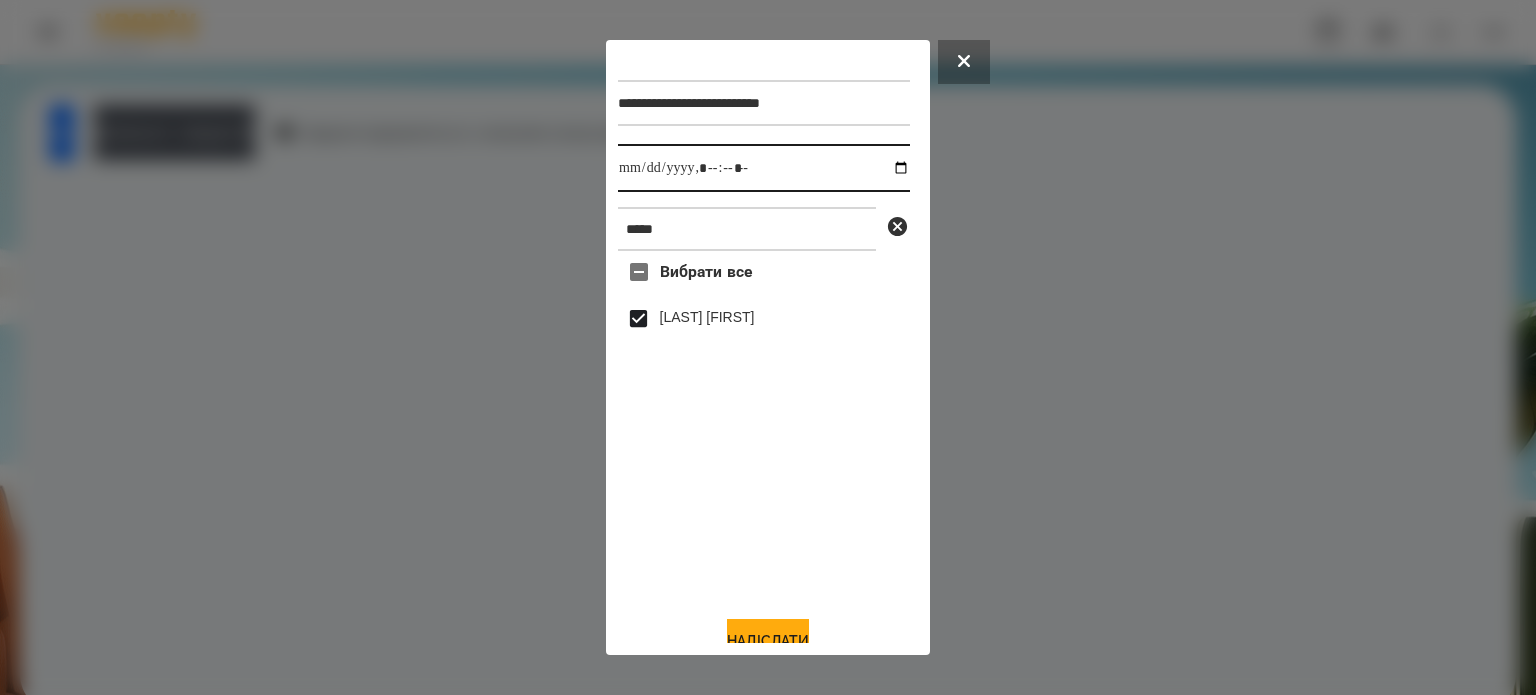click at bounding box center [764, 168] 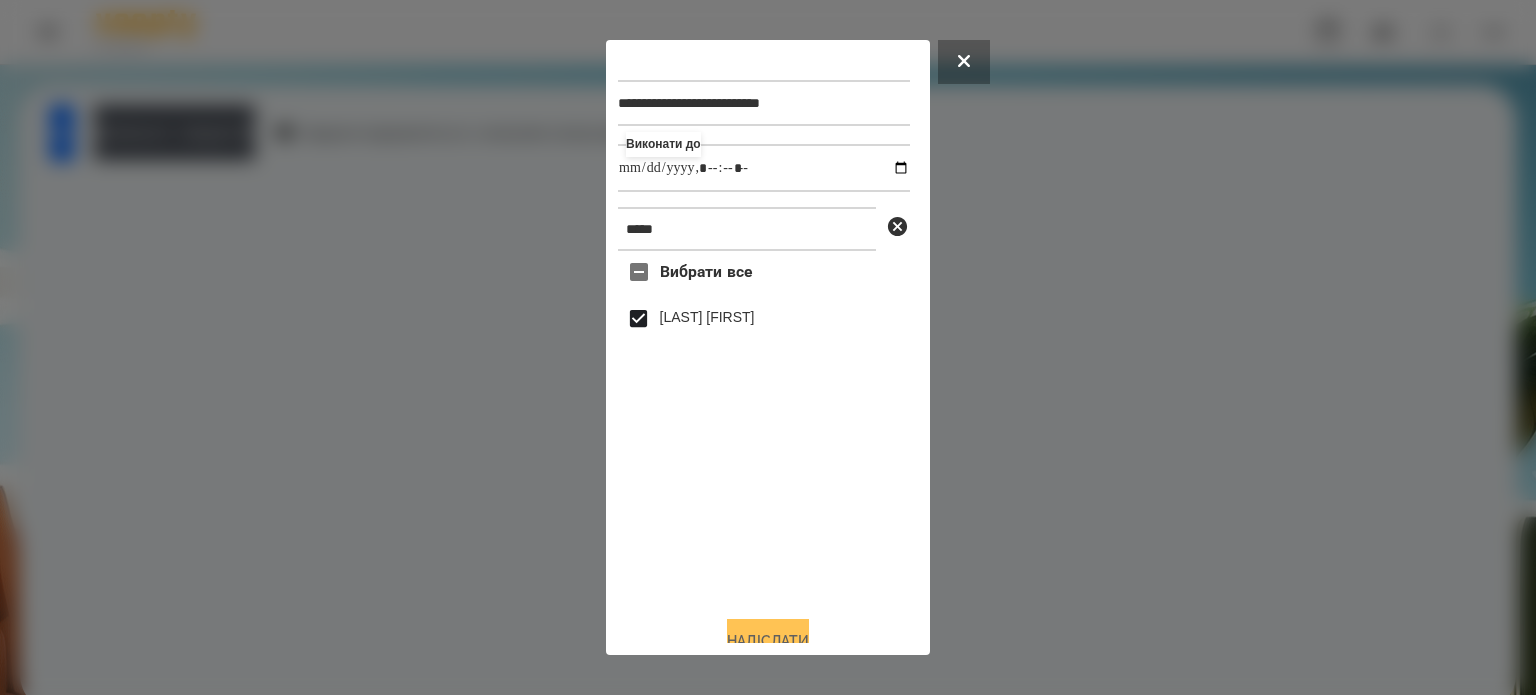 type on "**********" 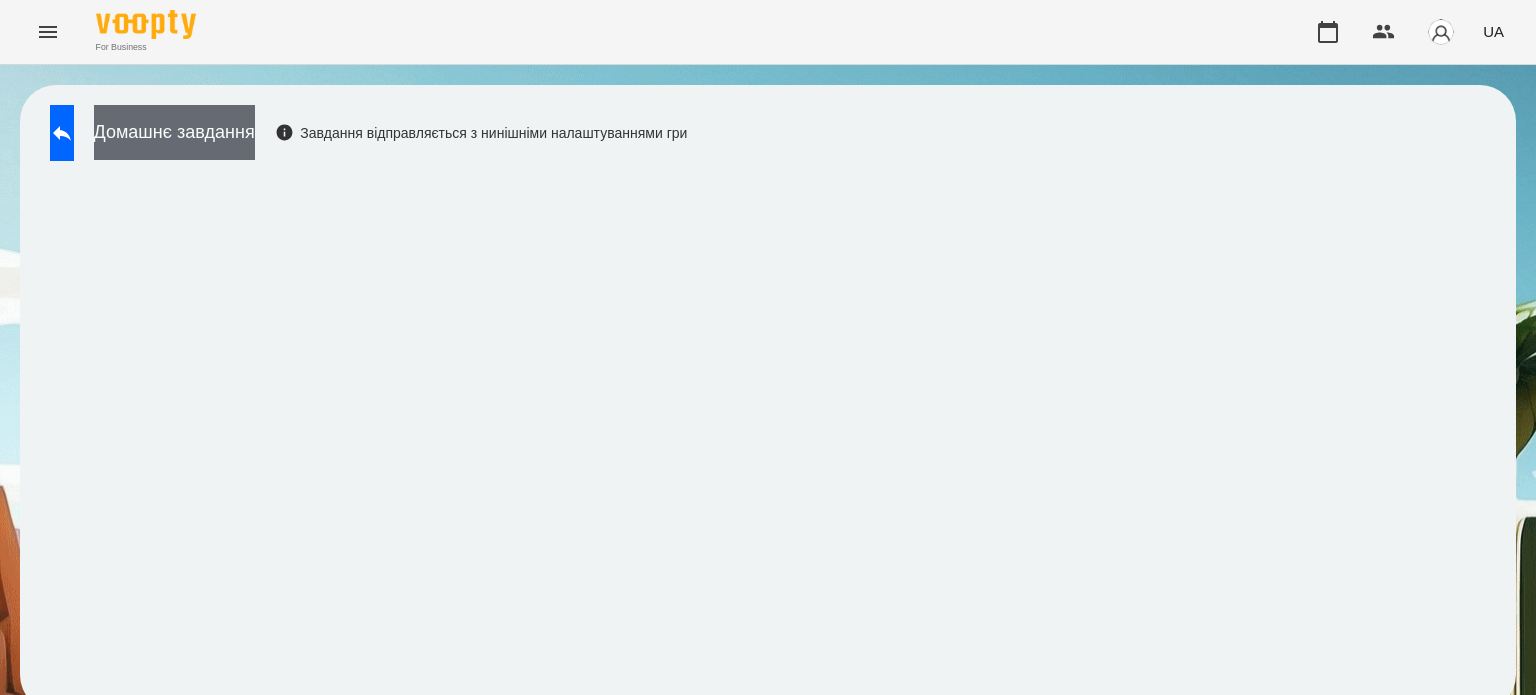 click on "Домашнє завдання" at bounding box center [174, 132] 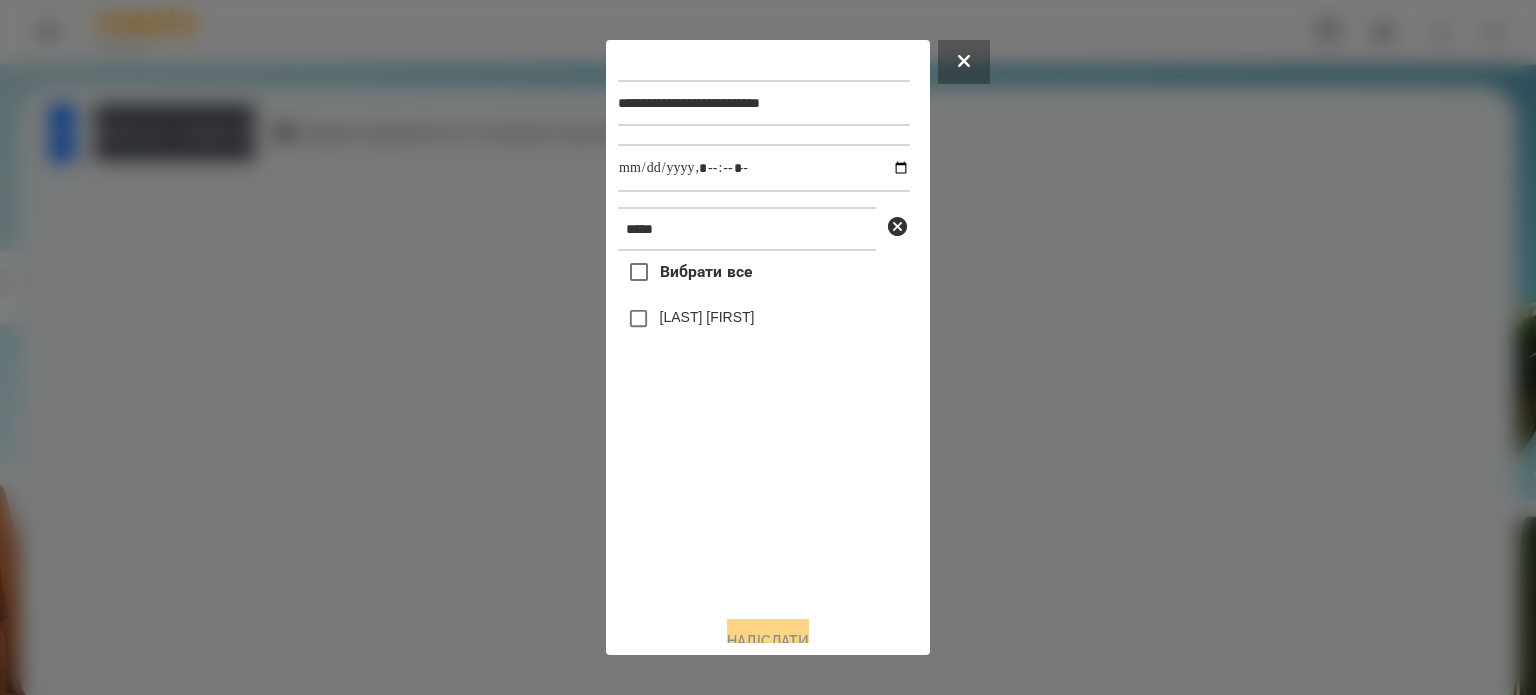 click on "[LAST] [FIRST]" at bounding box center [707, 317] 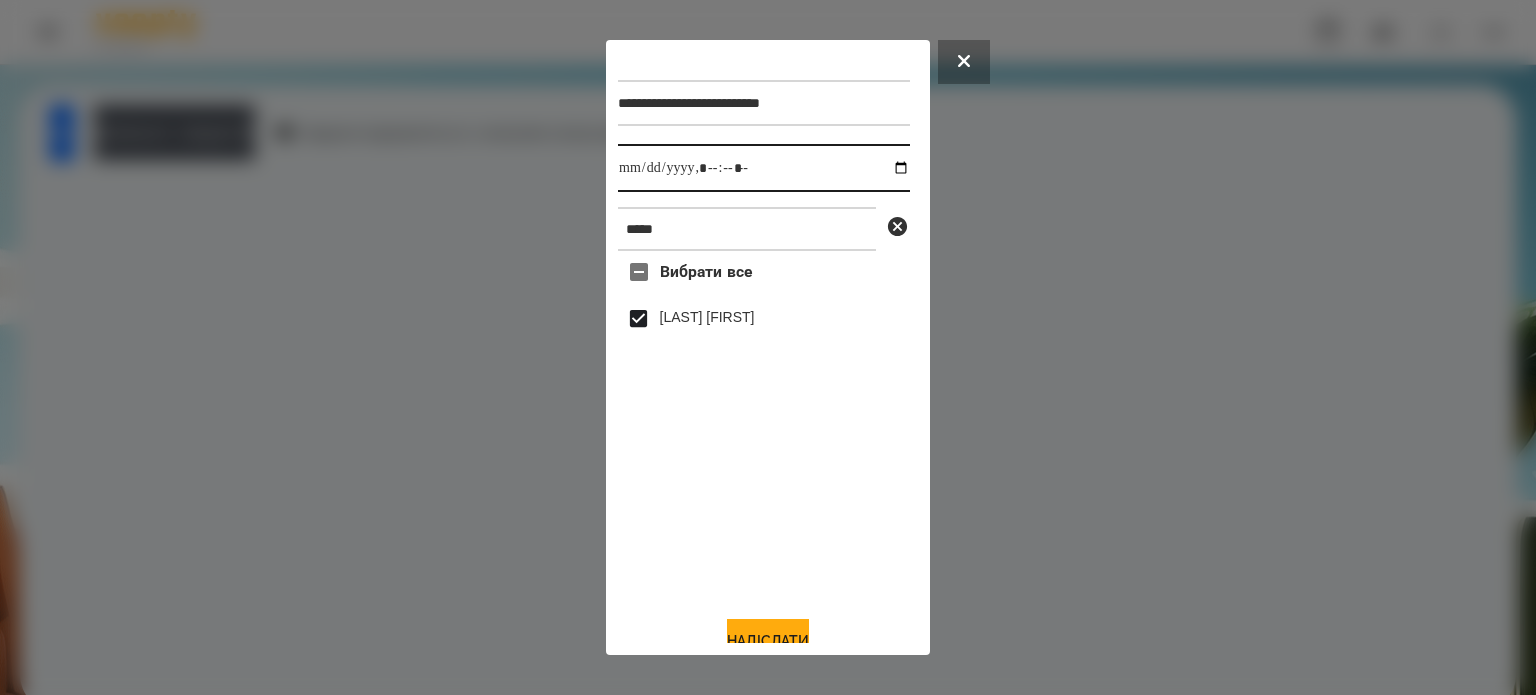 click at bounding box center (764, 168) 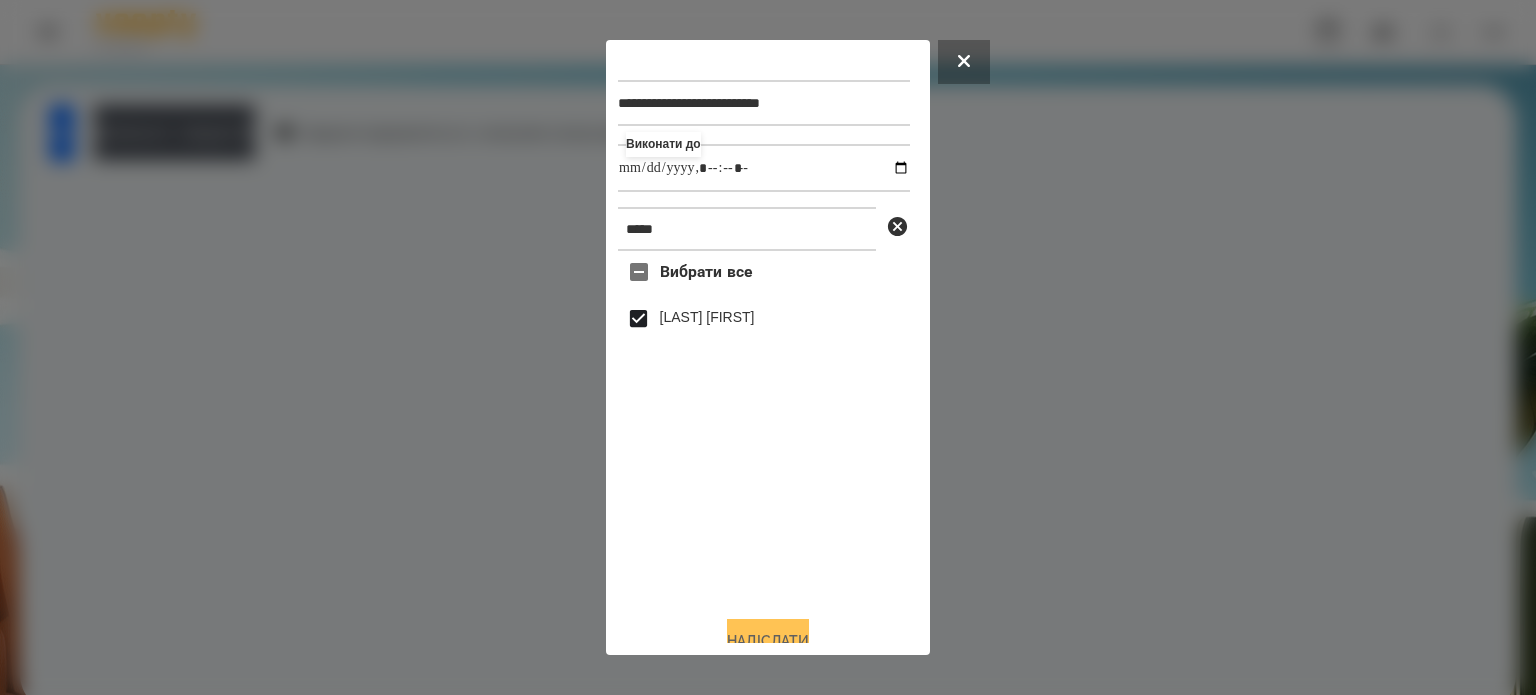 type on "**********" 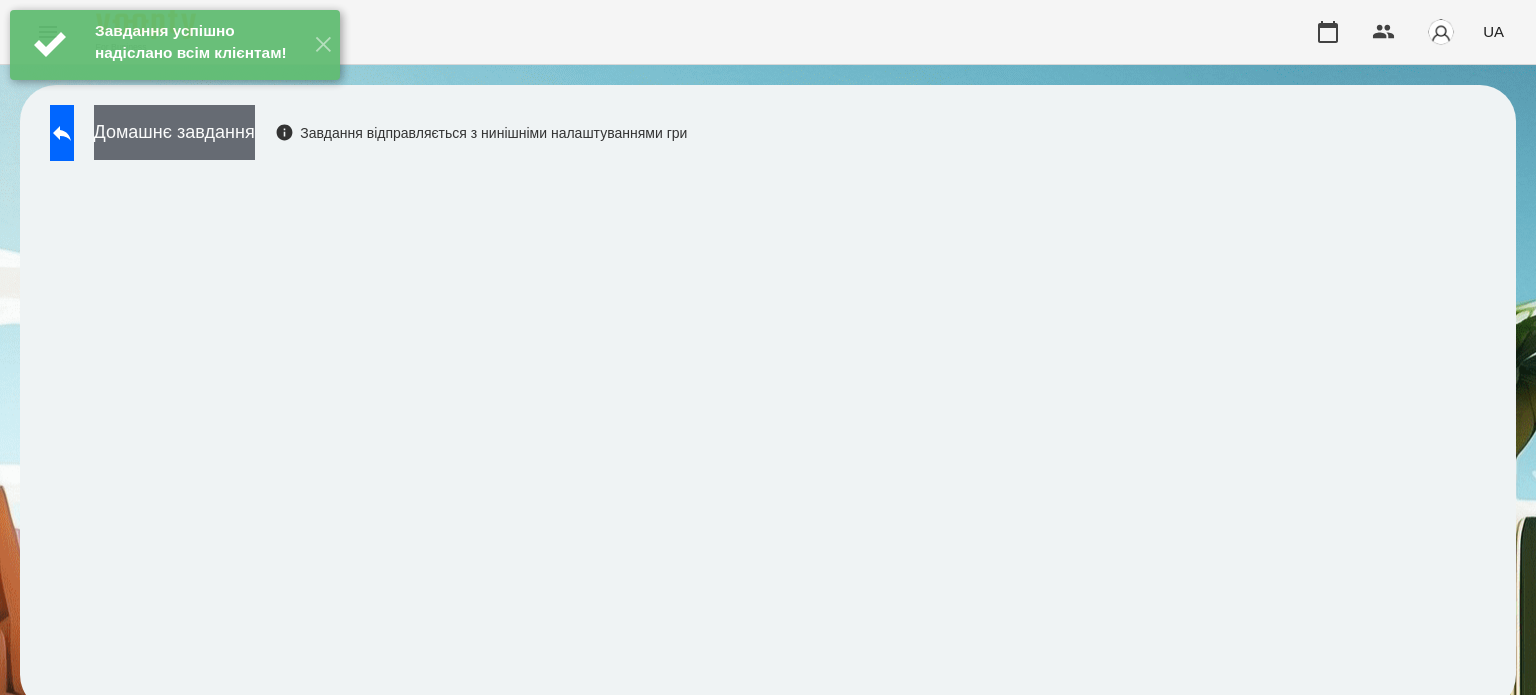 click on "Домашнє завдання" at bounding box center [174, 132] 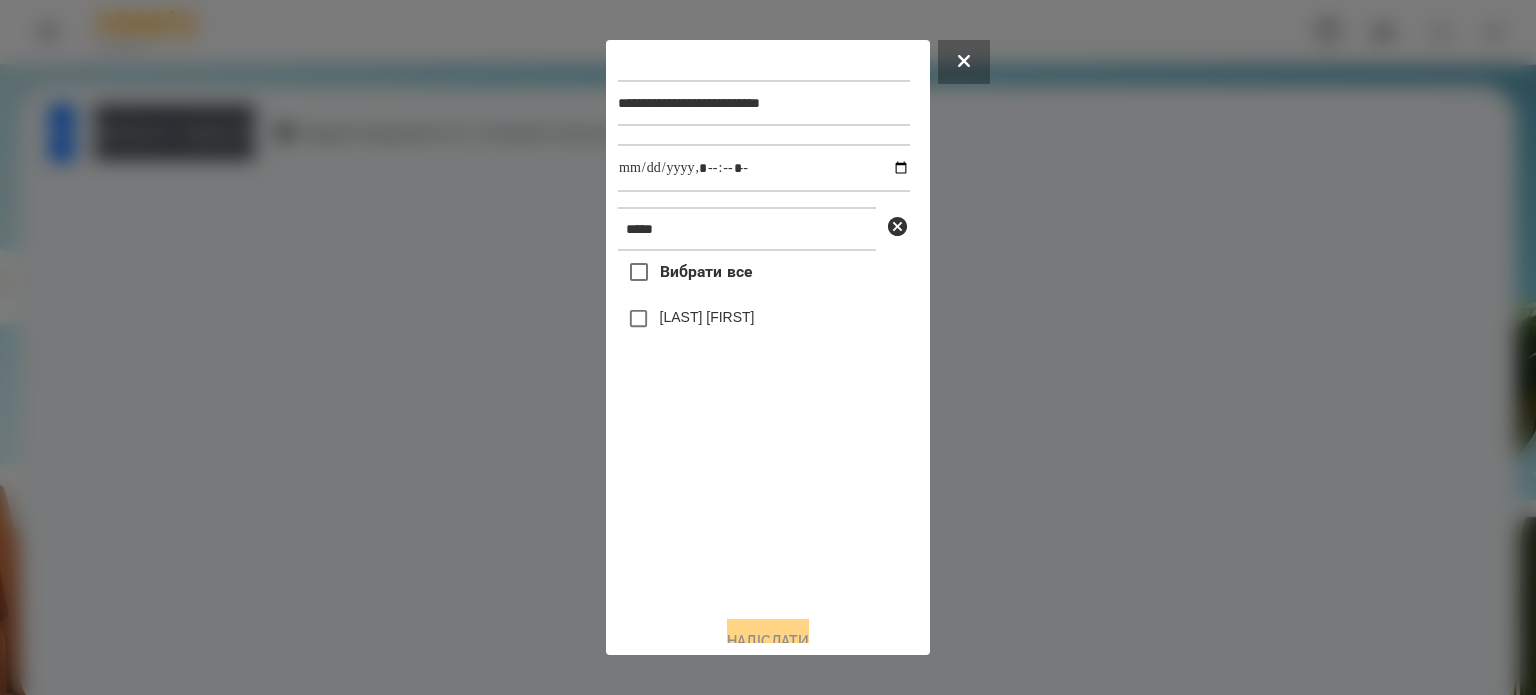 click on "[LAST] [FIRST]" at bounding box center [707, 317] 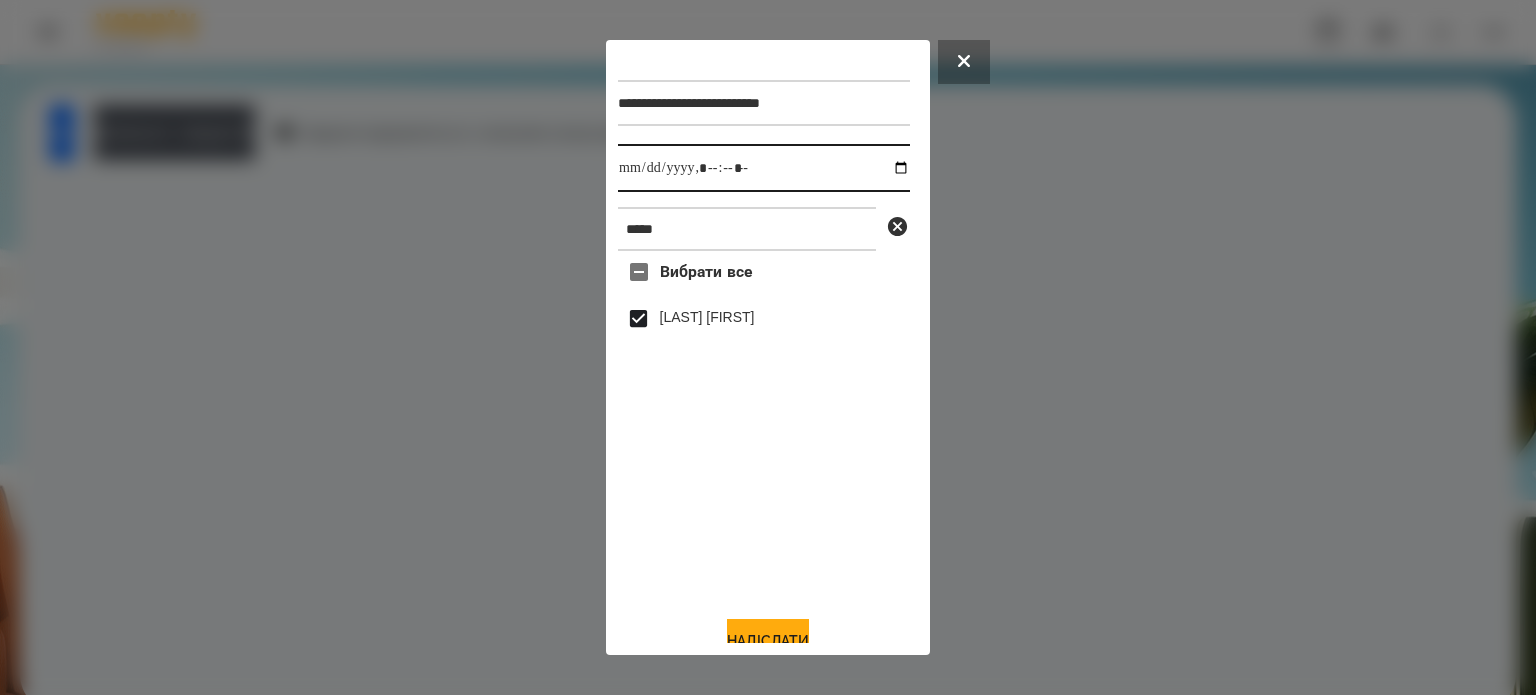 click at bounding box center [764, 168] 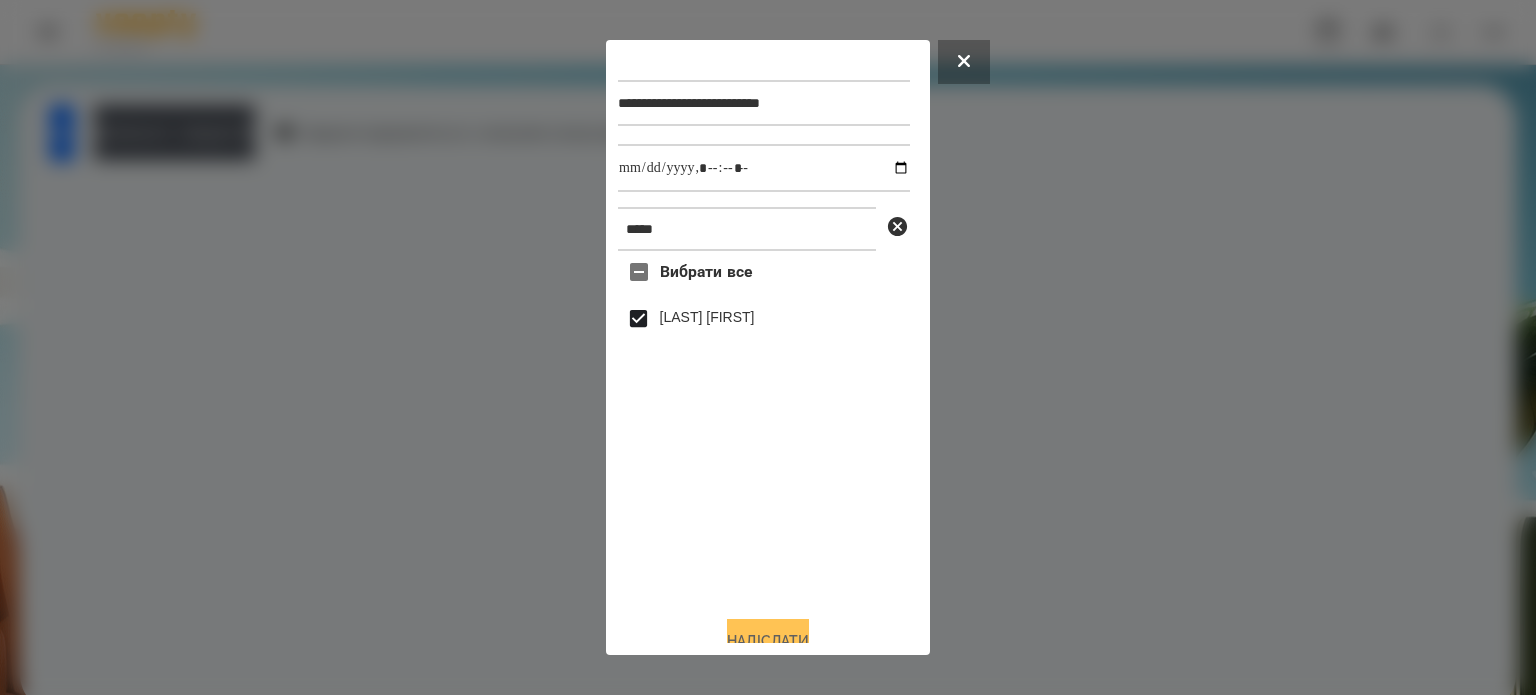 click on "Надіслати" at bounding box center [768, 641] 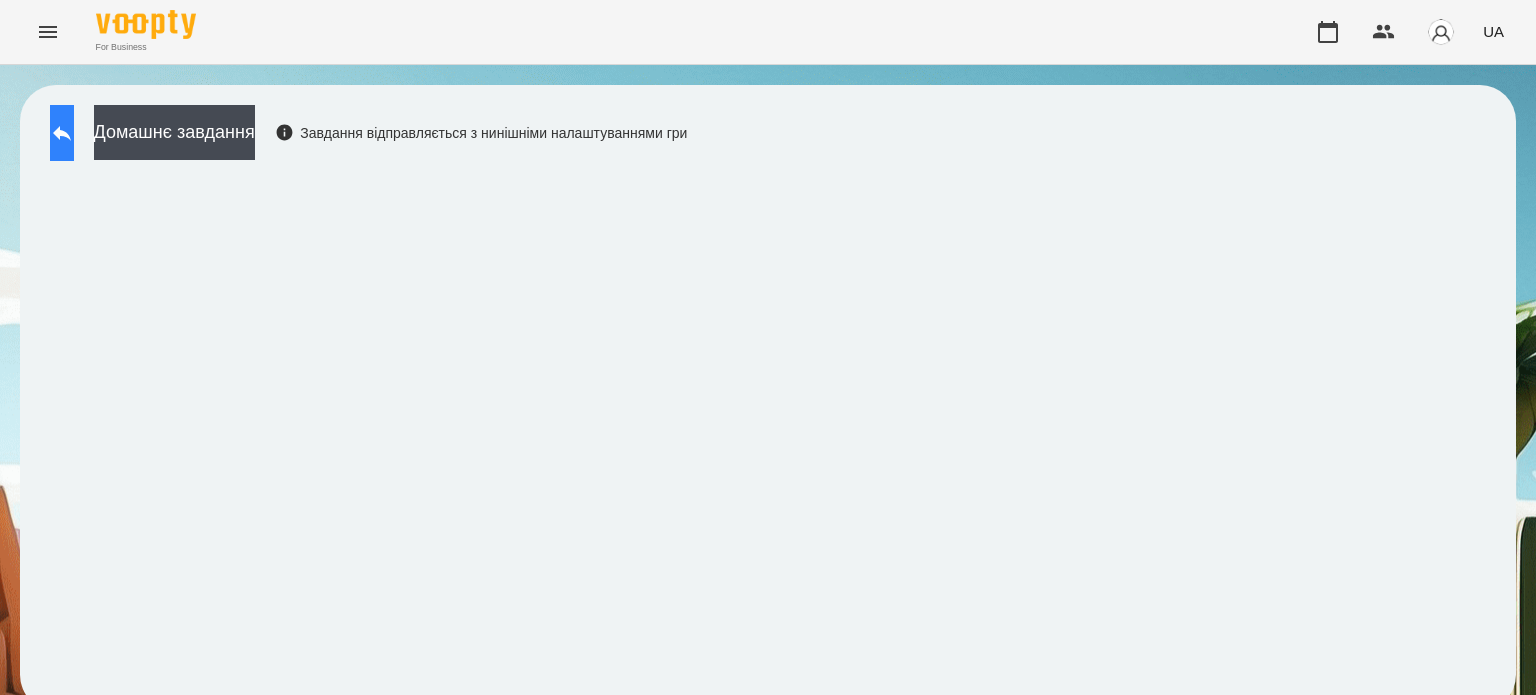 click 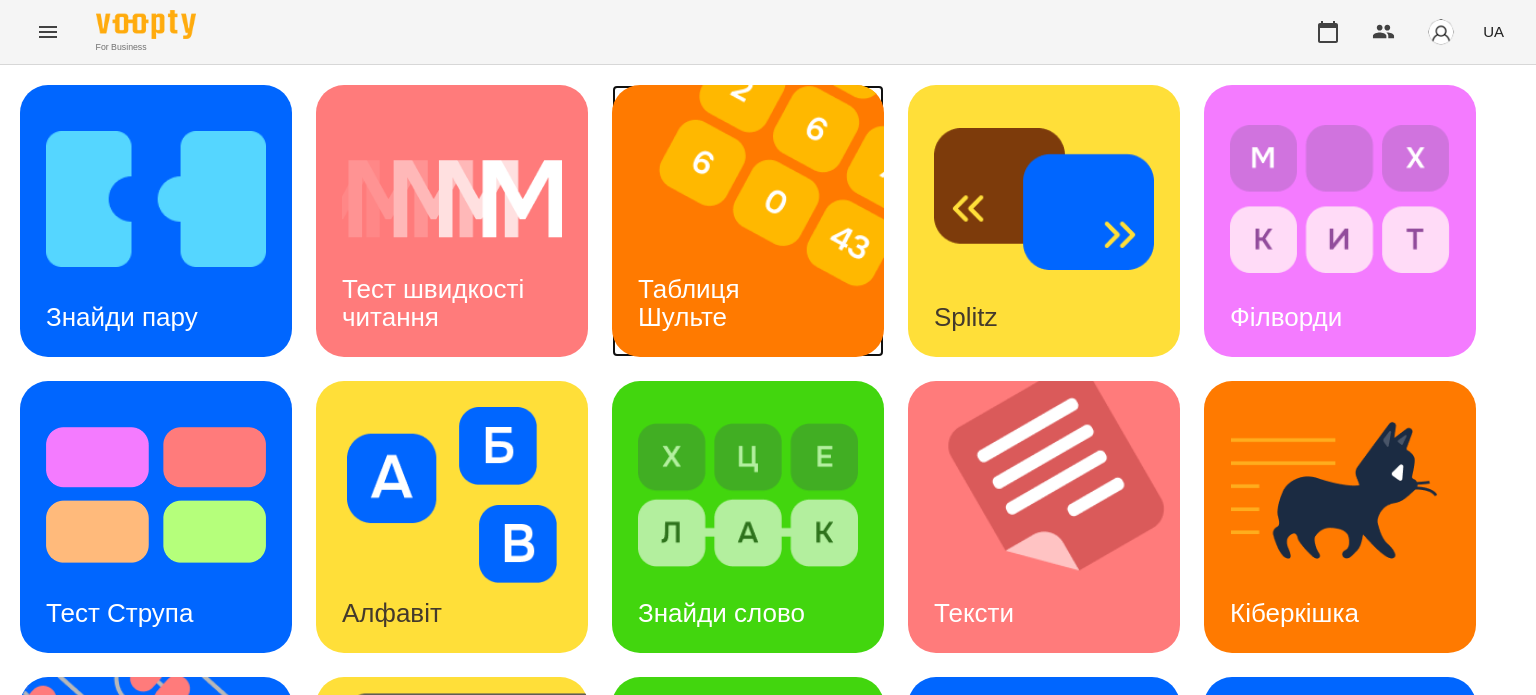 click on "Таблиця
Шульте" at bounding box center [692, 303] 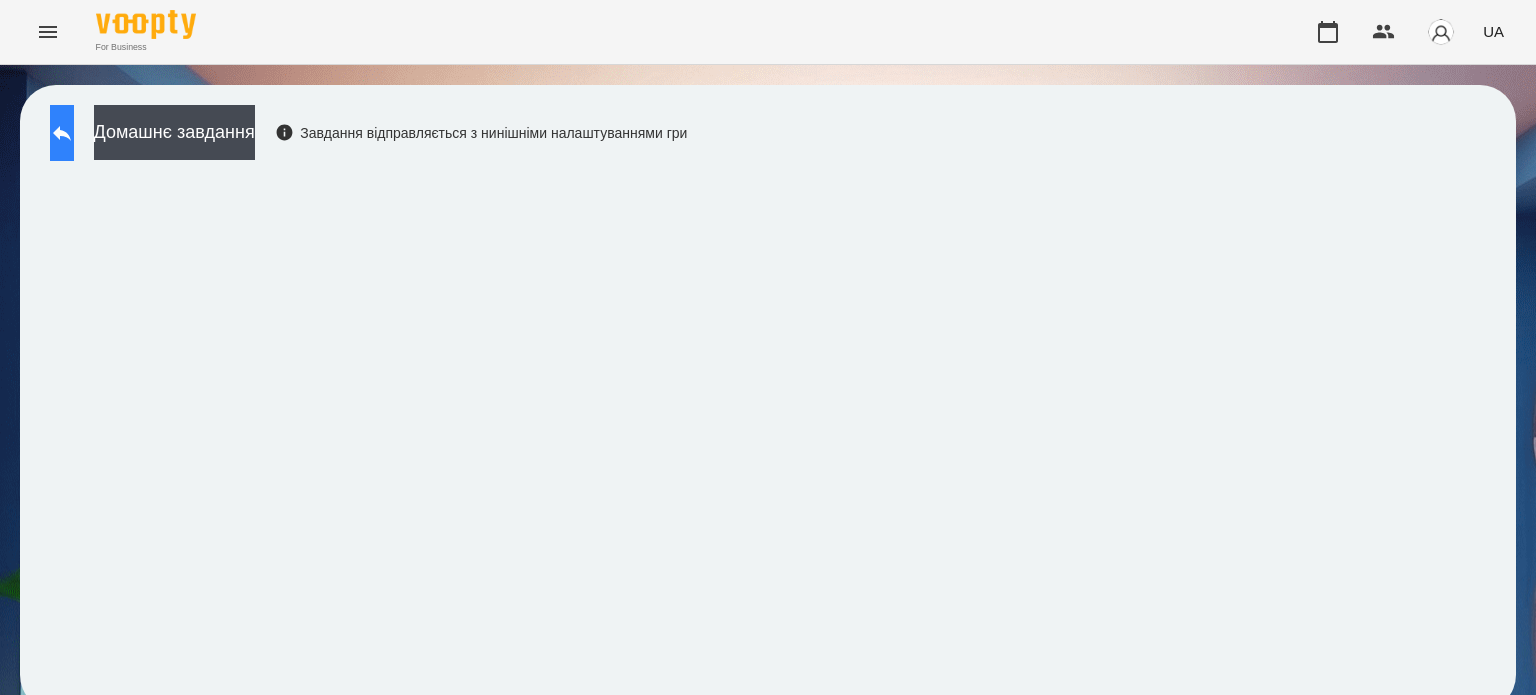 click at bounding box center [62, 133] 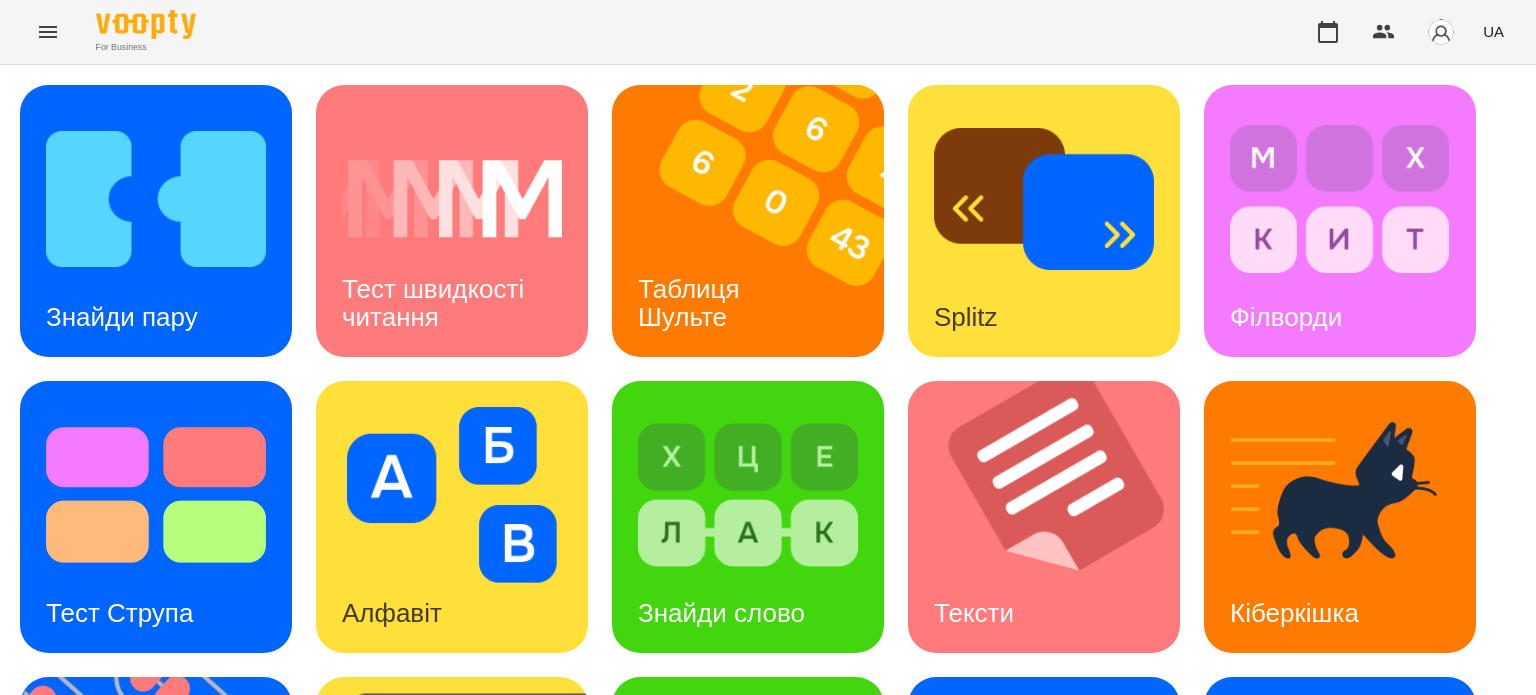 scroll, scrollTop: 469, scrollLeft: 0, axis: vertical 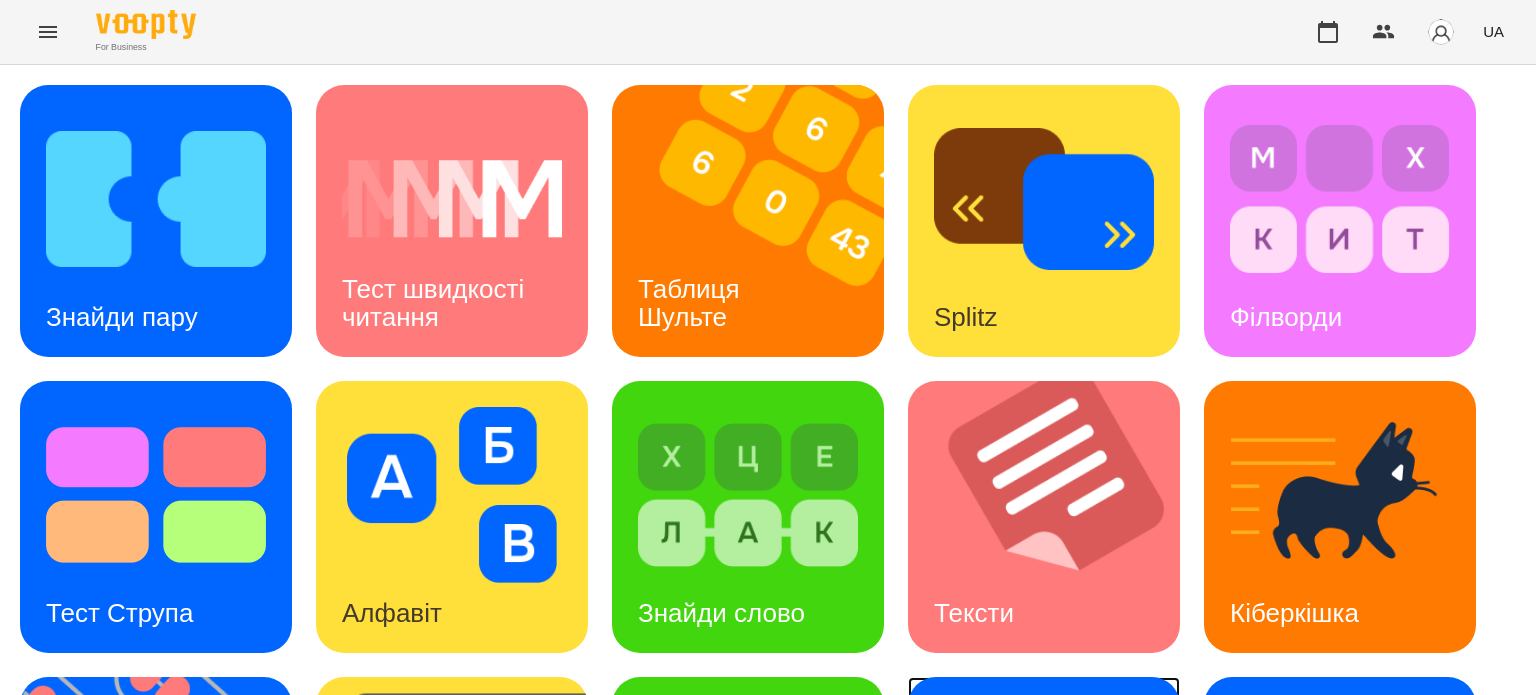 click on "Мнемотехніка" at bounding box center [1017, 909] 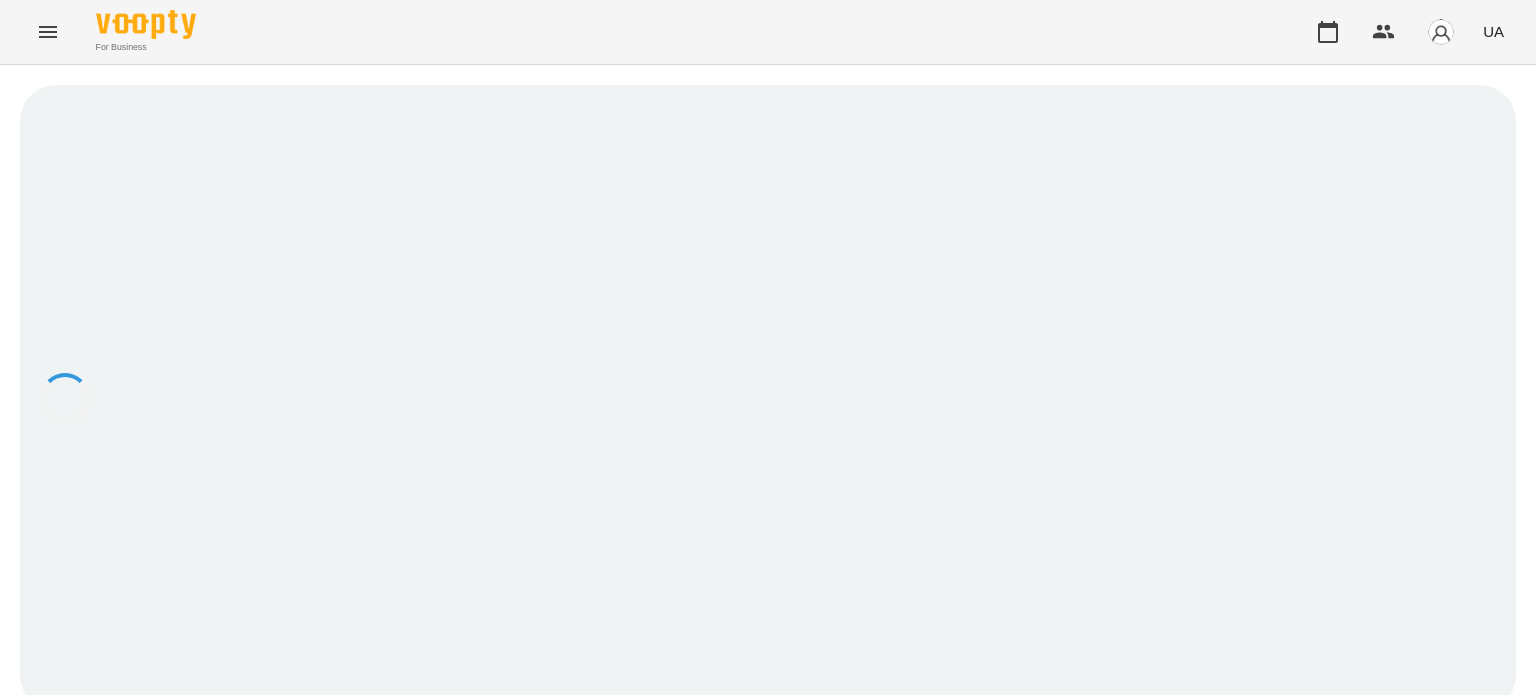 scroll, scrollTop: 0, scrollLeft: 0, axis: both 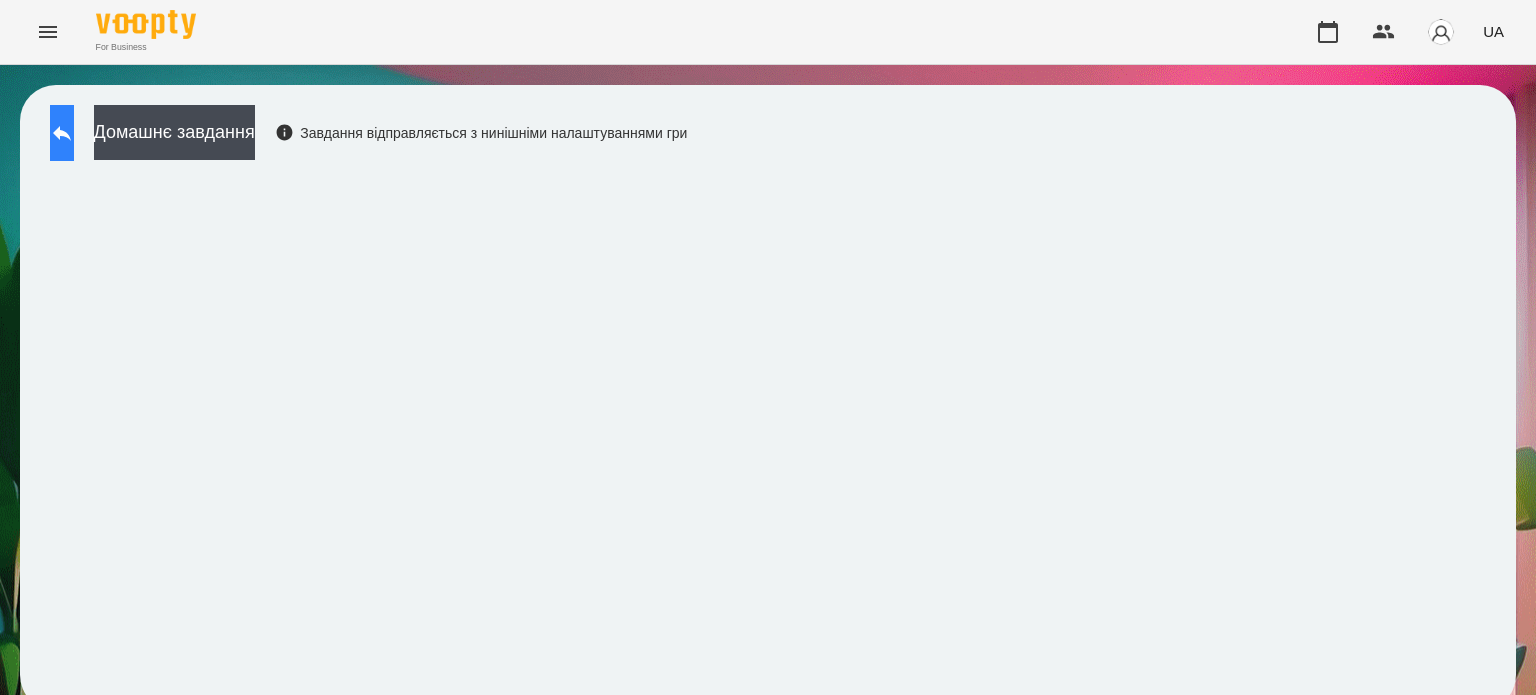 click 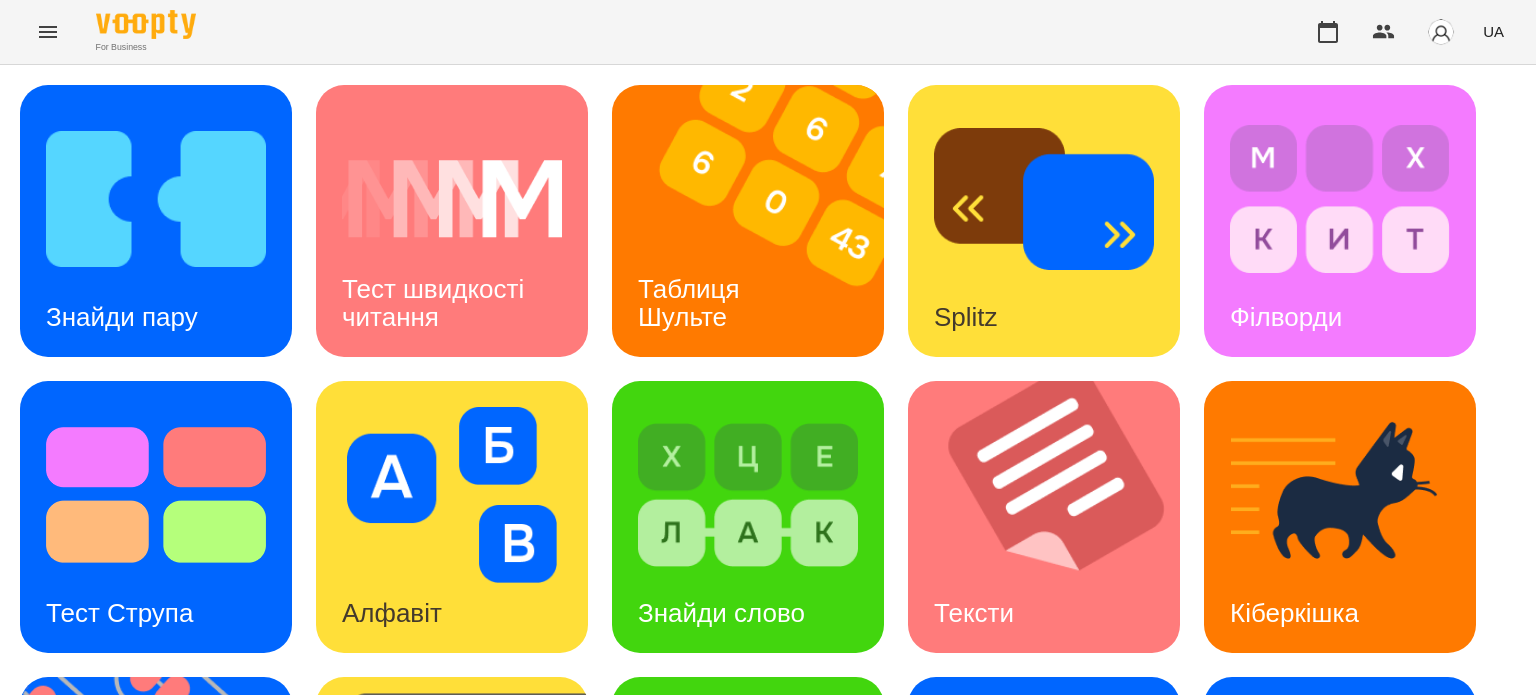 scroll, scrollTop: 569, scrollLeft: 0, axis: vertical 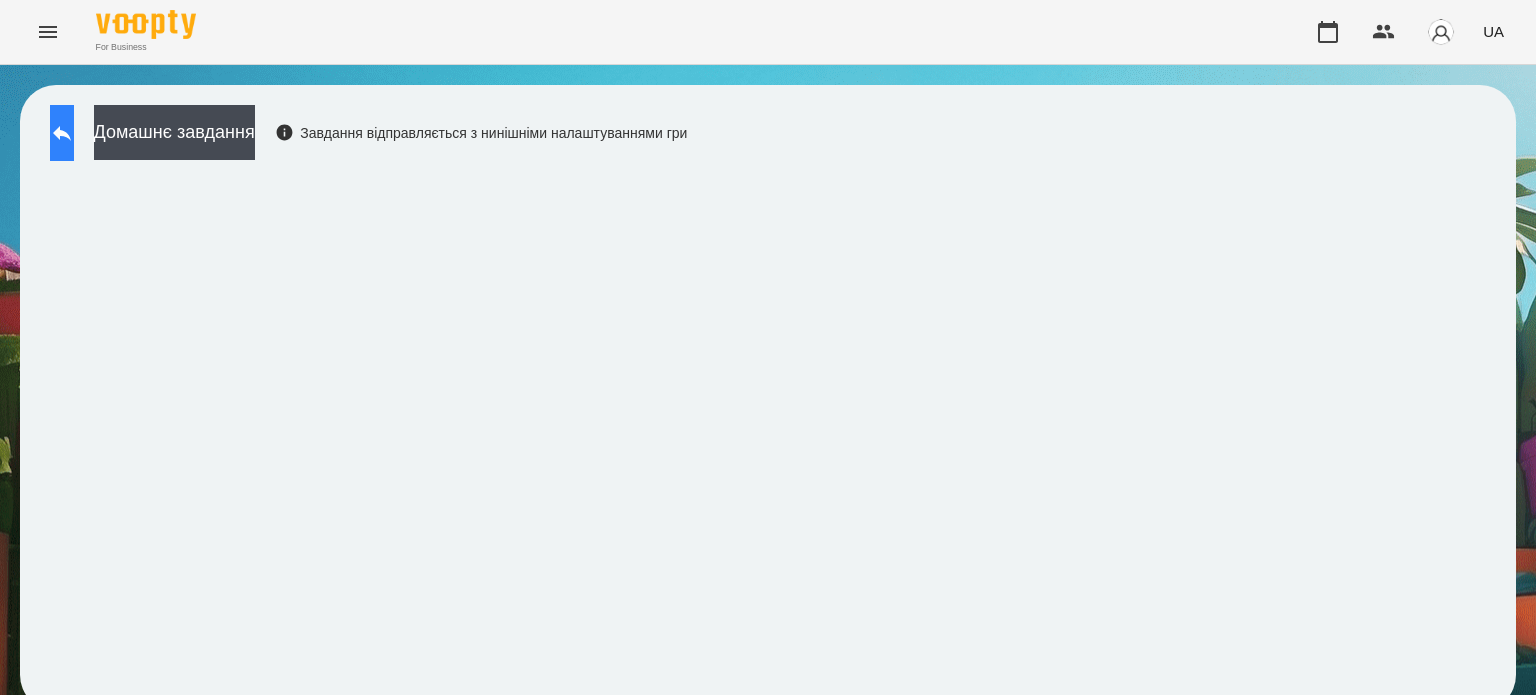click 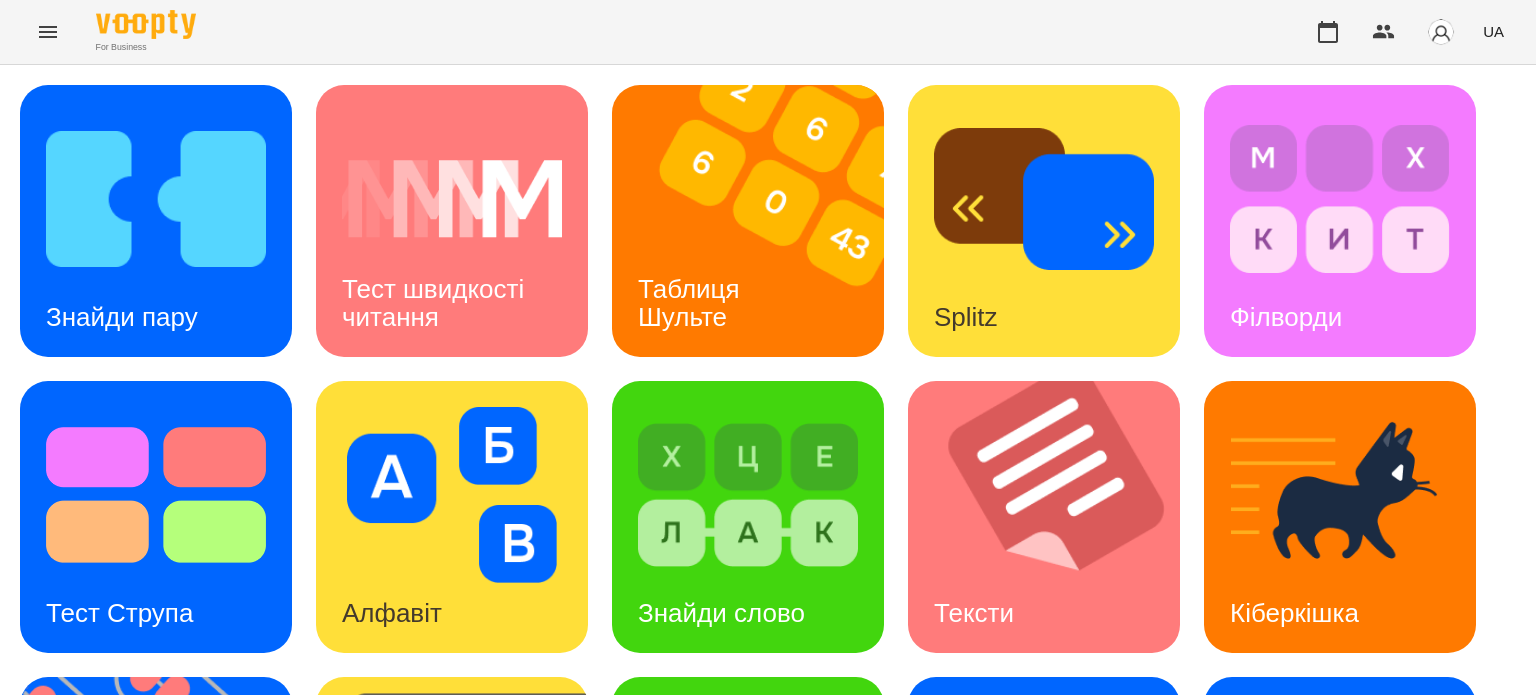scroll, scrollTop: 569, scrollLeft: 0, axis: vertical 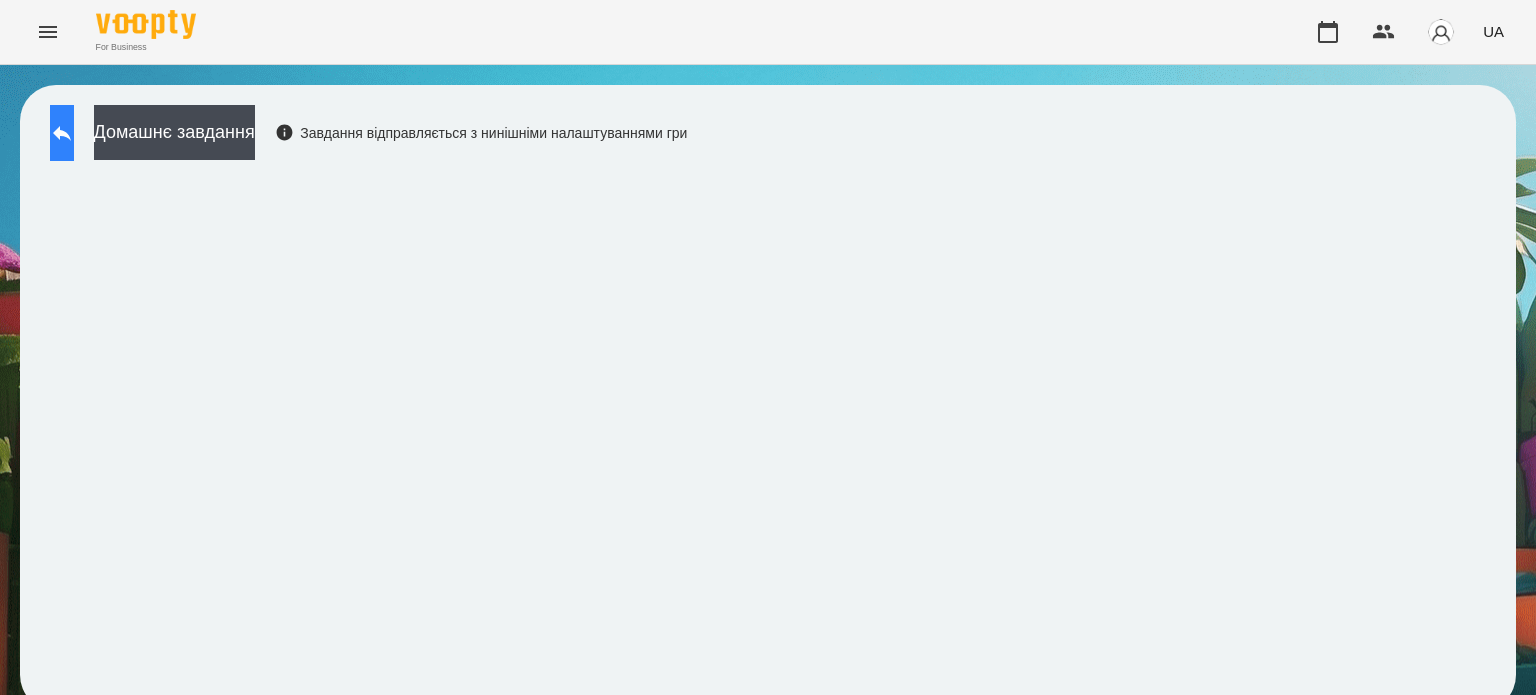 click 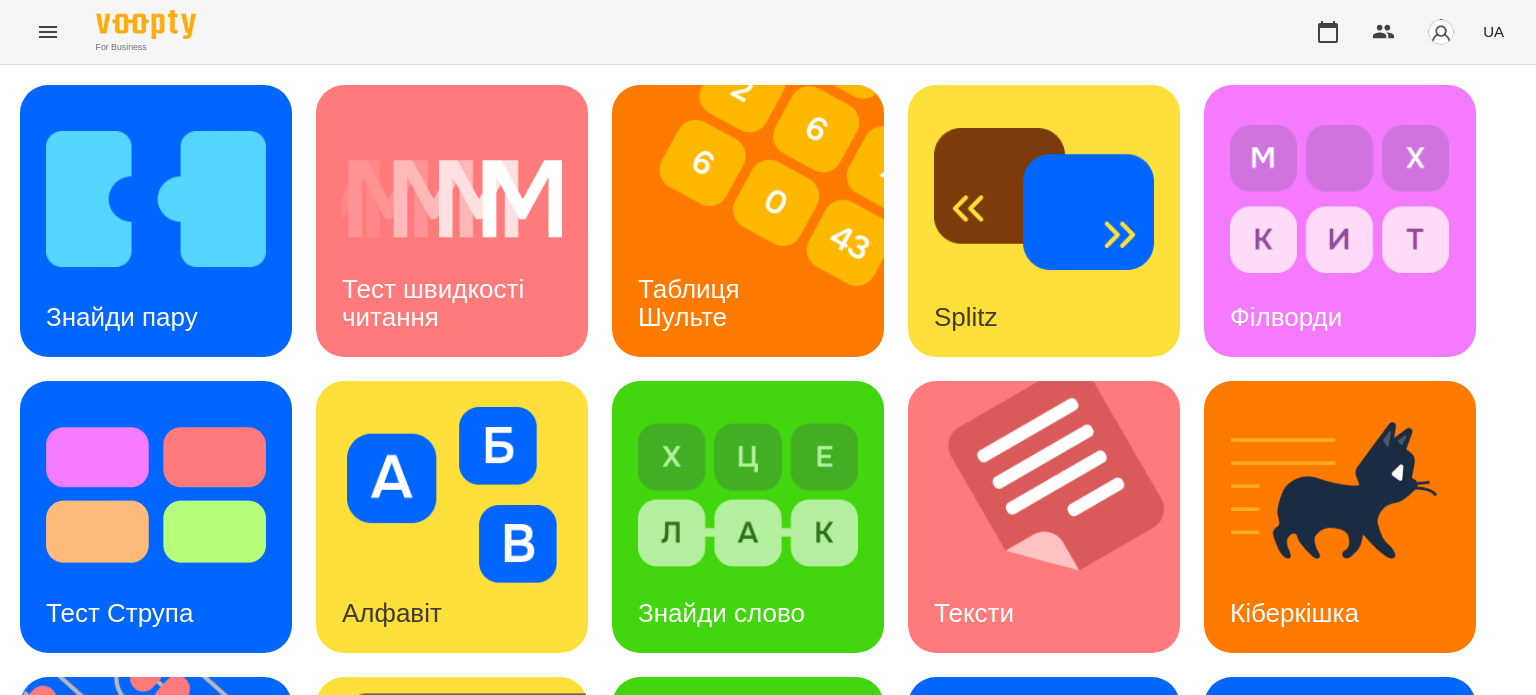 scroll, scrollTop: 439, scrollLeft: 0, axis: vertical 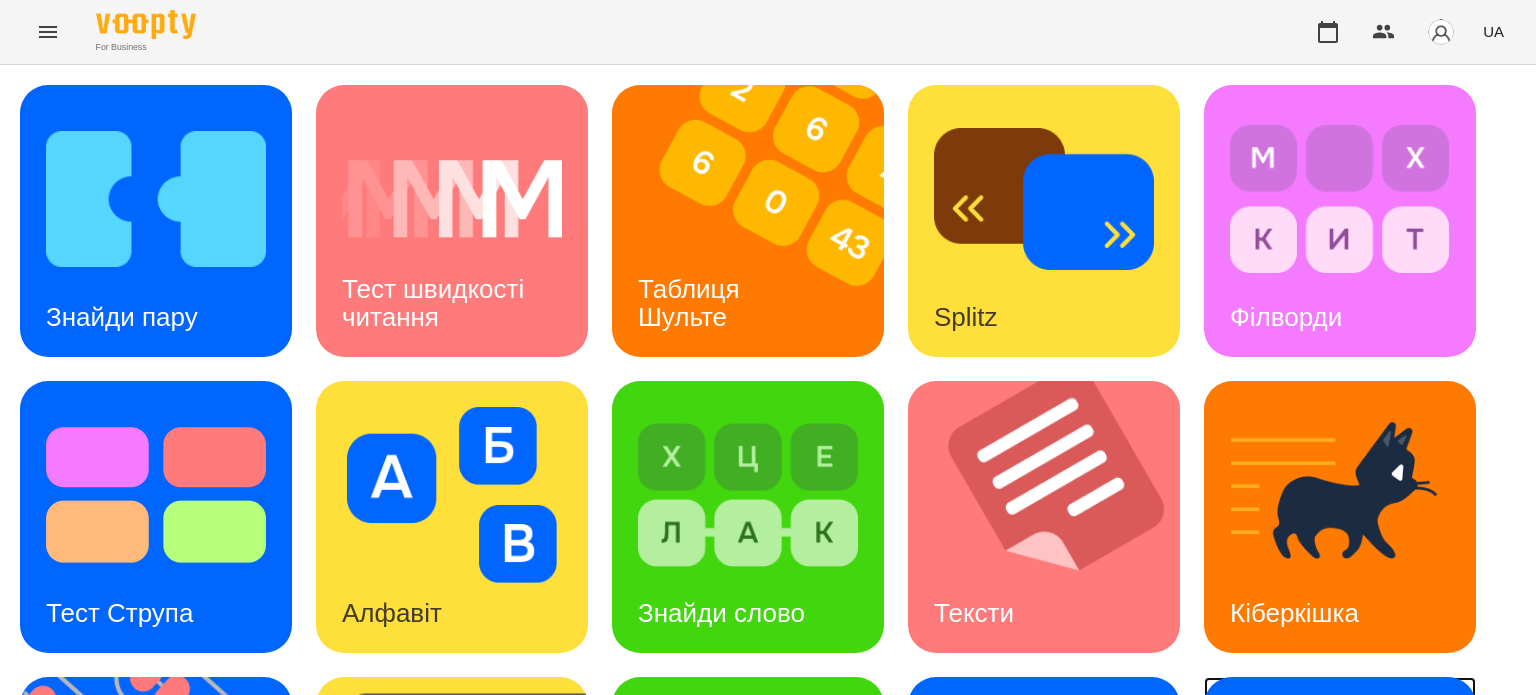 click on "Ментальний
рахунок" at bounding box center [1308, 894] 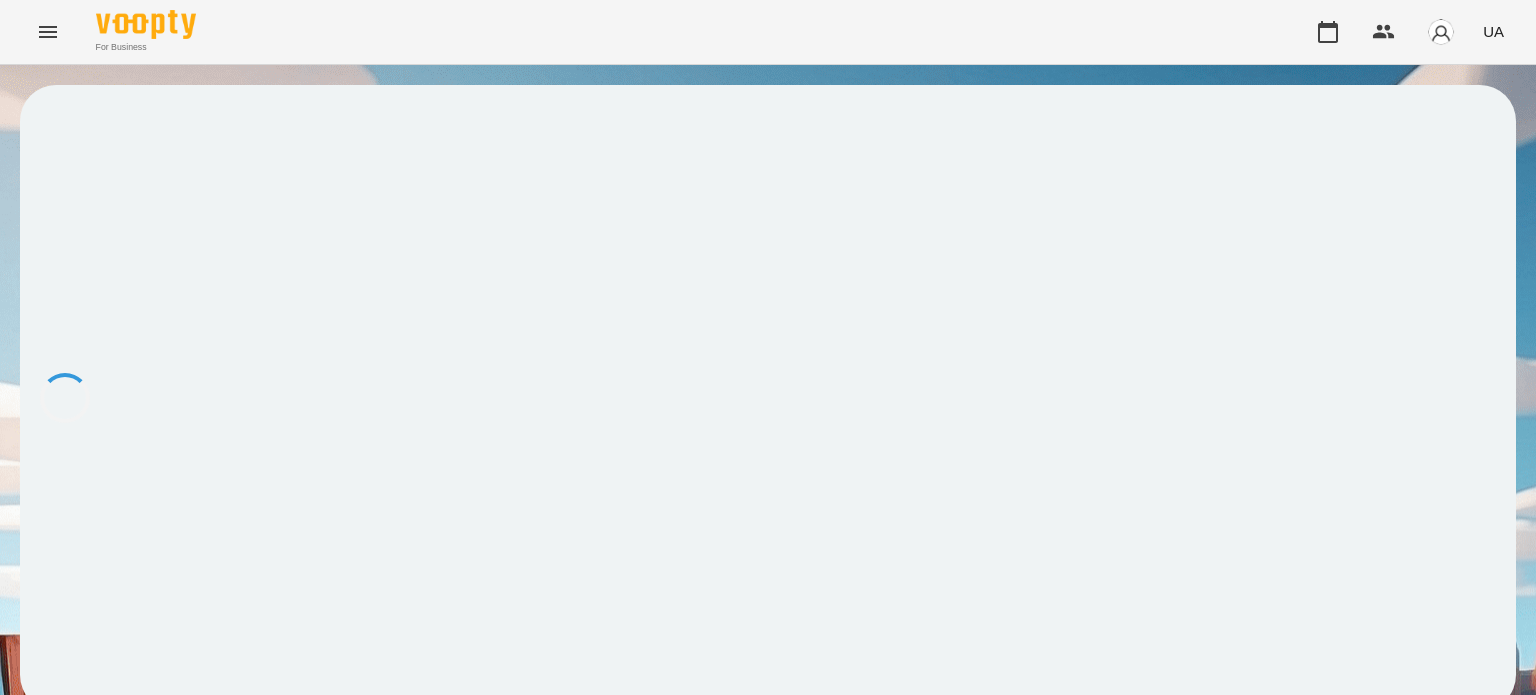 scroll, scrollTop: 0, scrollLeft: 0, axis: both 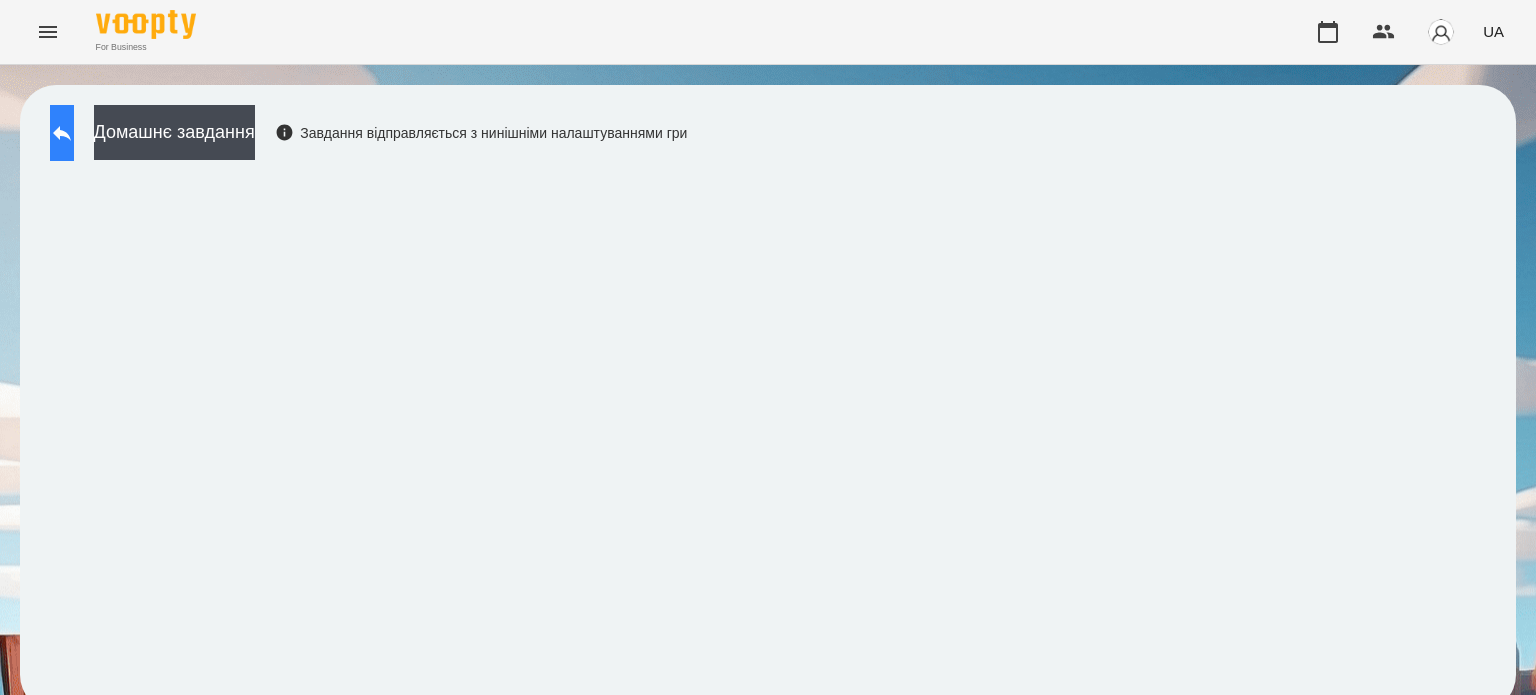 click at bounding box center (62, 133) 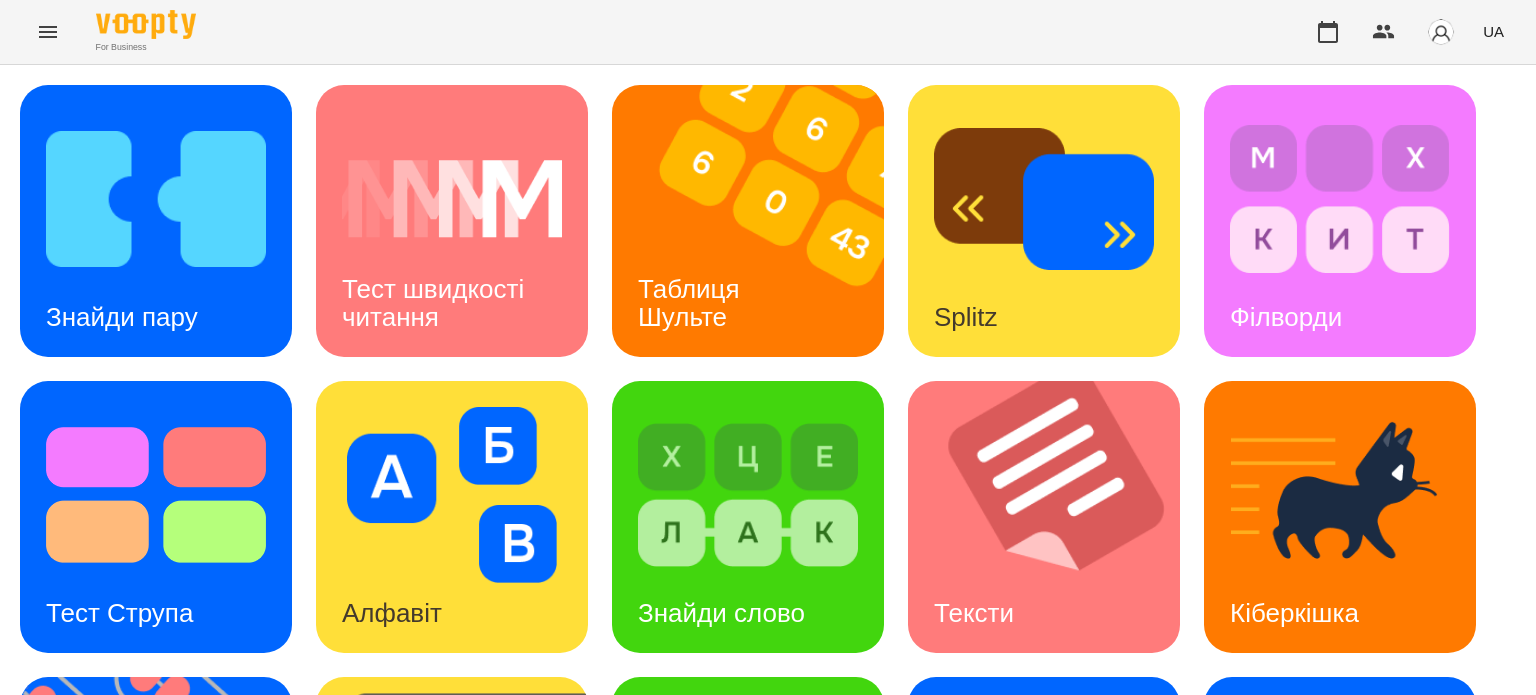 scroll, scrollTop: 569, scrollLeft: 0, axis: vertical 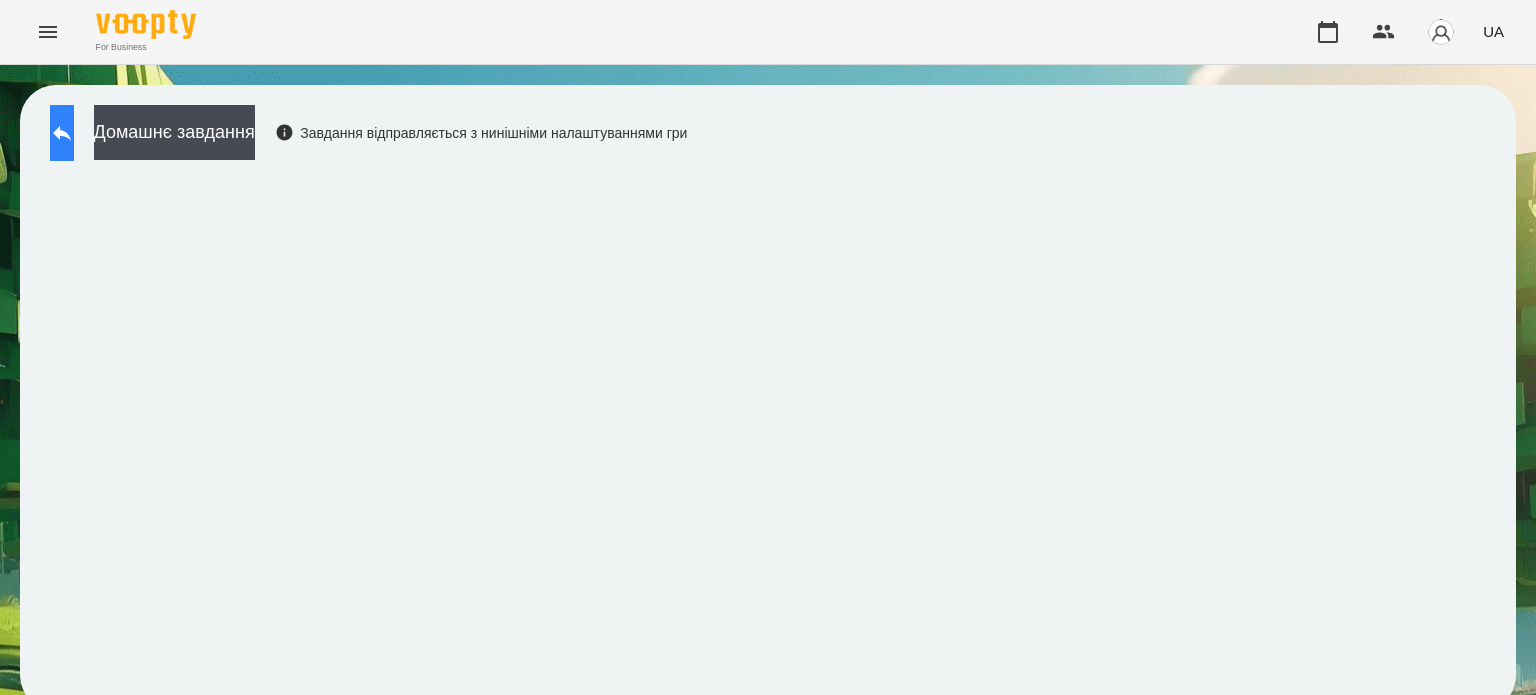 click 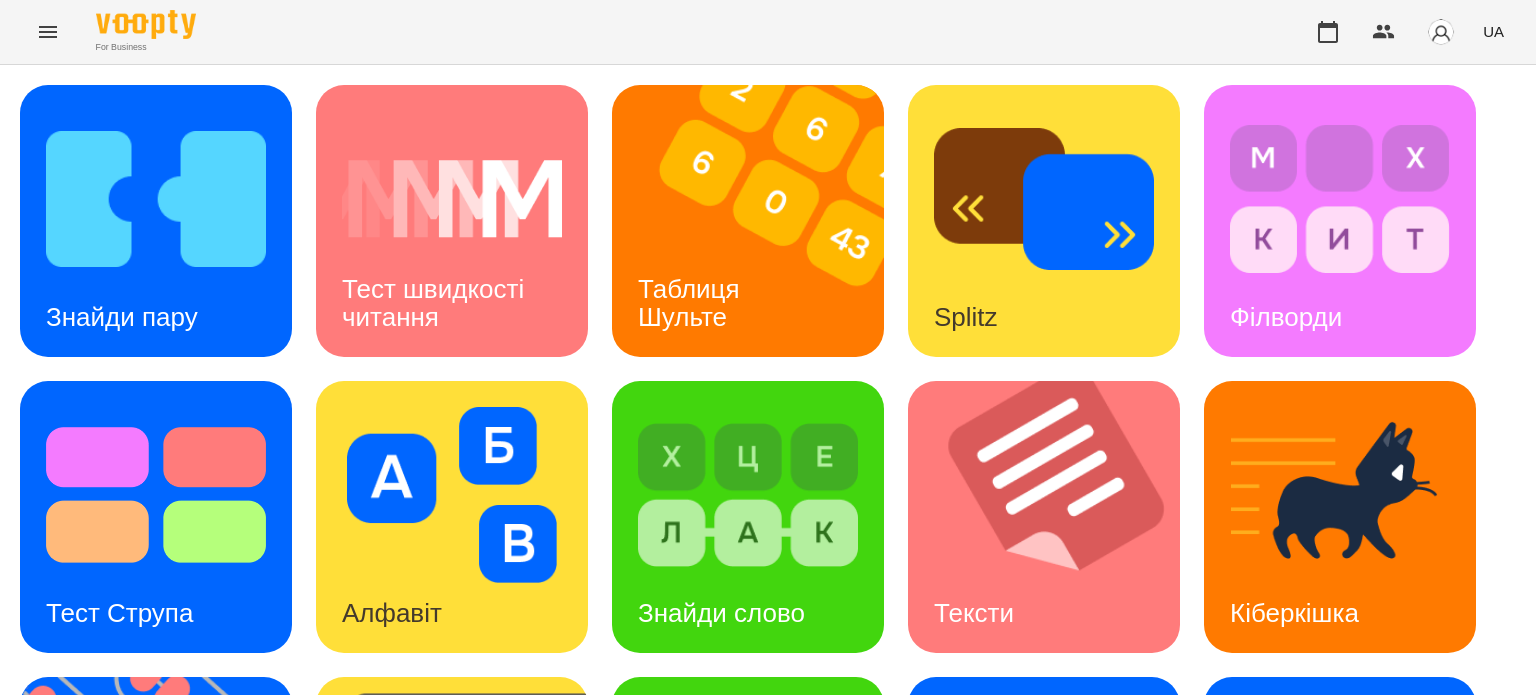 scroll, scrollTop: 539, scrollLeft: 0, axis: vertical 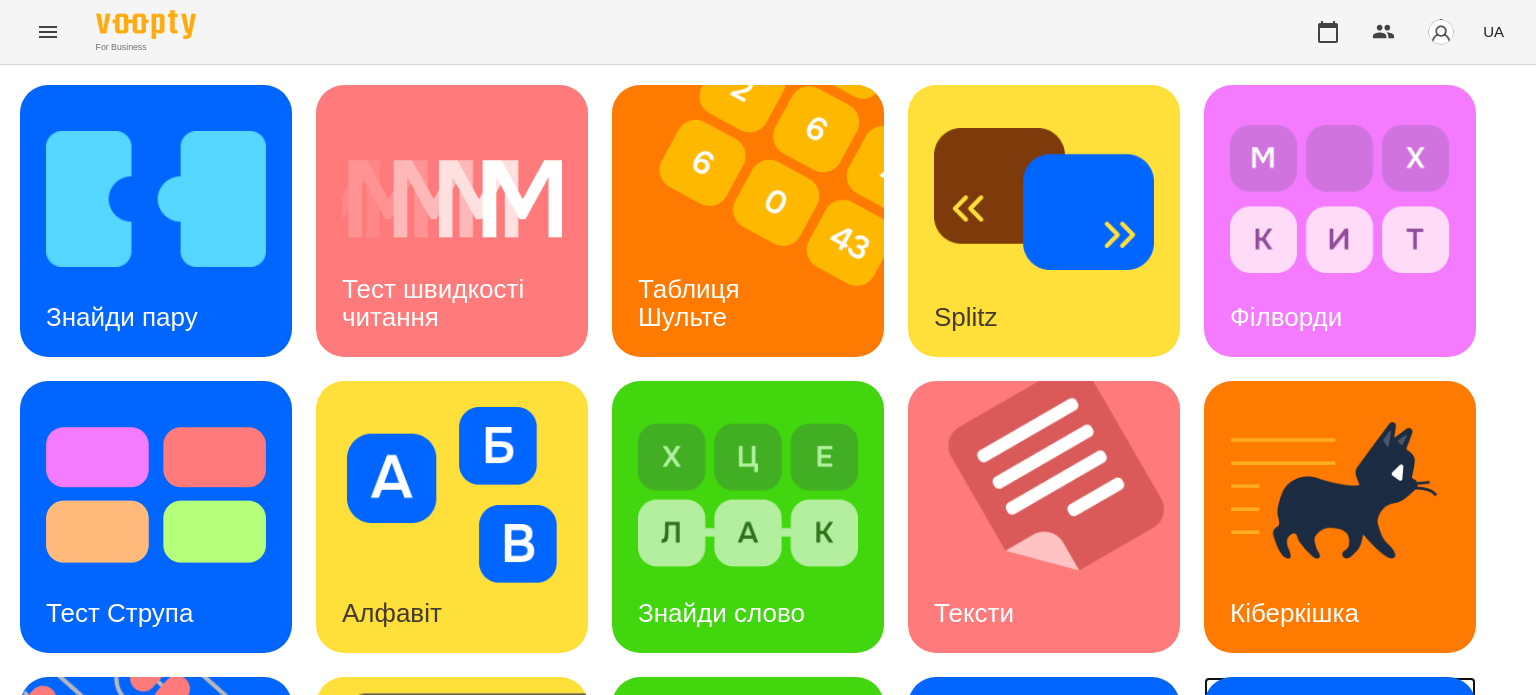 click on "Ментальний
рахунок" at bounding box center [1308, 894] 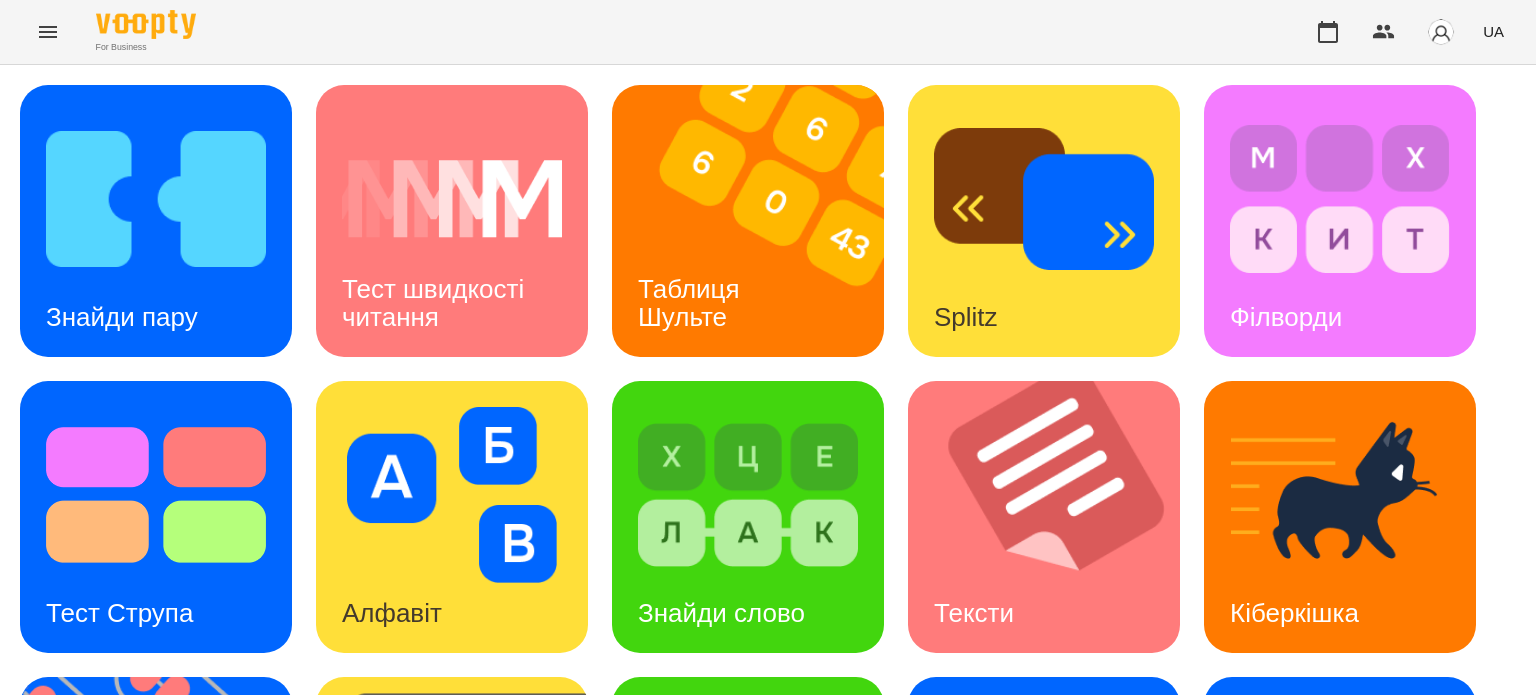 scroll, scrollTop: 0, scrollLeft: 0, axis: both 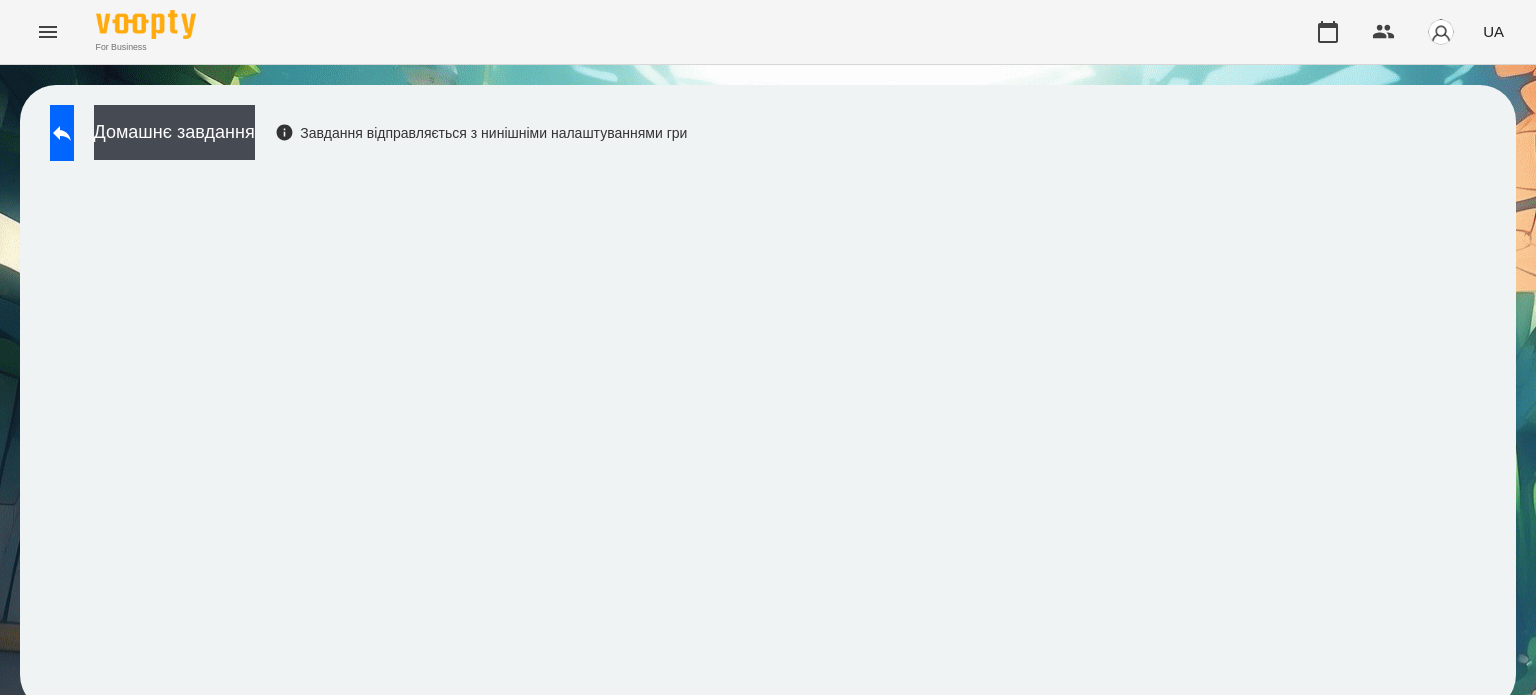 click 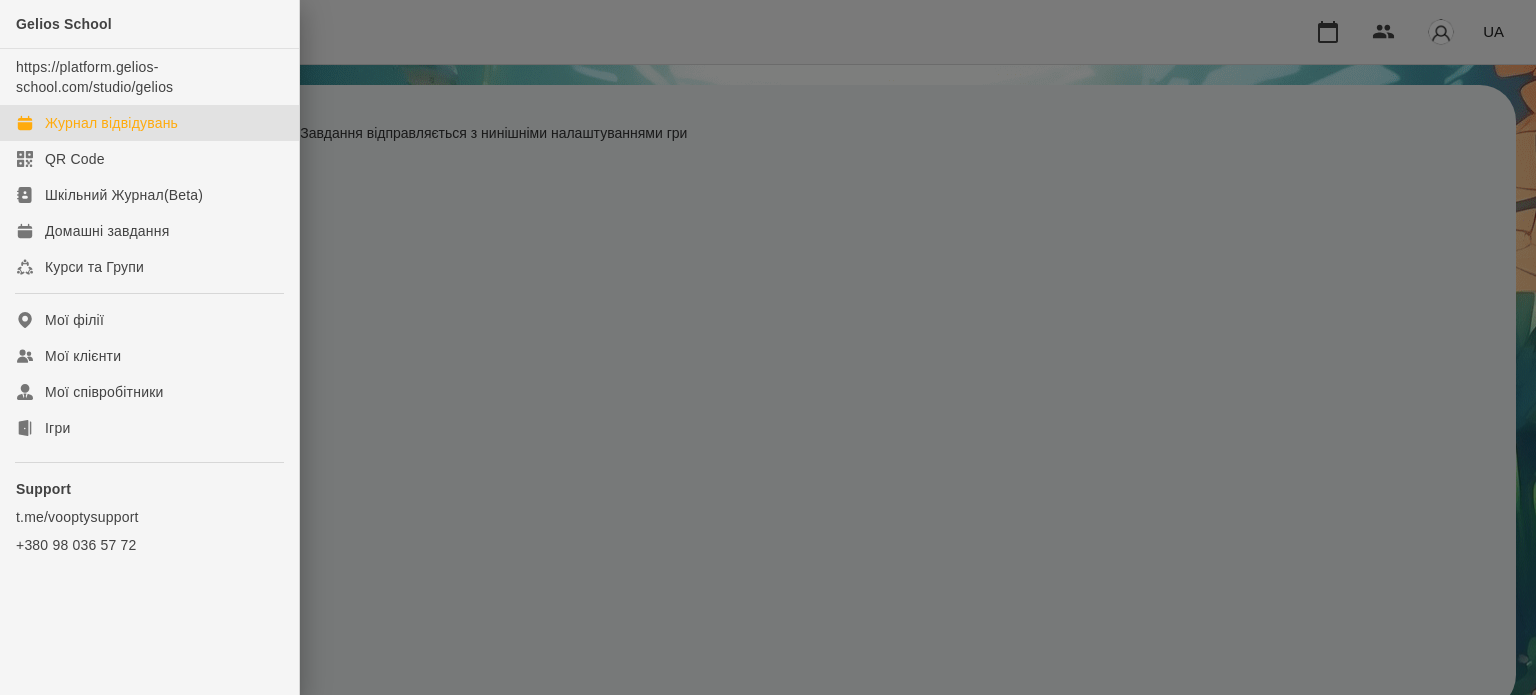 click on "Журнал відвідувань" at bounding box center (111, 123) 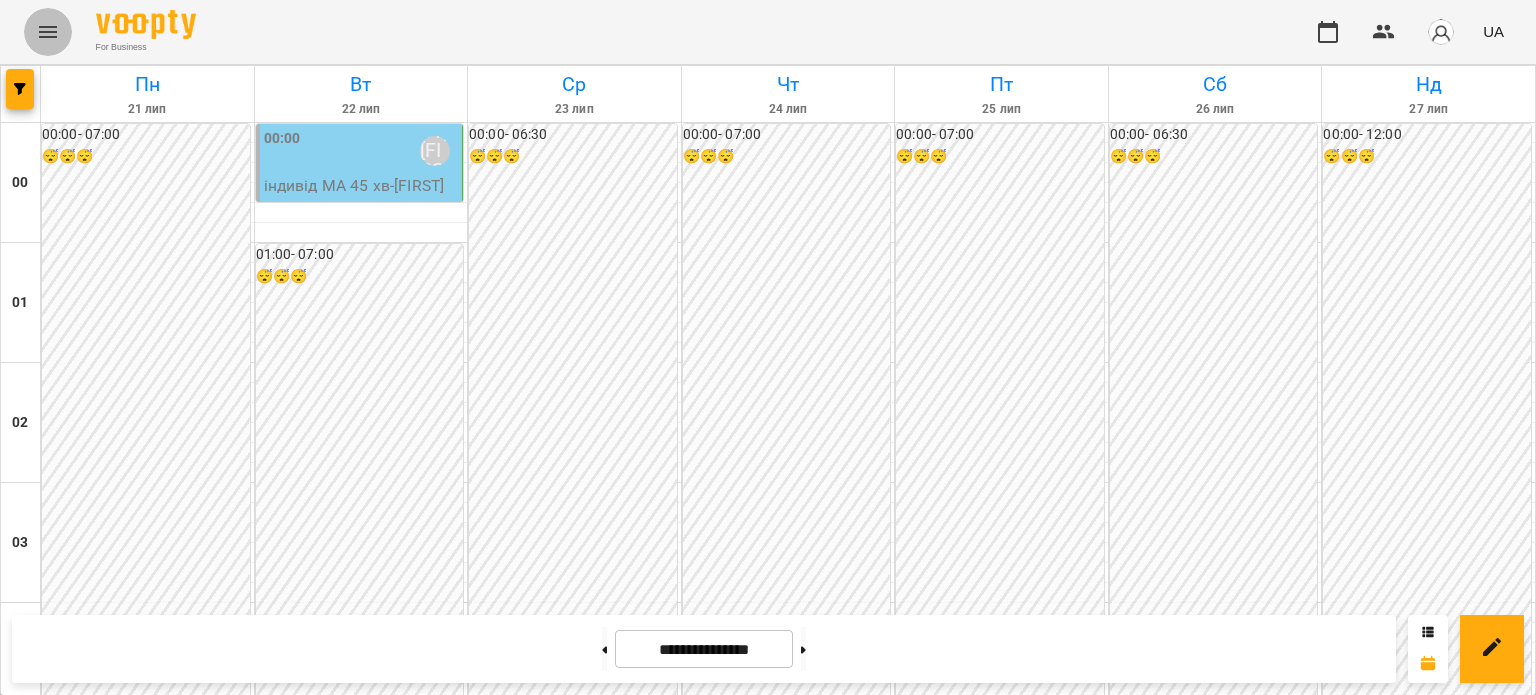 click 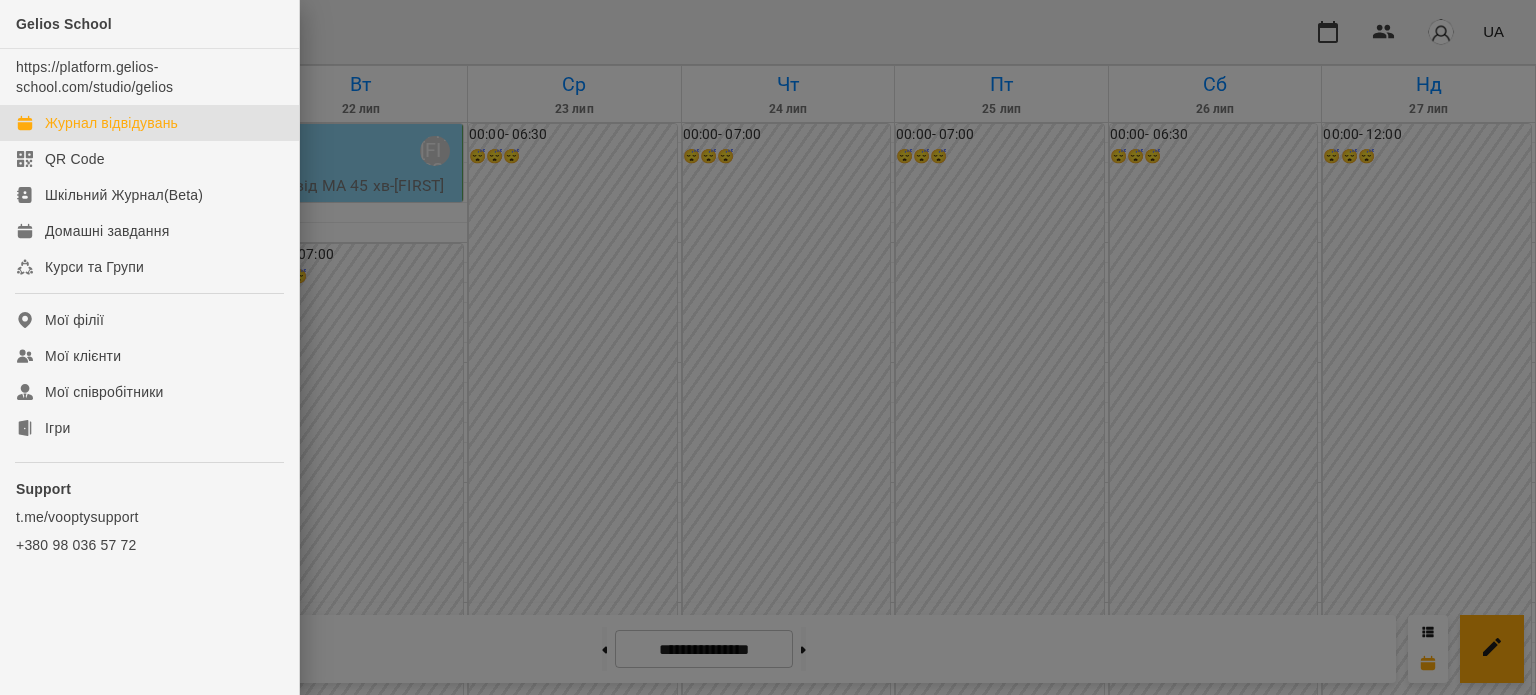 click on "Журнал відвідувань" at bounding box center (111, 123) 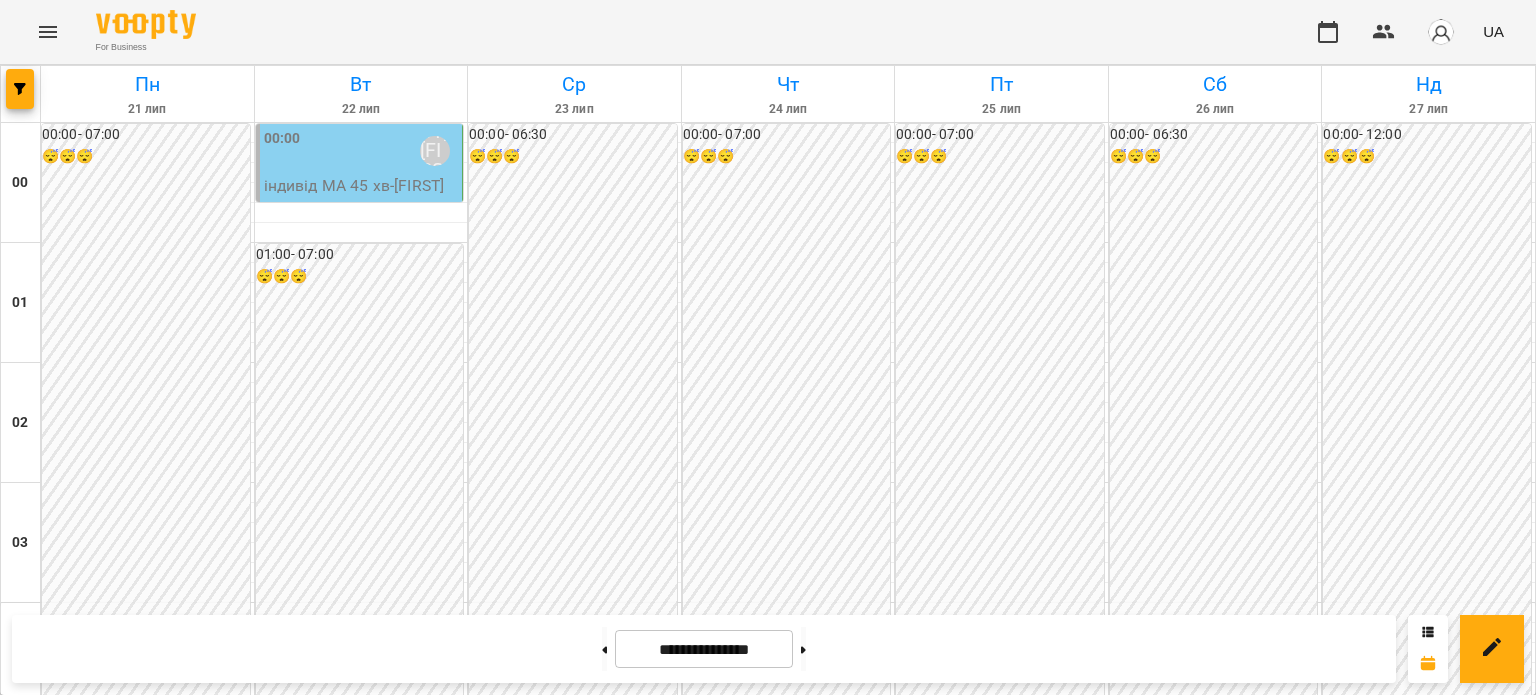 scroll, scrollTop: 2200, scrollLeft: 0, axis: vertical 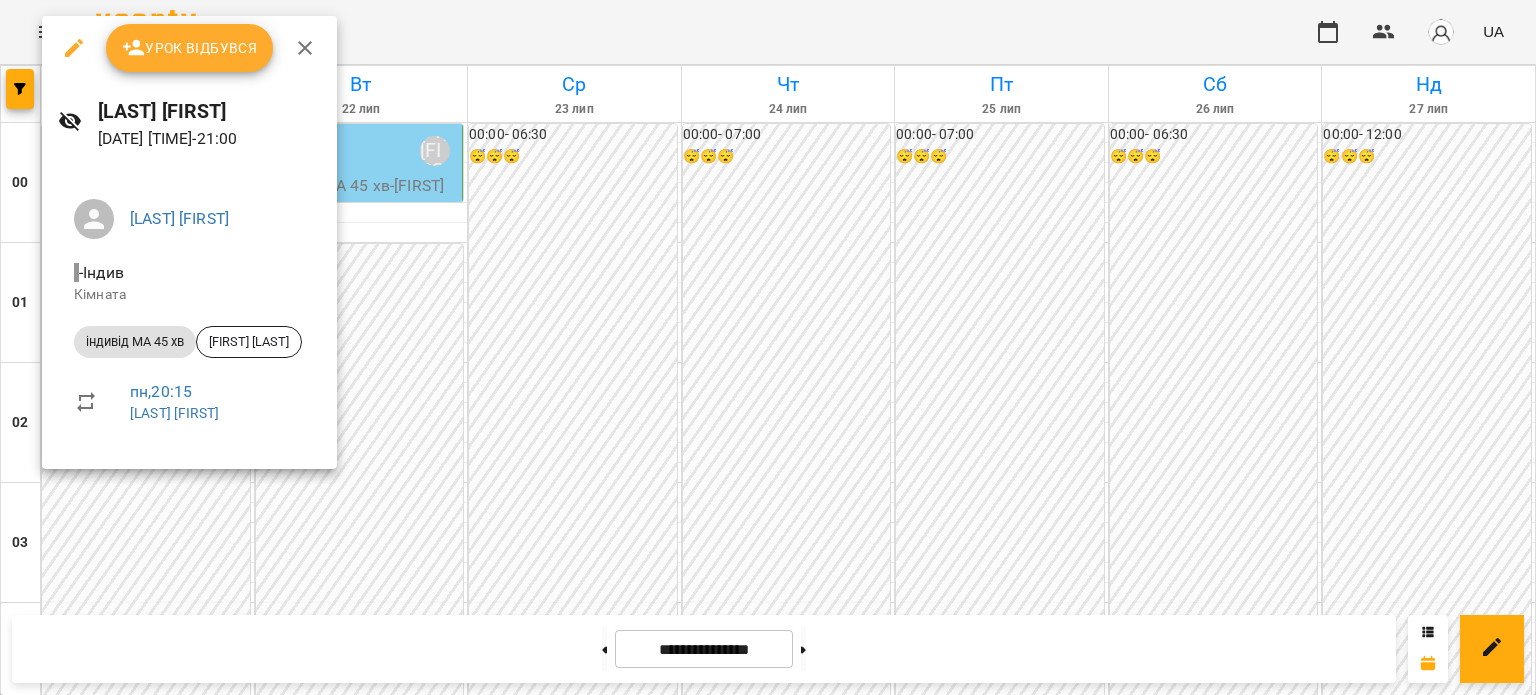 click on "Урок відбувся" at bounding box center [190, 48] 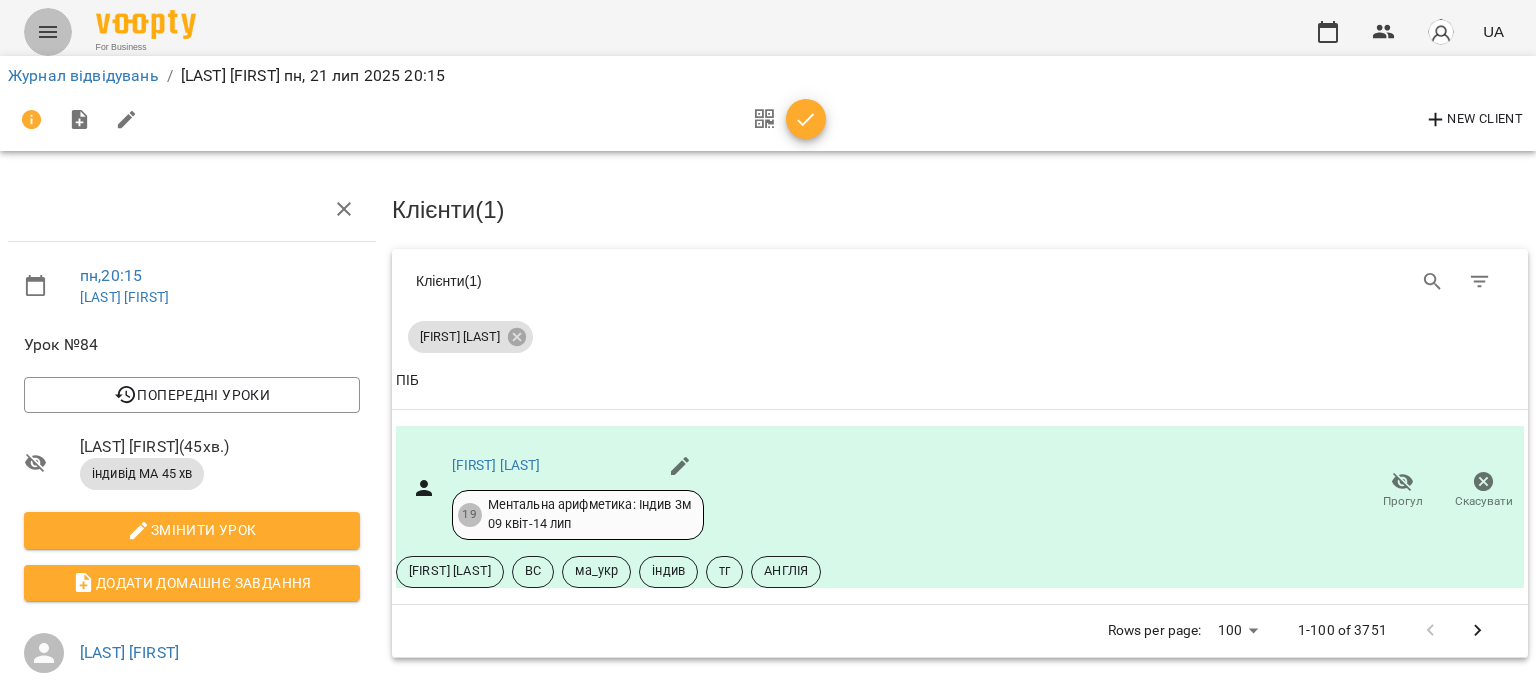 click 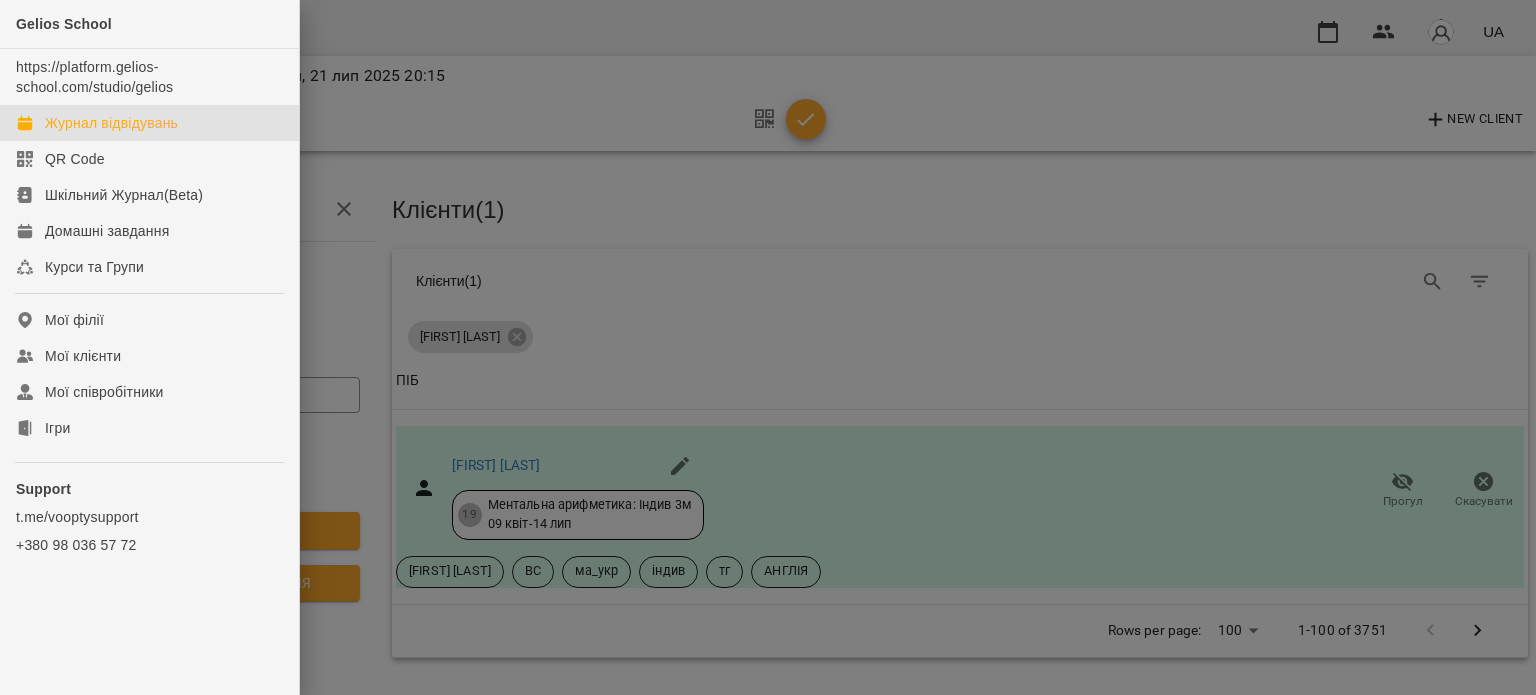 click on "Журнал відвідувань" at bounding box center [111, 123] 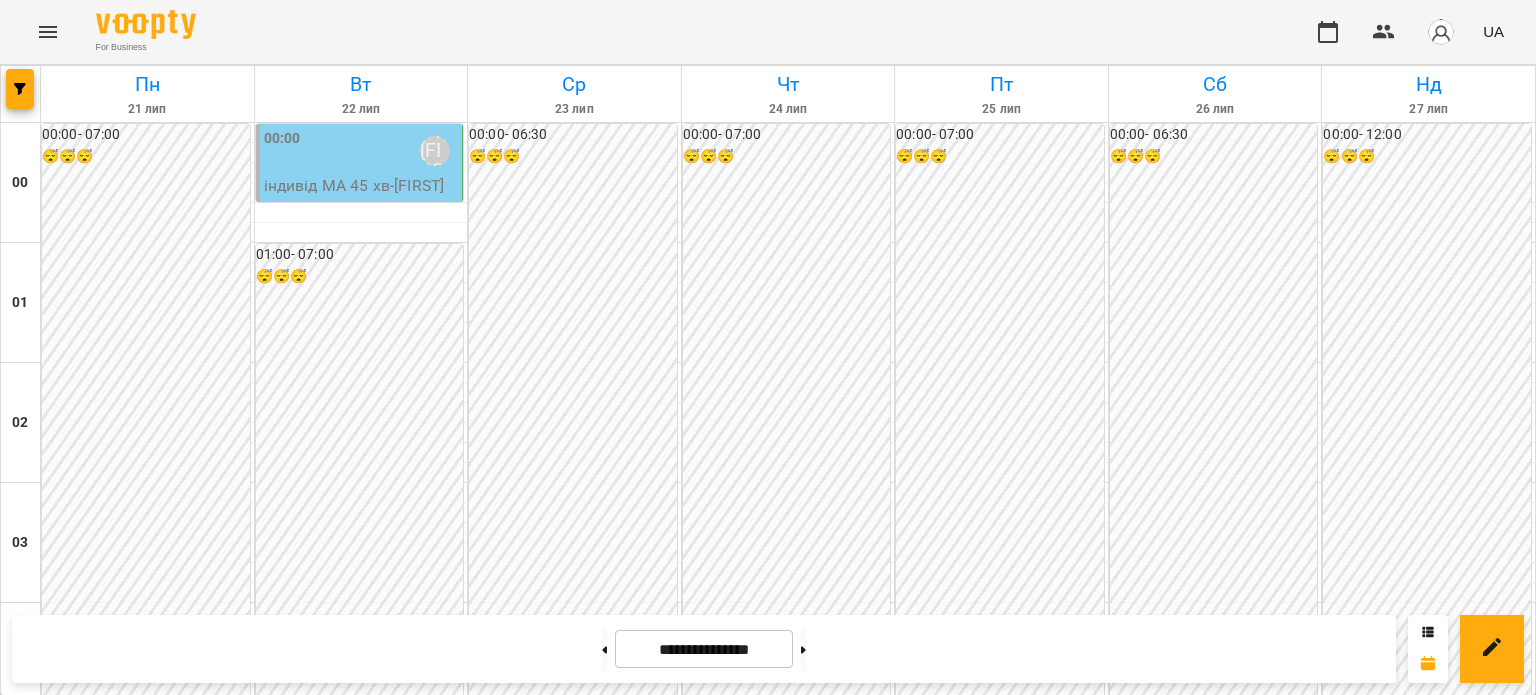 scroll, scrollTop: 1000, scrollLeft: 0, axis: vertical 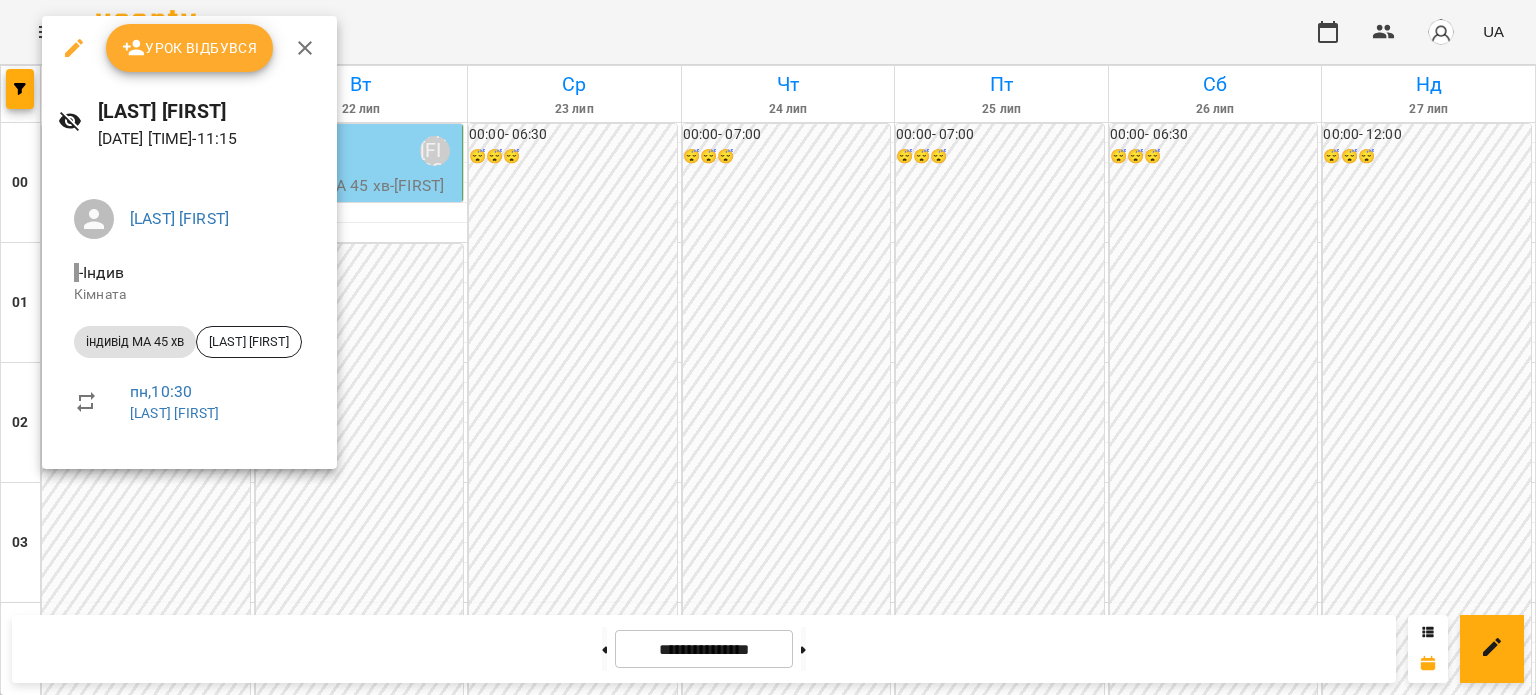 click at bounding box center [768, 347] 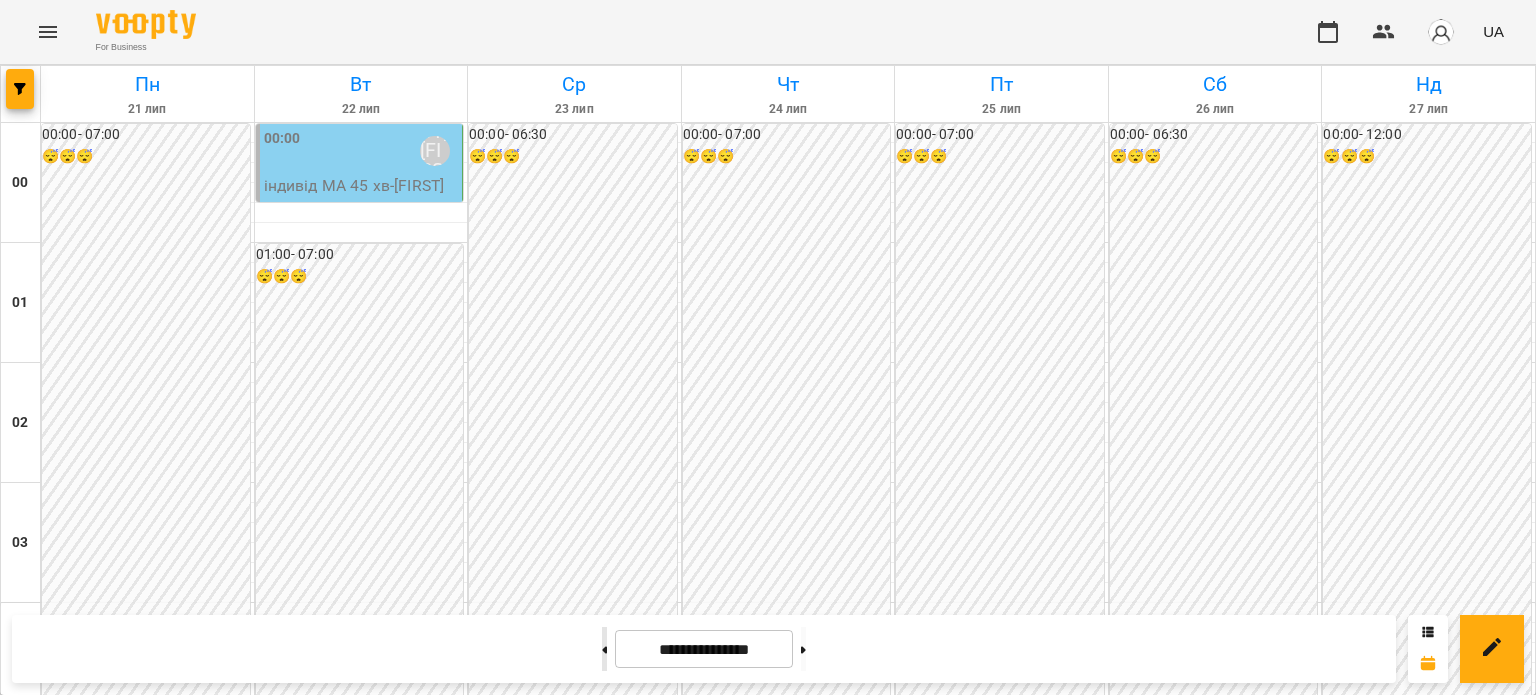 click 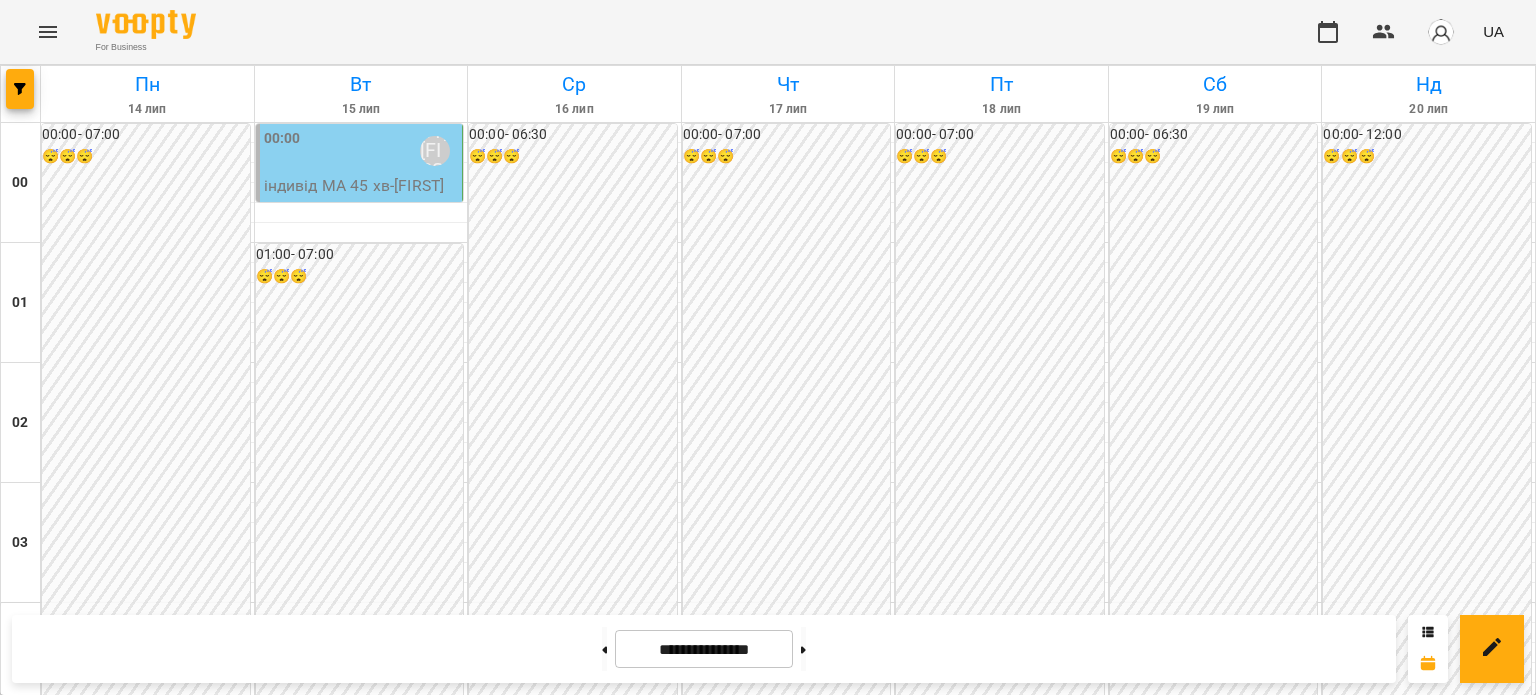 scroll, scrollTop: 2100, scrollLeft: 0, axis: vertical 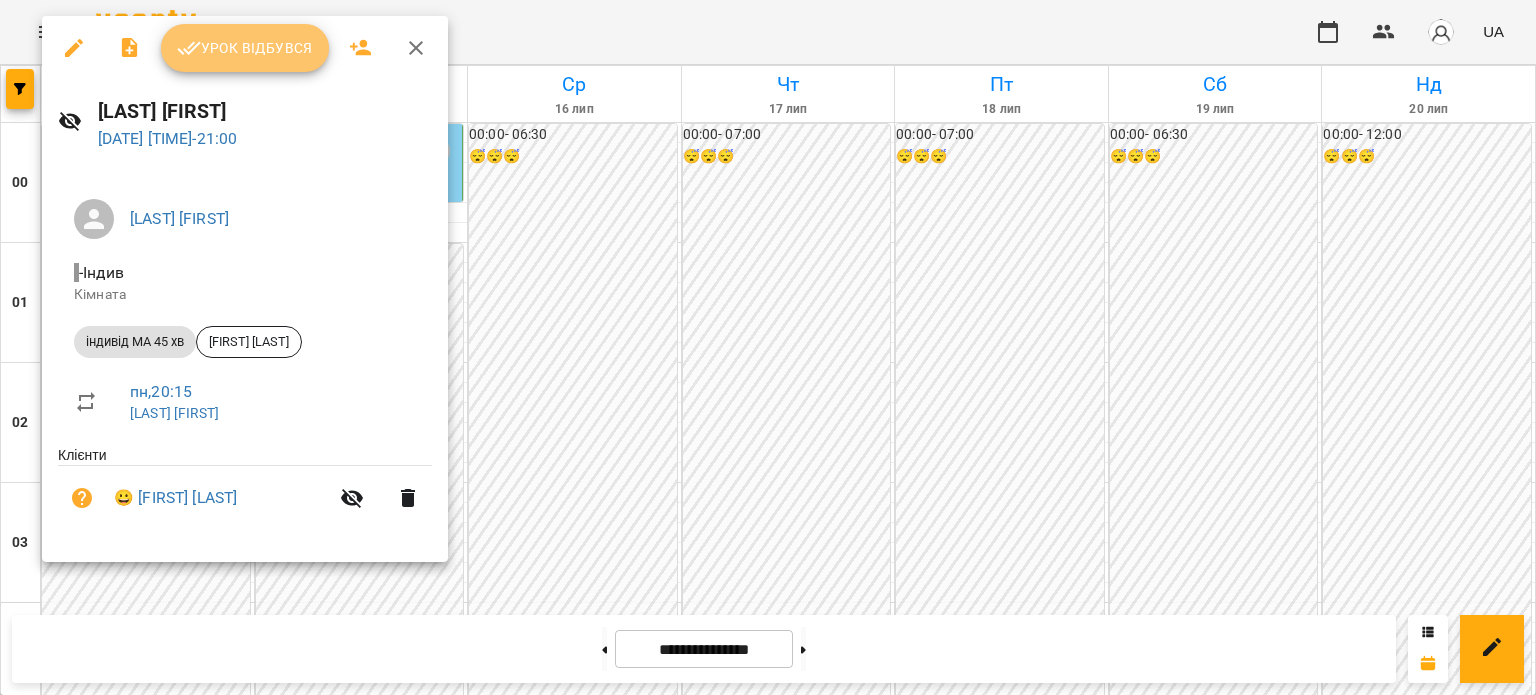 click on "Урок відбувся" at bounding box center (245, 48) 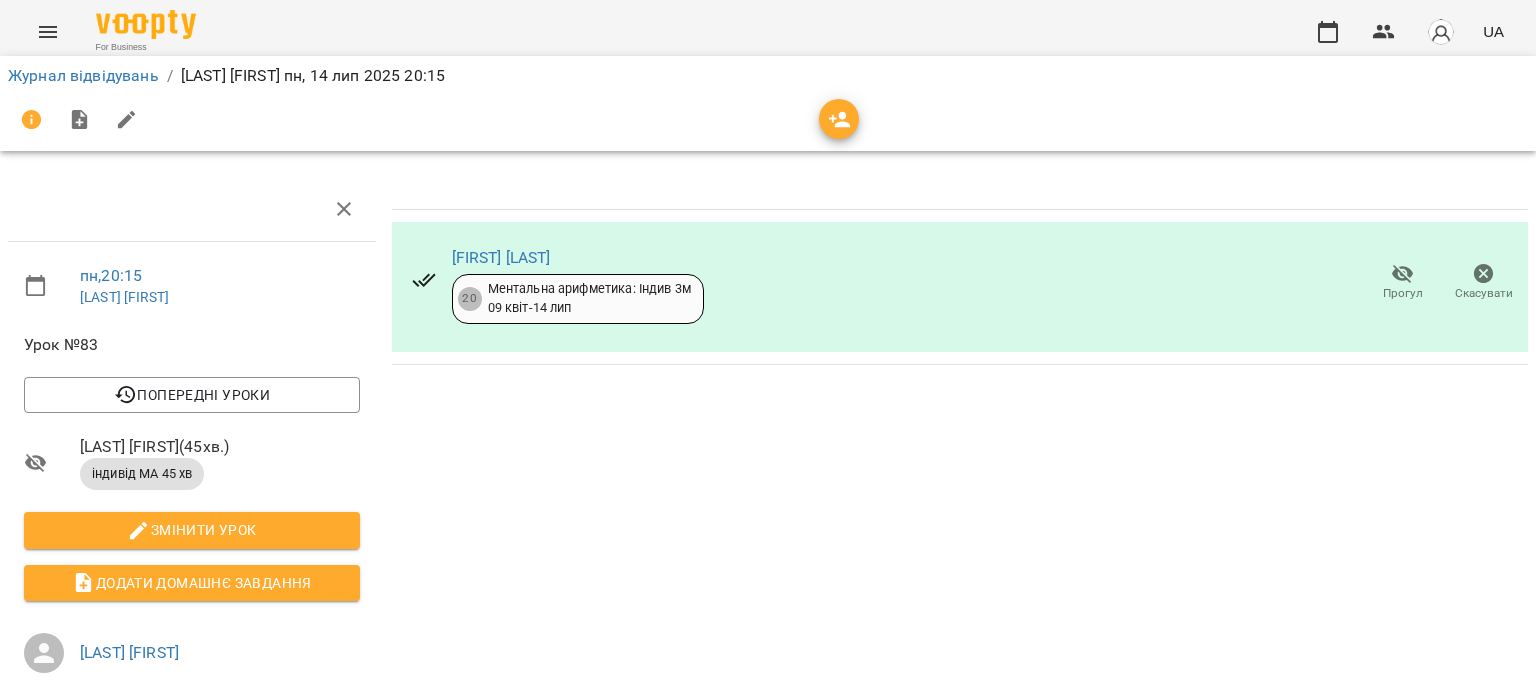 click 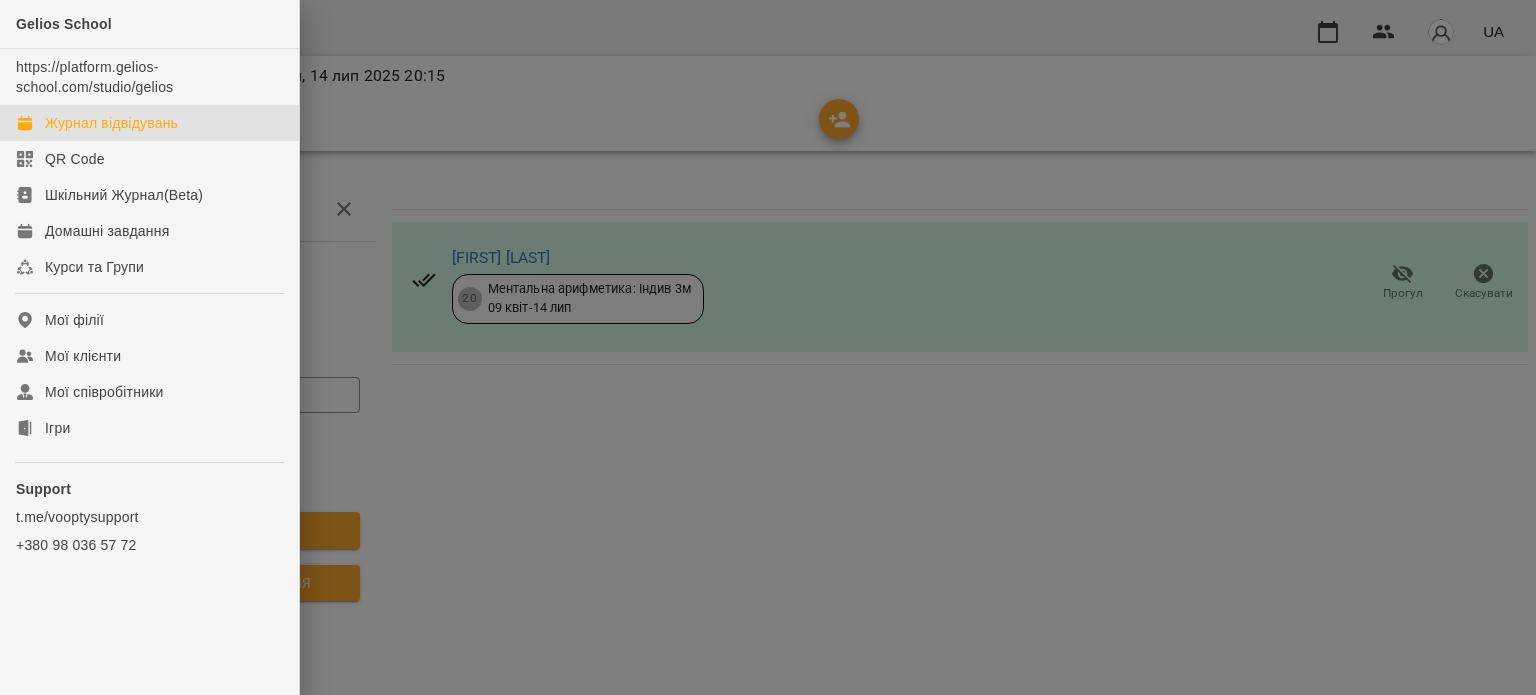 click on "Журнал відвідувань" at bounding box center (111, 123) 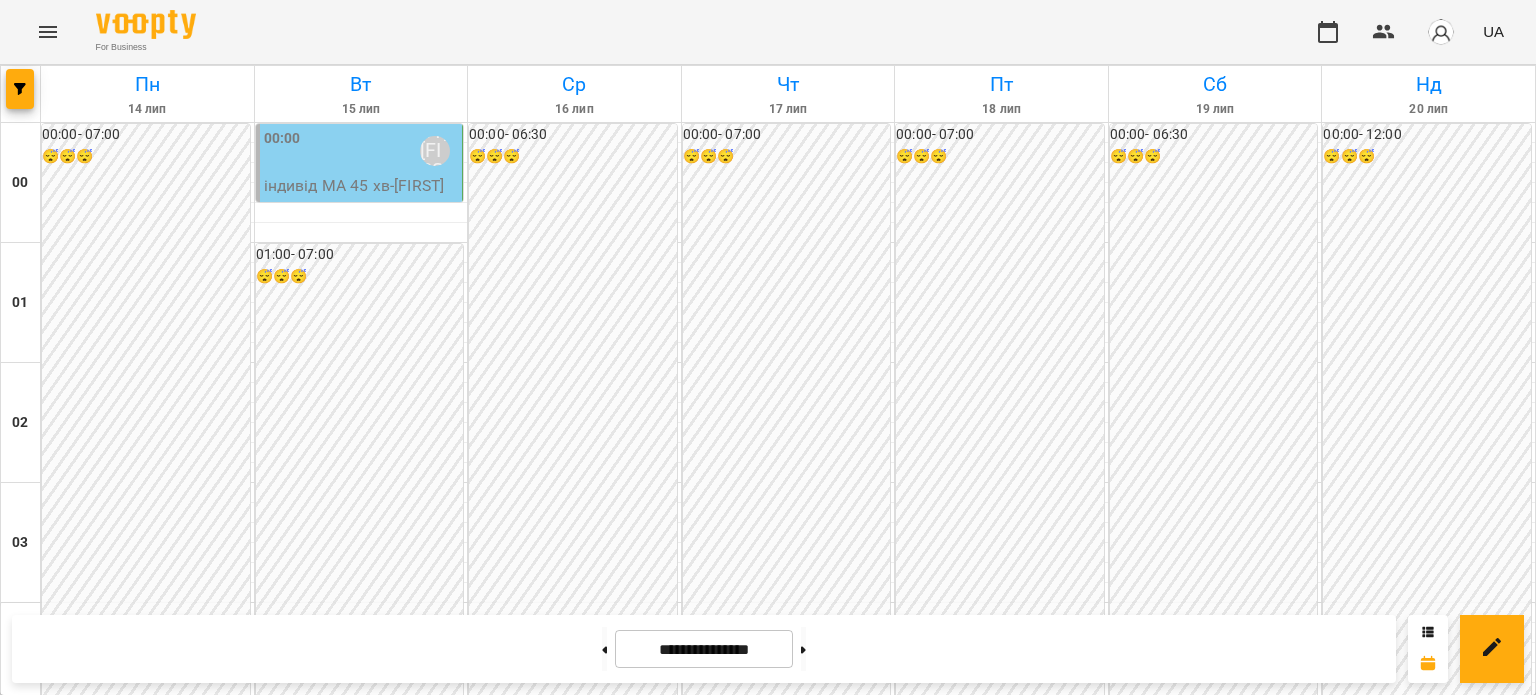 scroll, scrollTop: 2397, scrollLeft: 0, axis: vertical 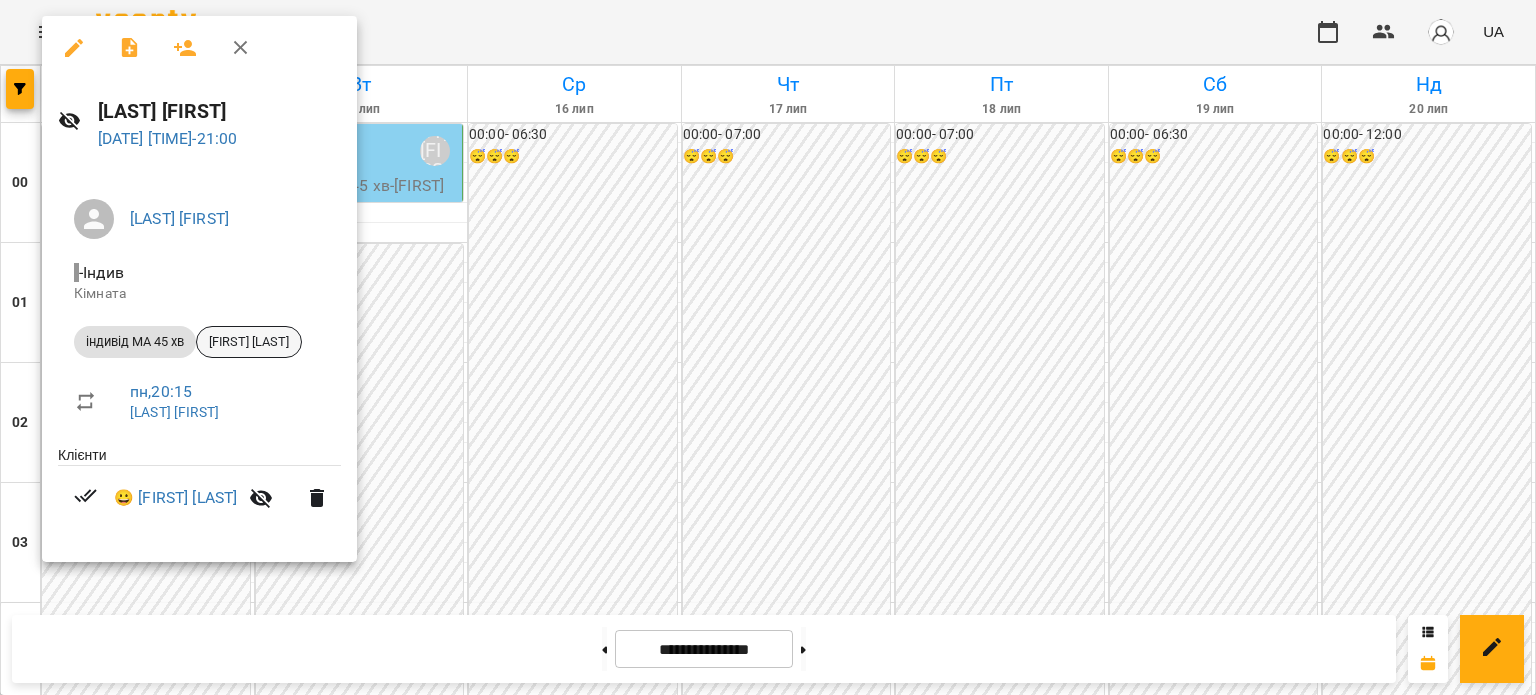 click on "[FIRST] [LAST]" at bounding box center [249, 342] 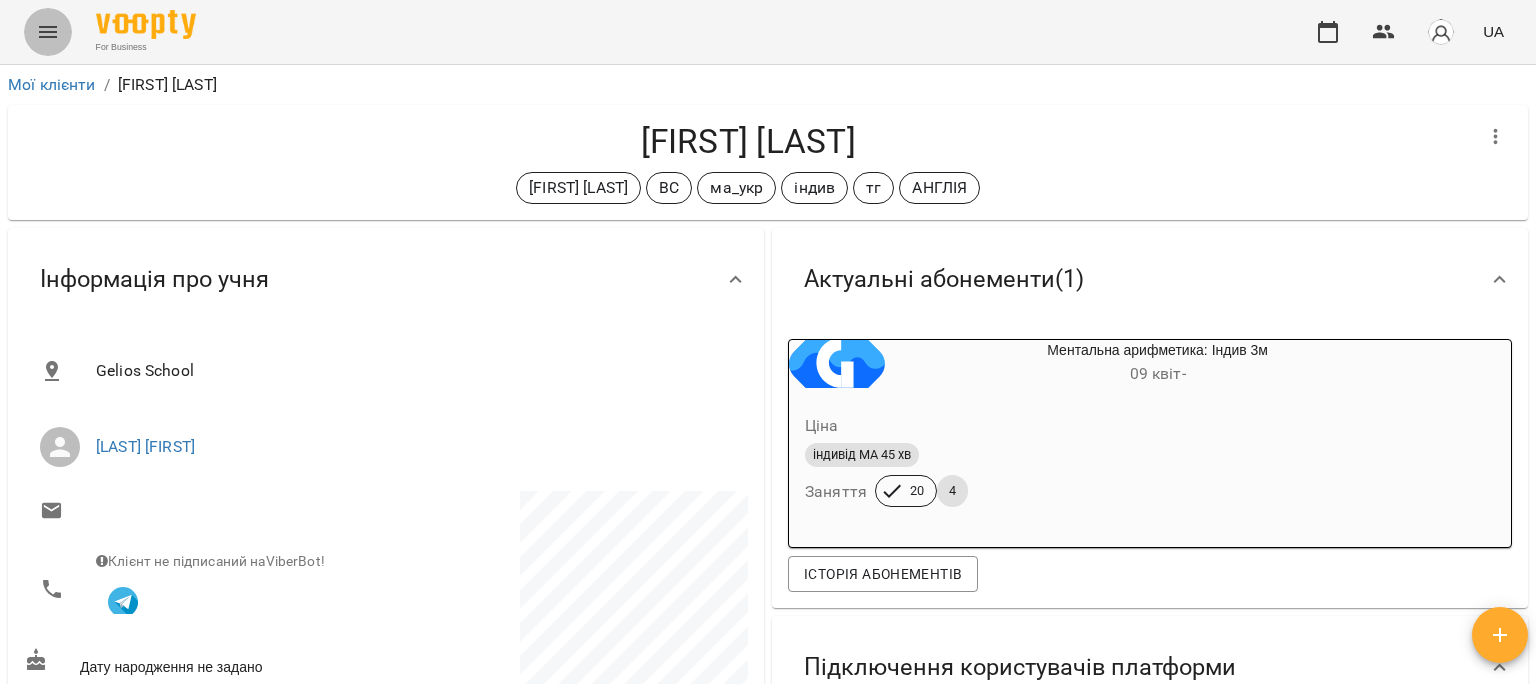 click 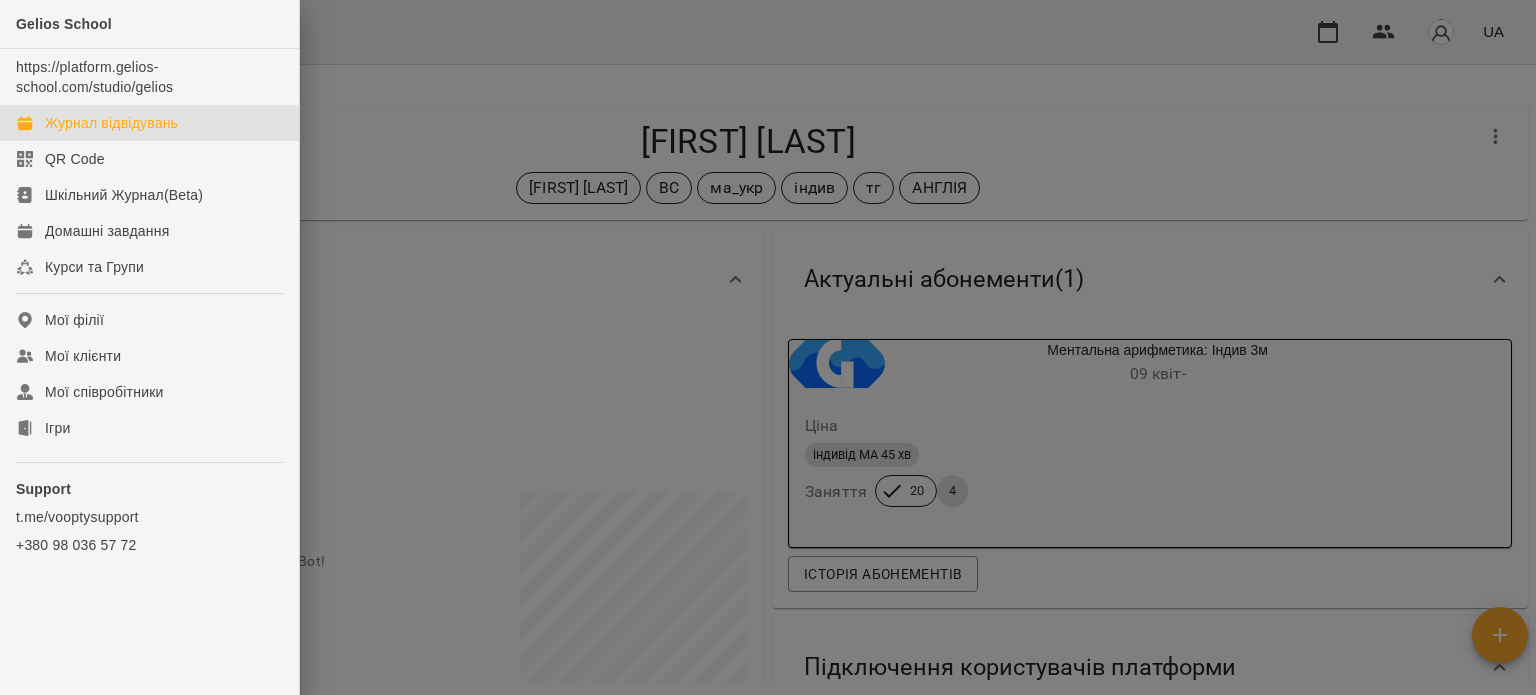 click on "Журнал відвідувань" at bounding box center [111, 123] 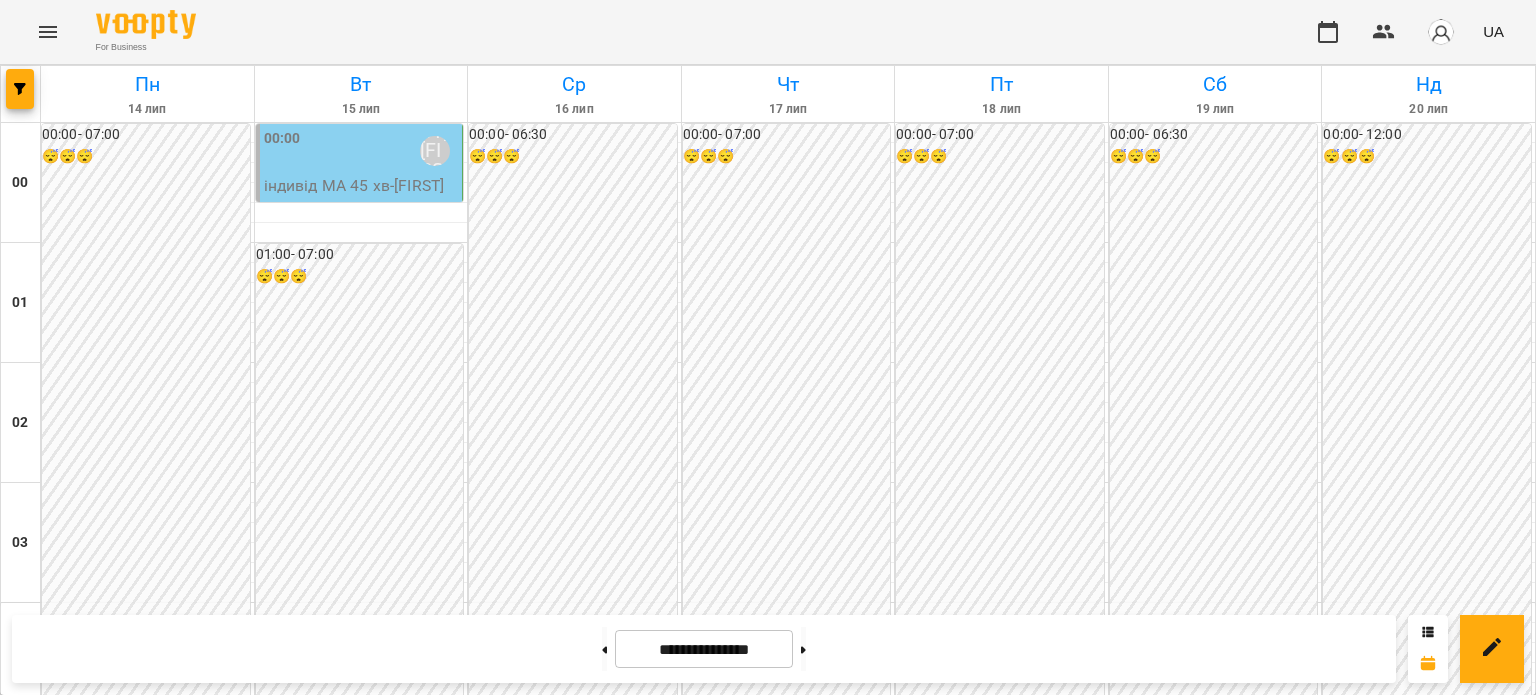 scroll, scrollTop: 2397, scrollLeft: 0, axis: vertical 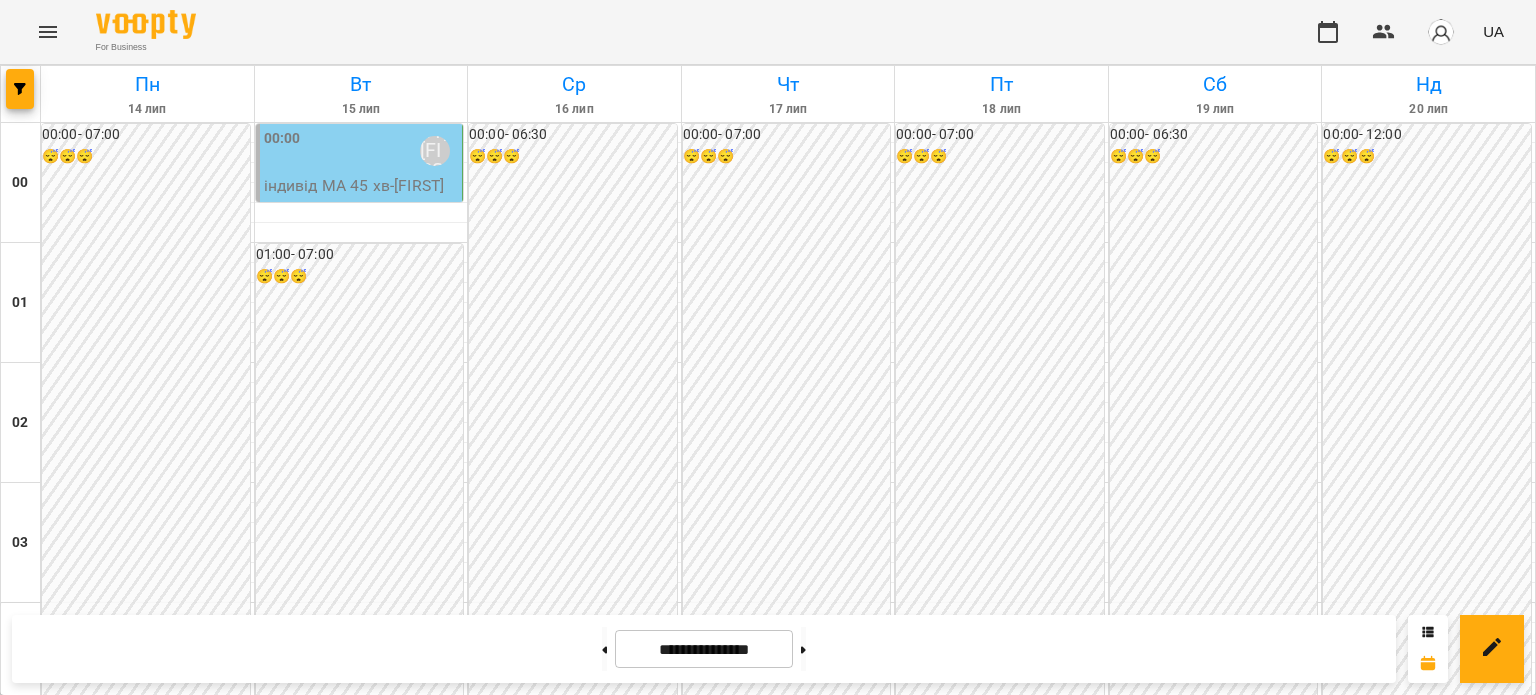click 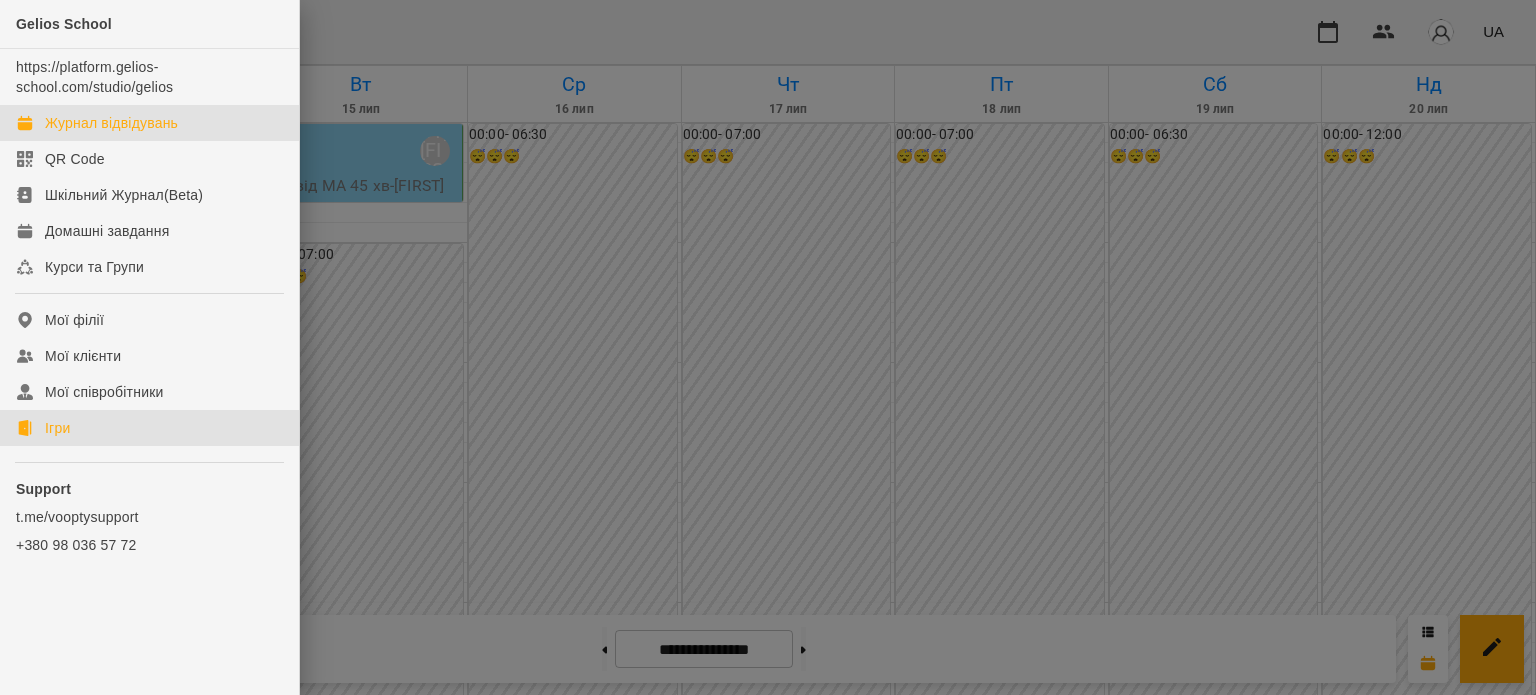 click on "Ігри" 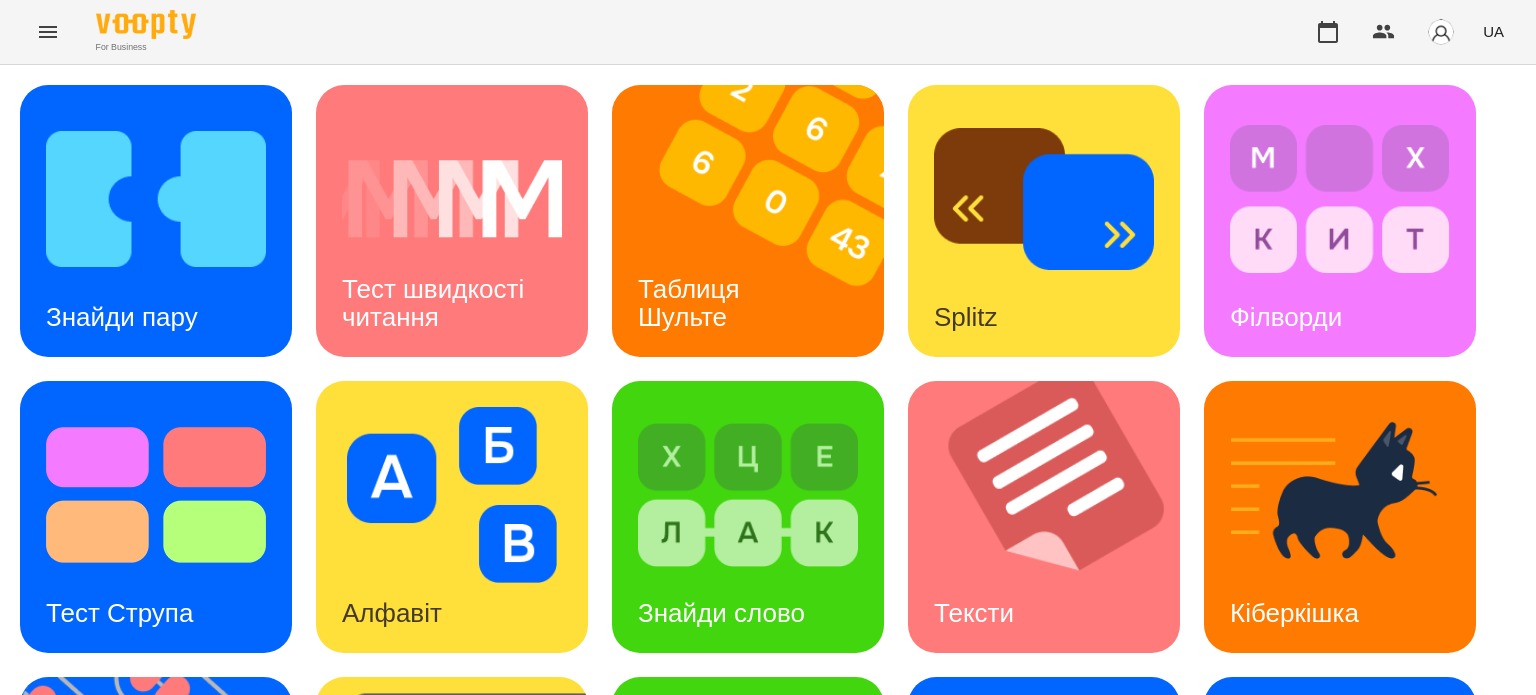 scroll, scrollTop: 569, scrollLeft: 0, axis: vertical 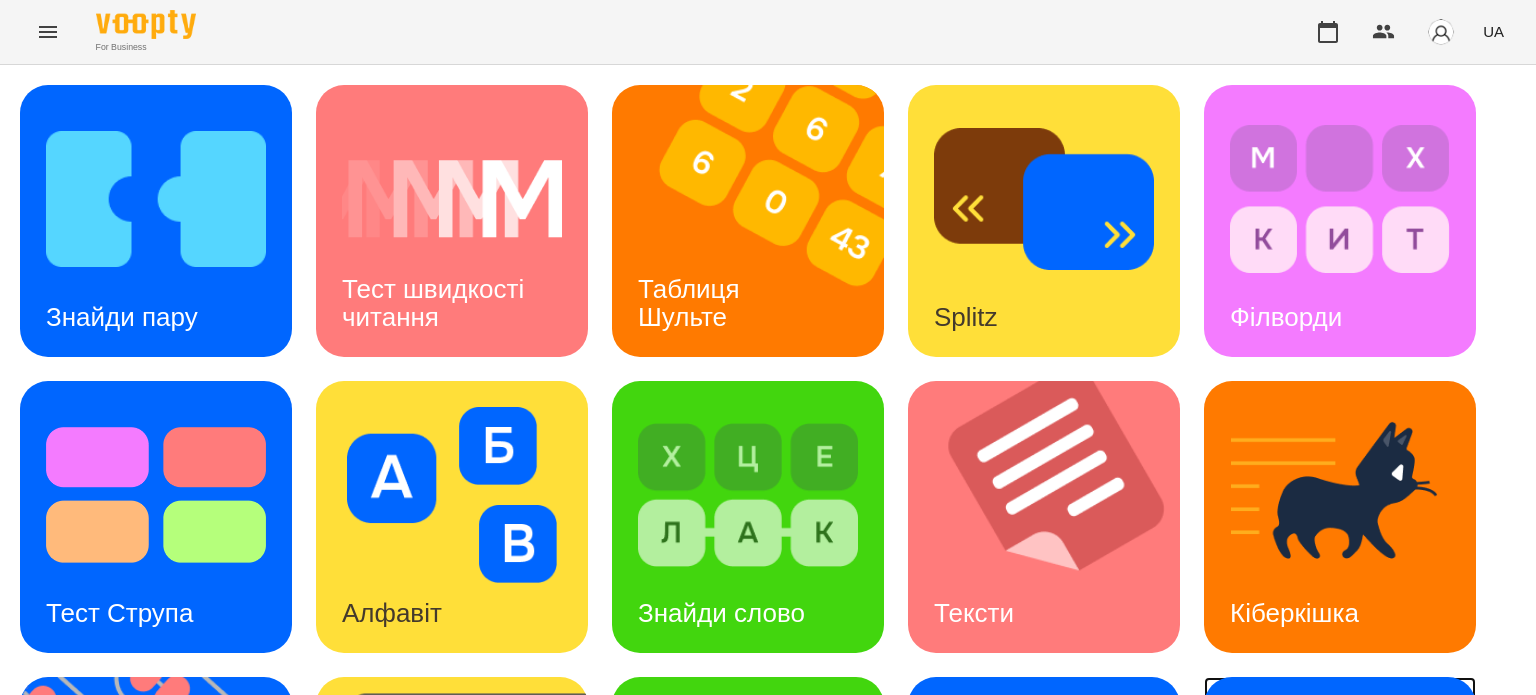 click at bounding box center [1340, 791] 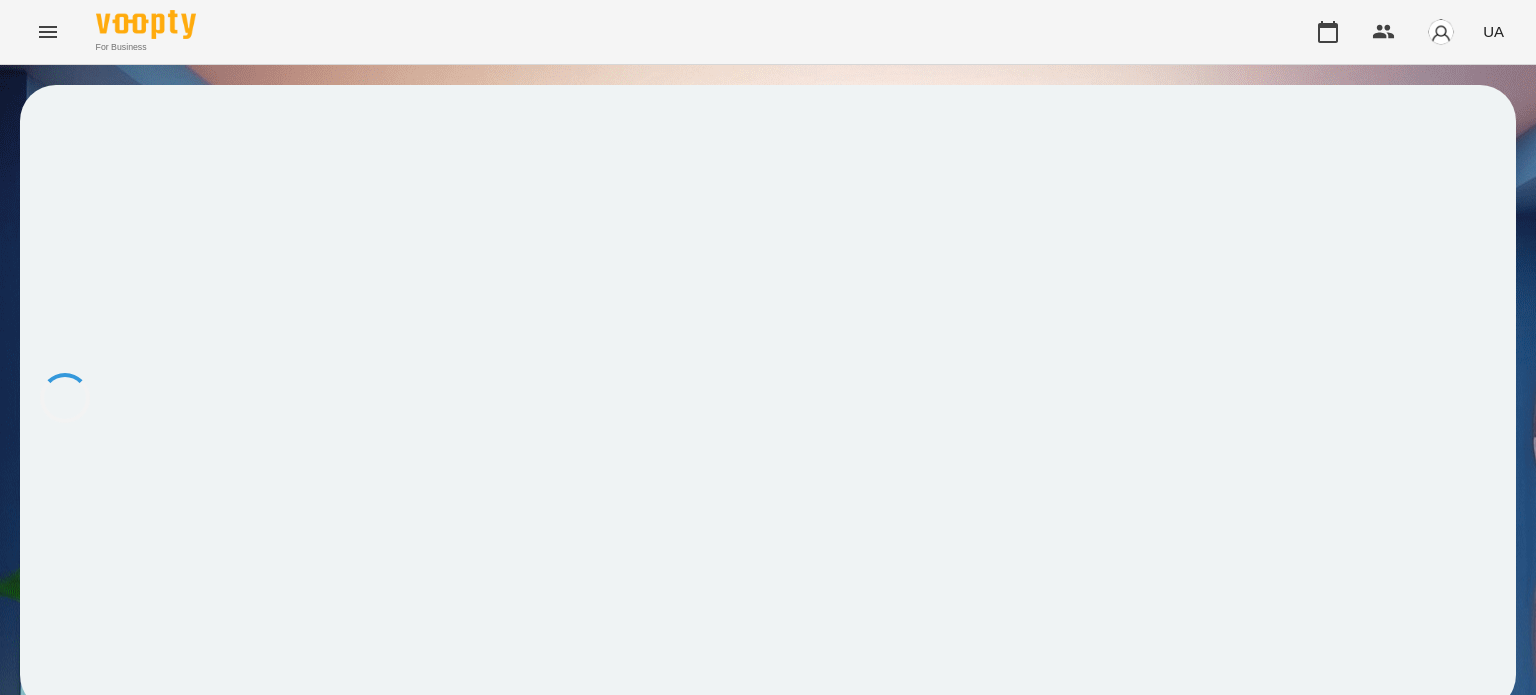 scroll, scrollTop: 0, scrollLeft: 0, axis: both 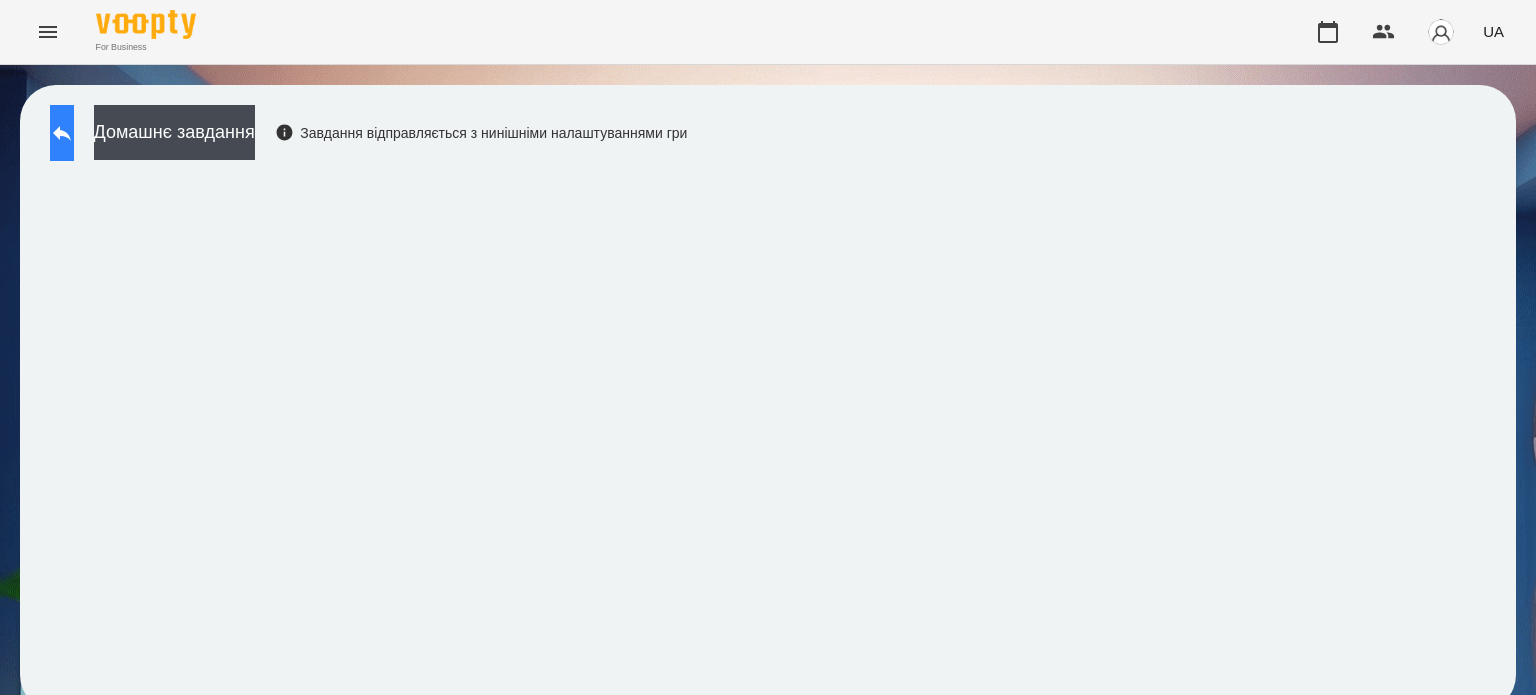 click 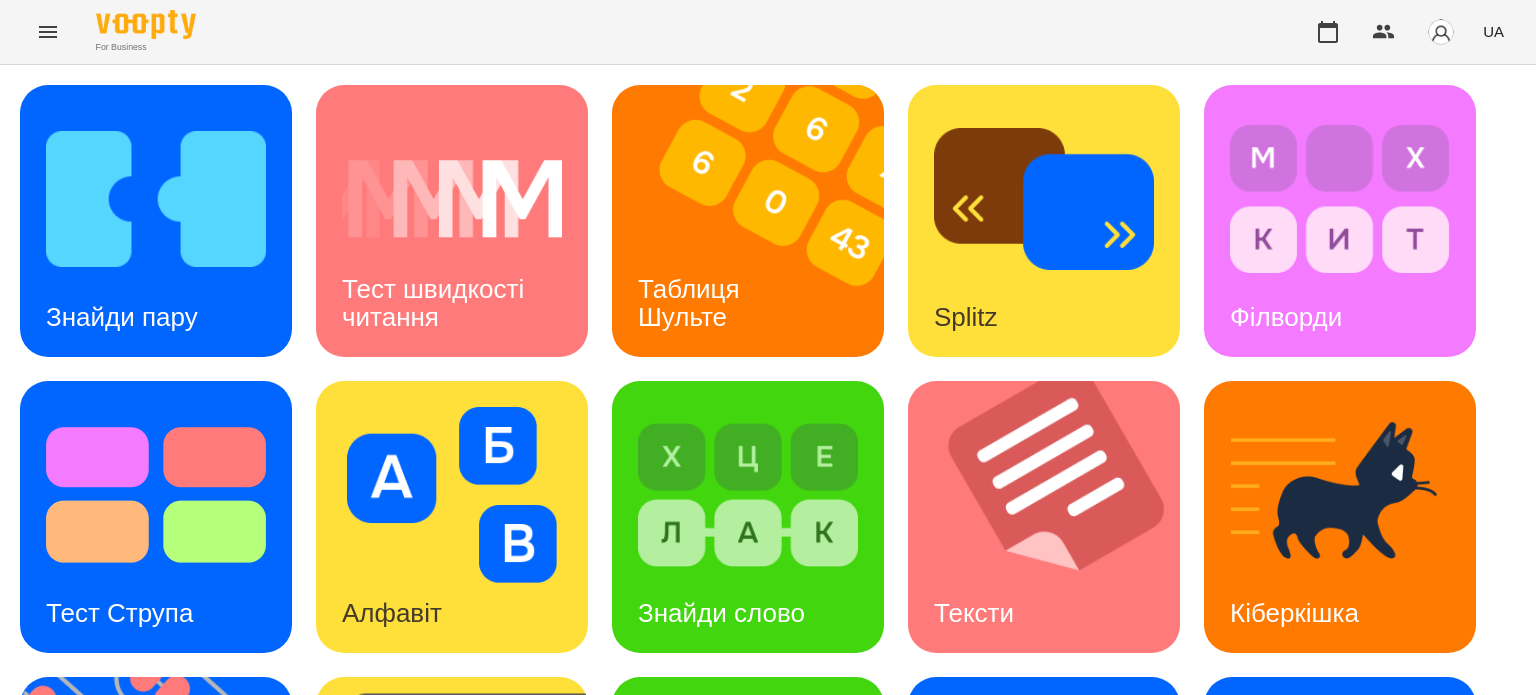 scroll, scrollTop: 569, scrollLeft: 0, axis: vertical 